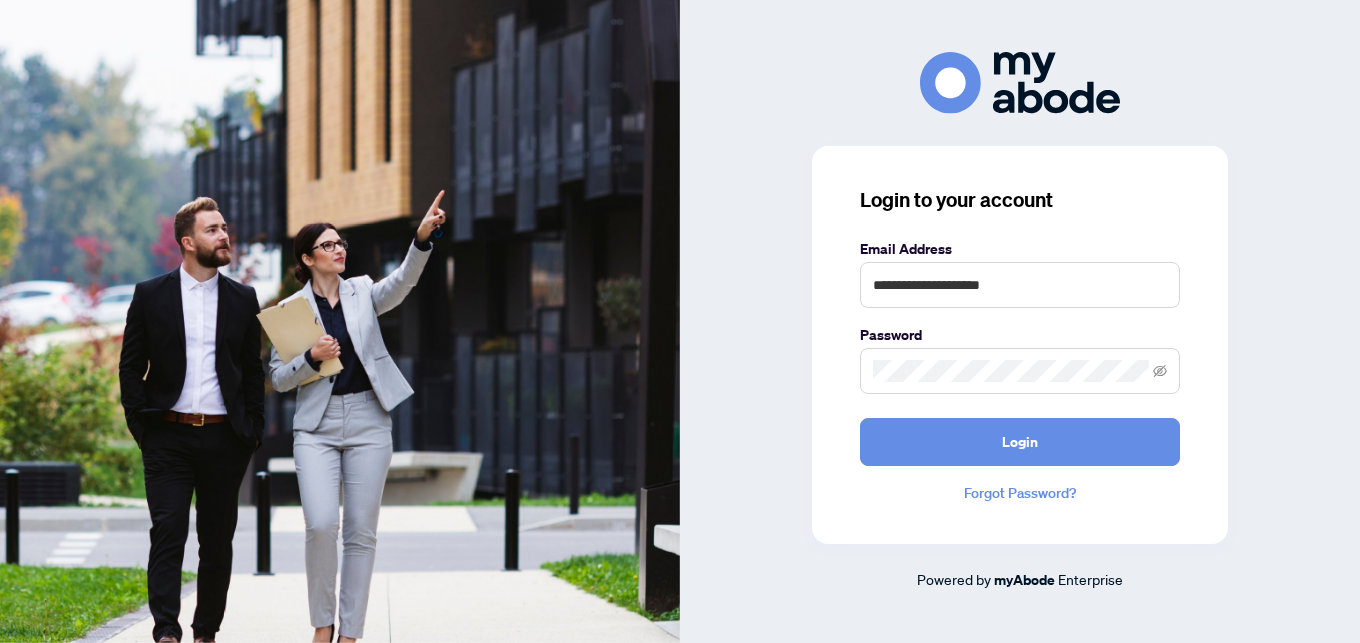 scroll, scrollTop: 0, scrollLeft: 0, axis: both 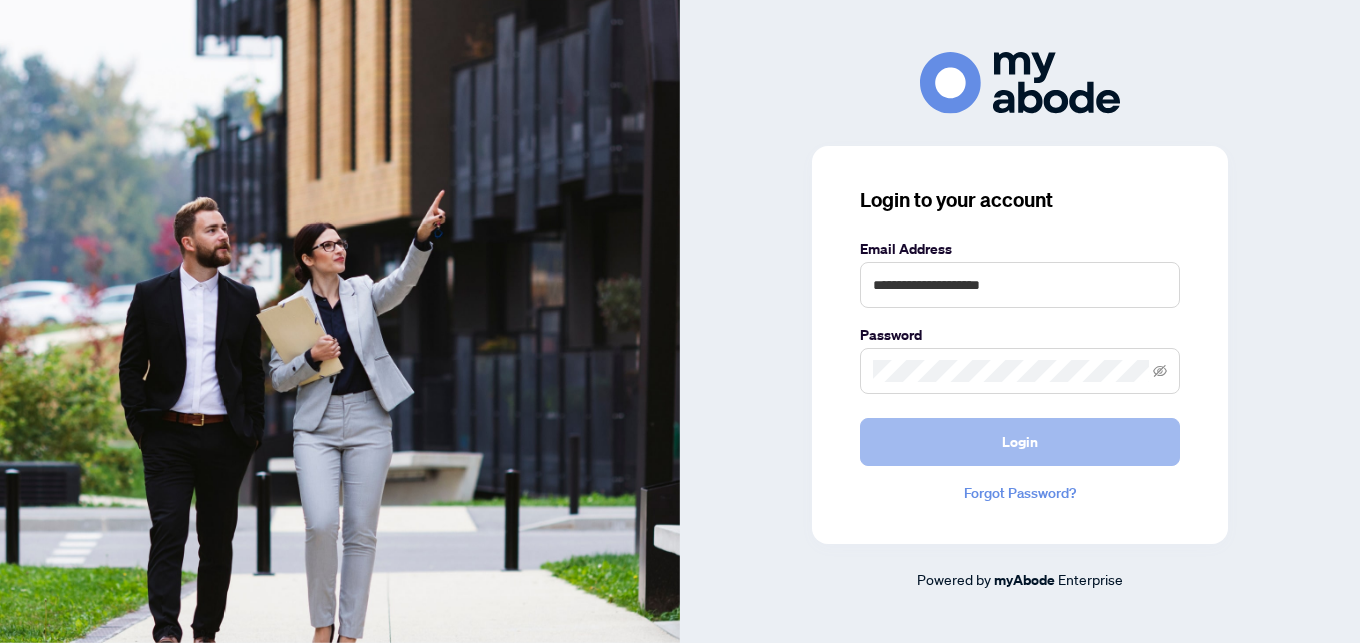 click on "Login" at bounding box center [1020, 442] 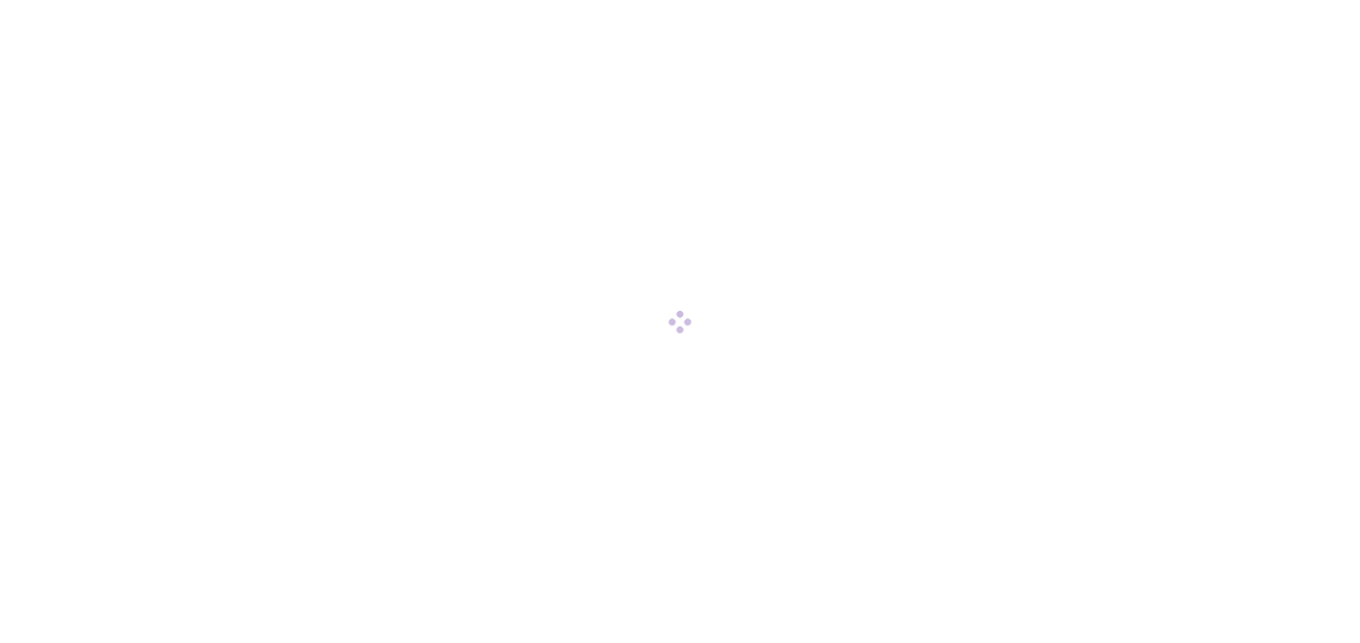 scroll, scrollTop: 0, scrollLeft: 0, axis: both 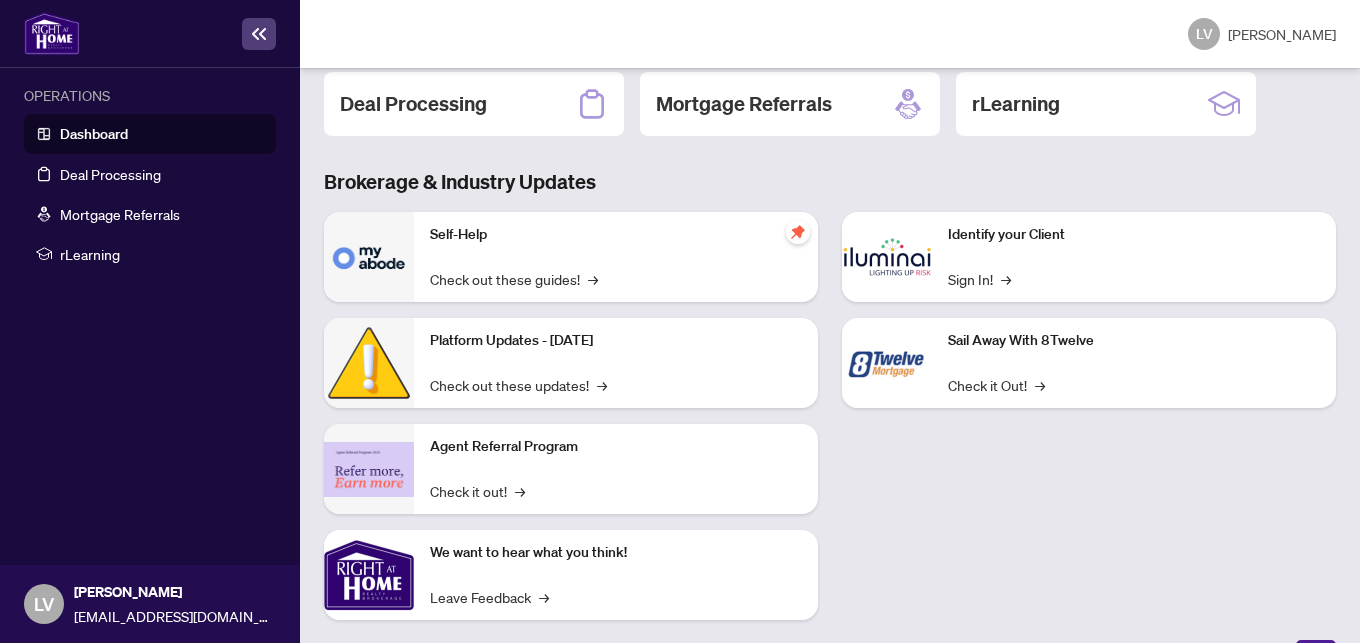 click on "Dashboard" at bounding box center [94, 134] 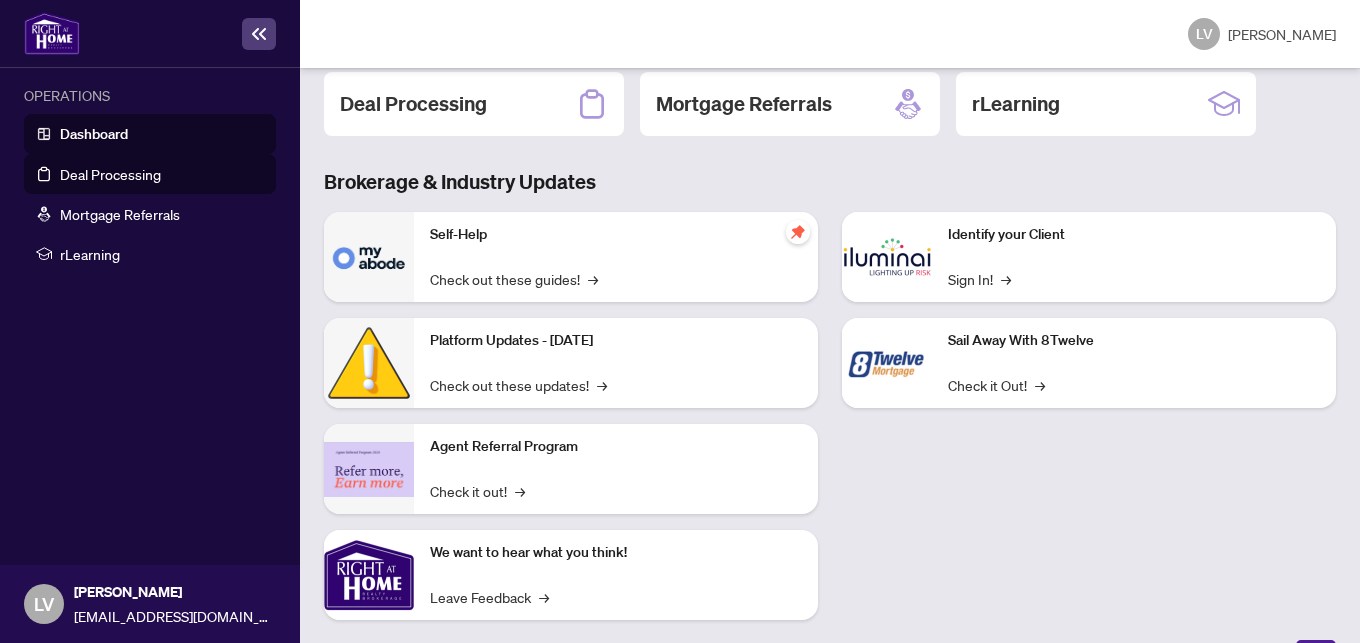 click on "Deal Processing" at bounding box center [110, 174] 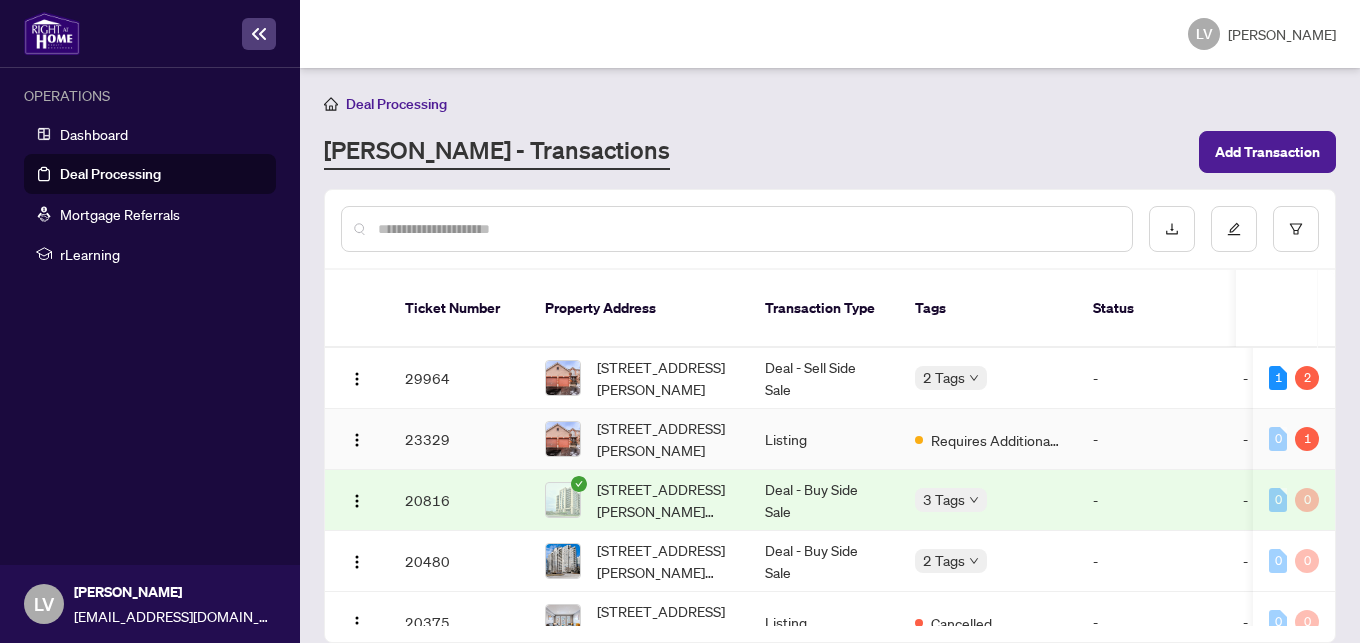 click on "Listing" at bounding box center (824, 439) 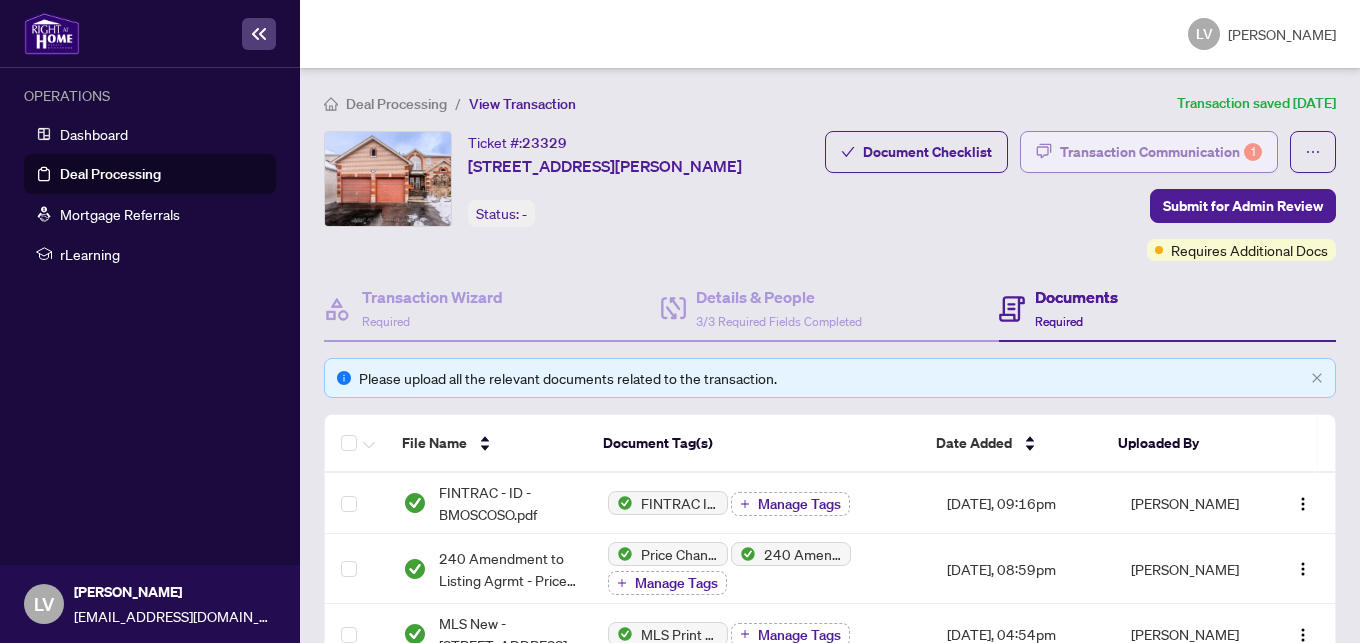 click on "Transaction Communication 1" at bounding box center [1161, 152] 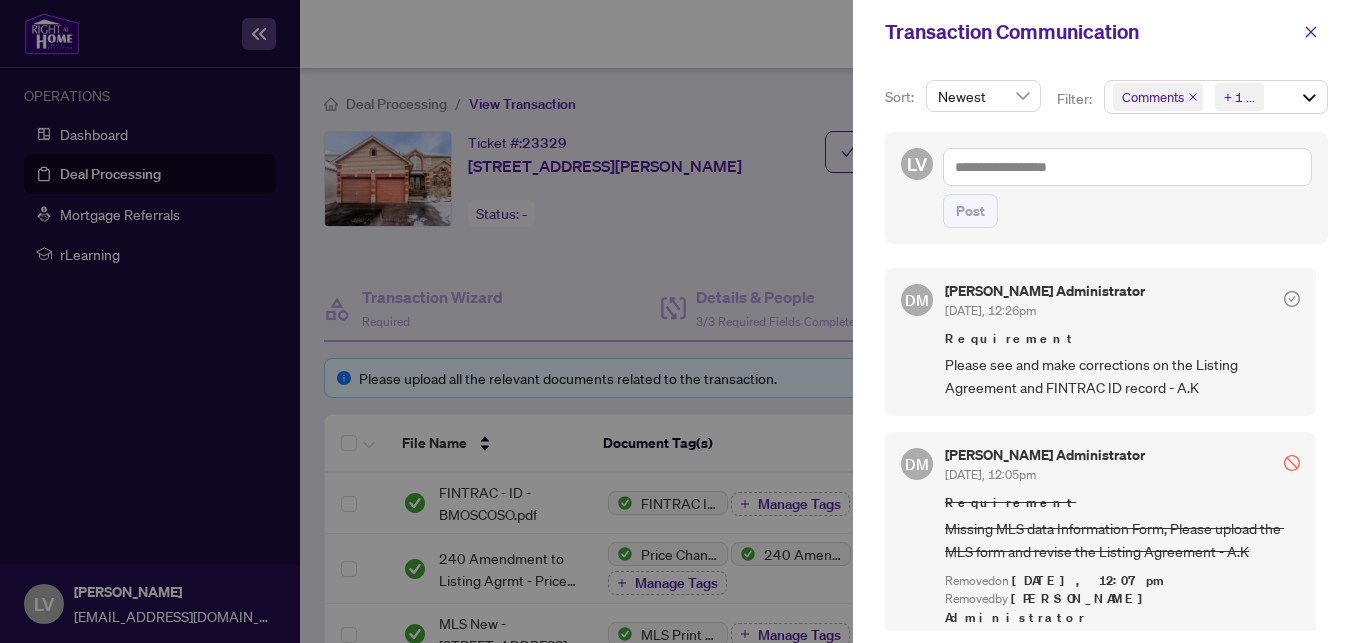 click on "[PERSON_NAME] Administrator   [DATE], 12:26pm Requirement   Please see and make corrections on the Listing Agreement and FINTRAC ID record - A.K" at bounding box center [1122, 342] 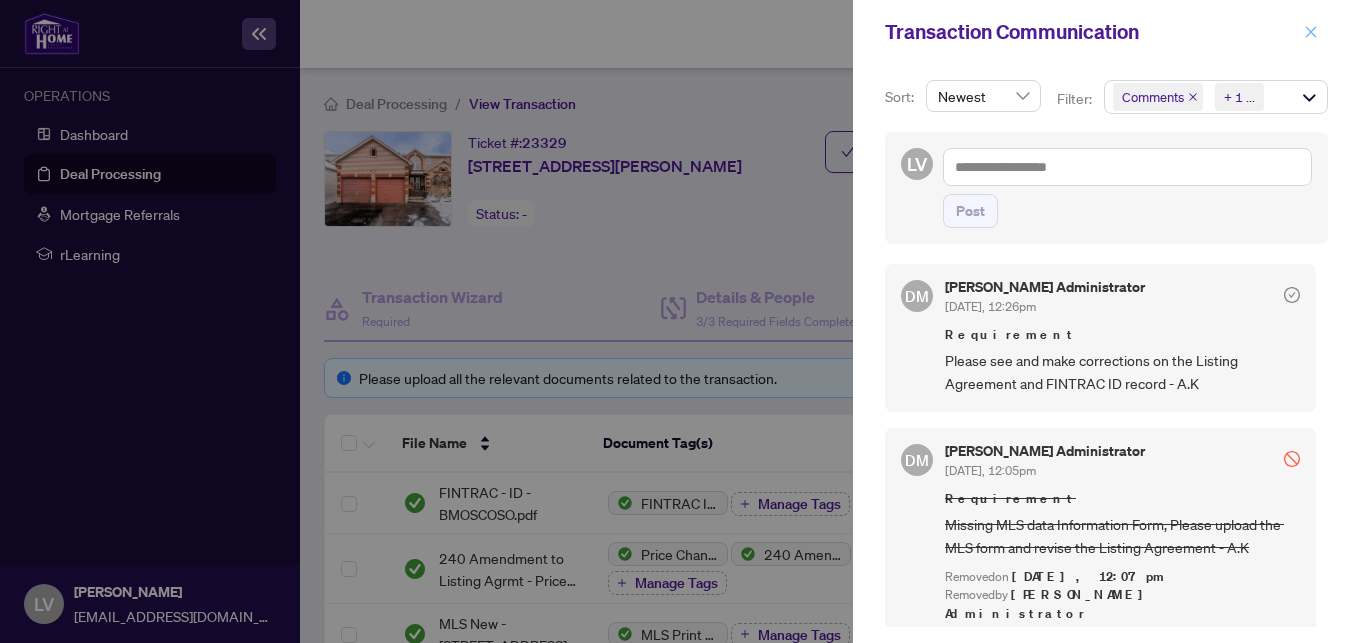 click 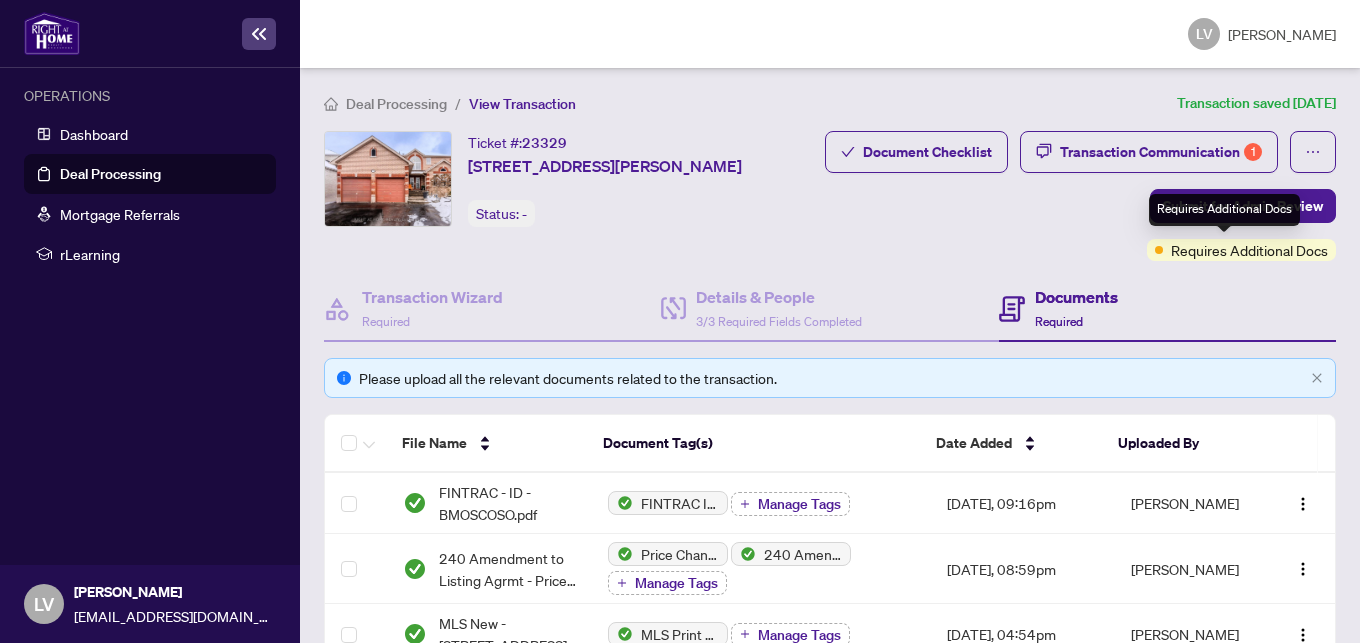 click on "Requires Additional Docs" at bounding box center [1249, 250] 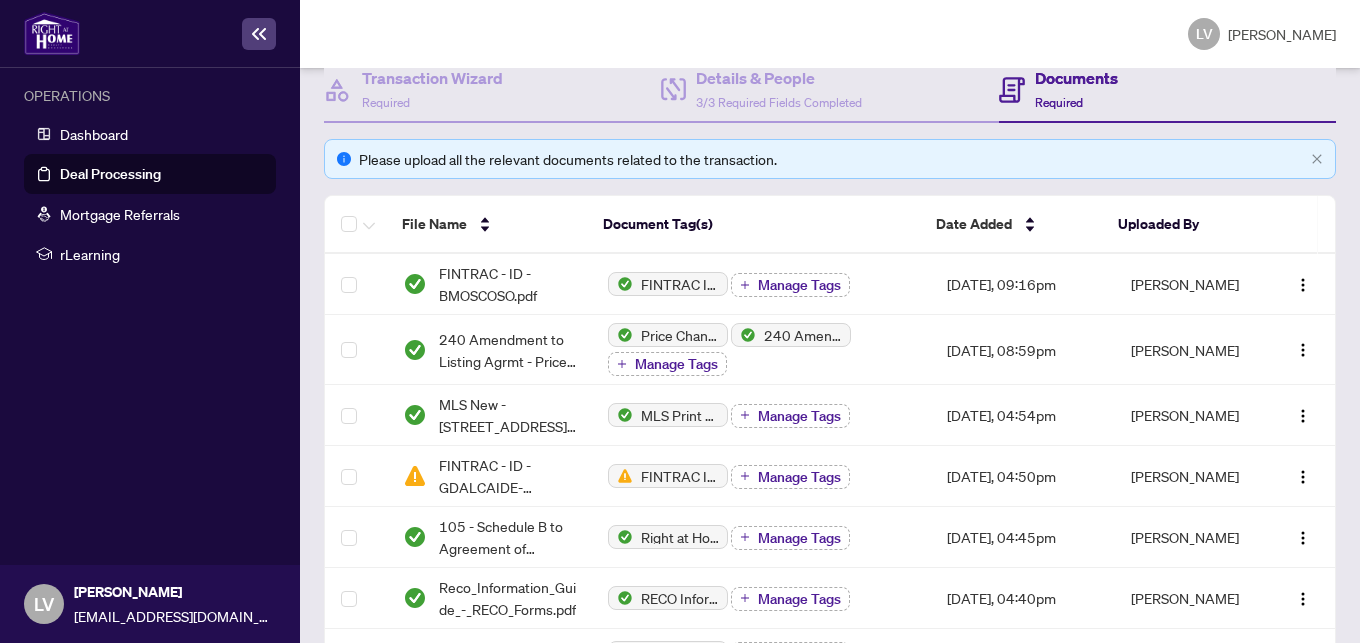 scroll, scrollTop: 242, scrollLeft: 0, axis: vertical 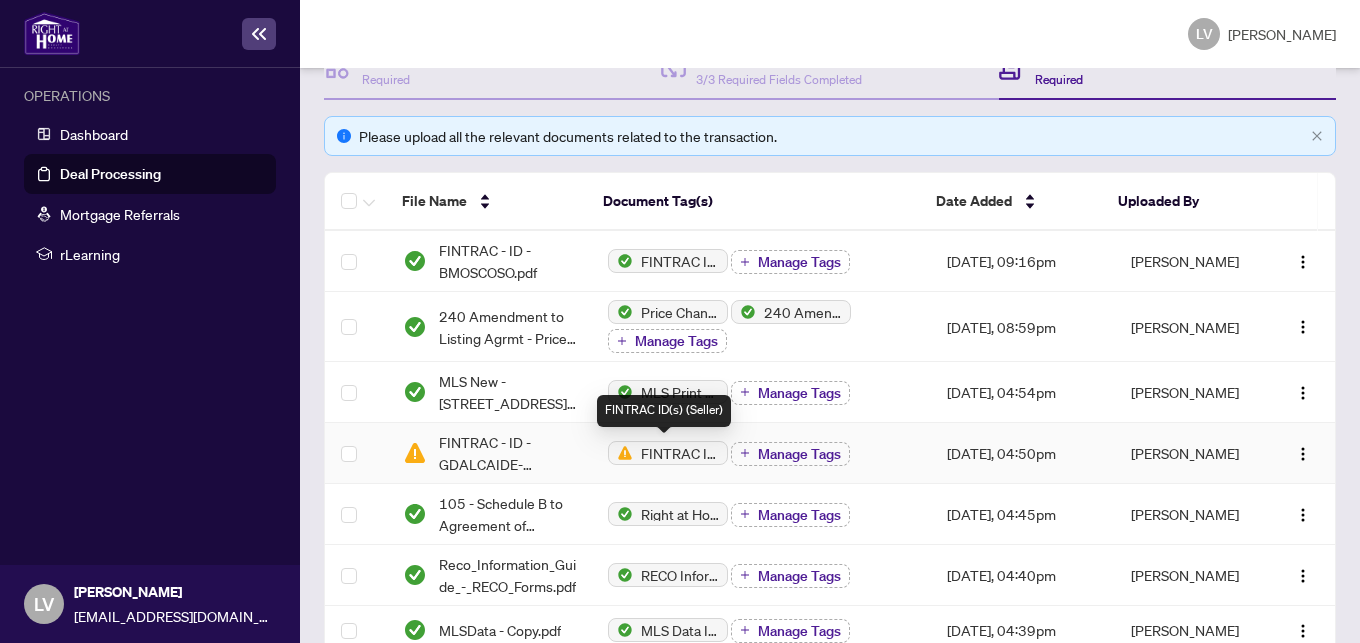 click on "FINTRAC ID(s) (Seller)" at bounding box center [680, 453] 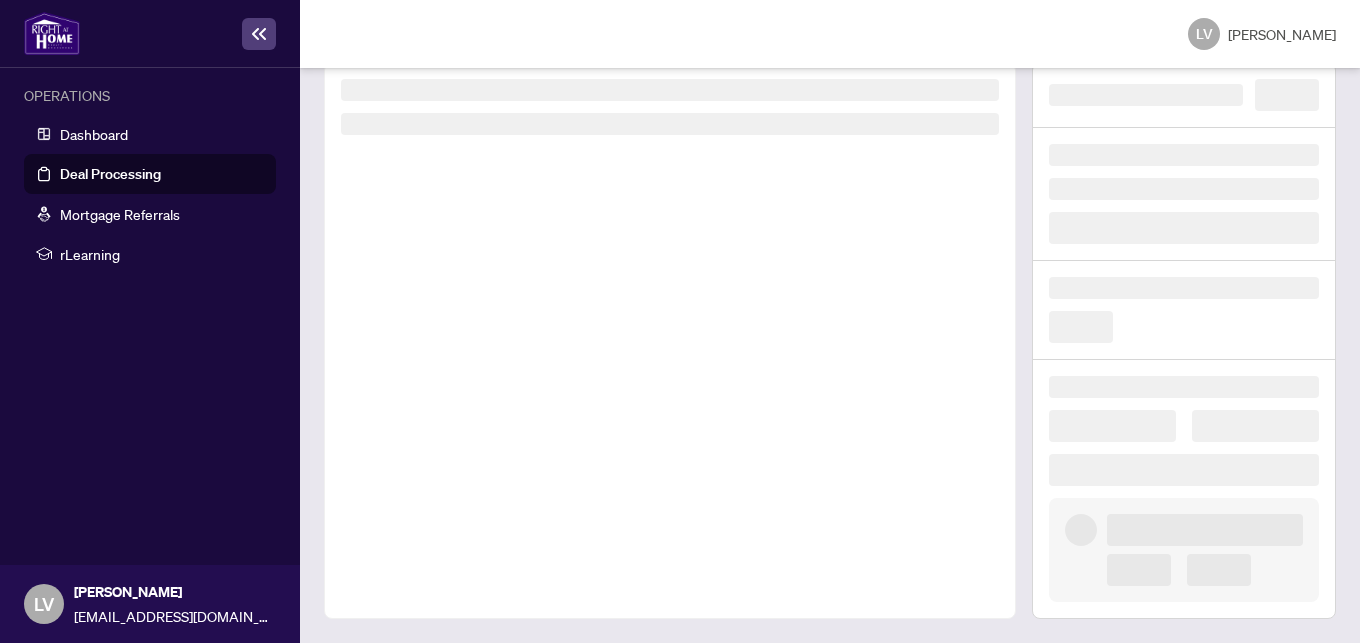 scroll, scrollTop: 10, scrollLeft: 0, axis: vertical 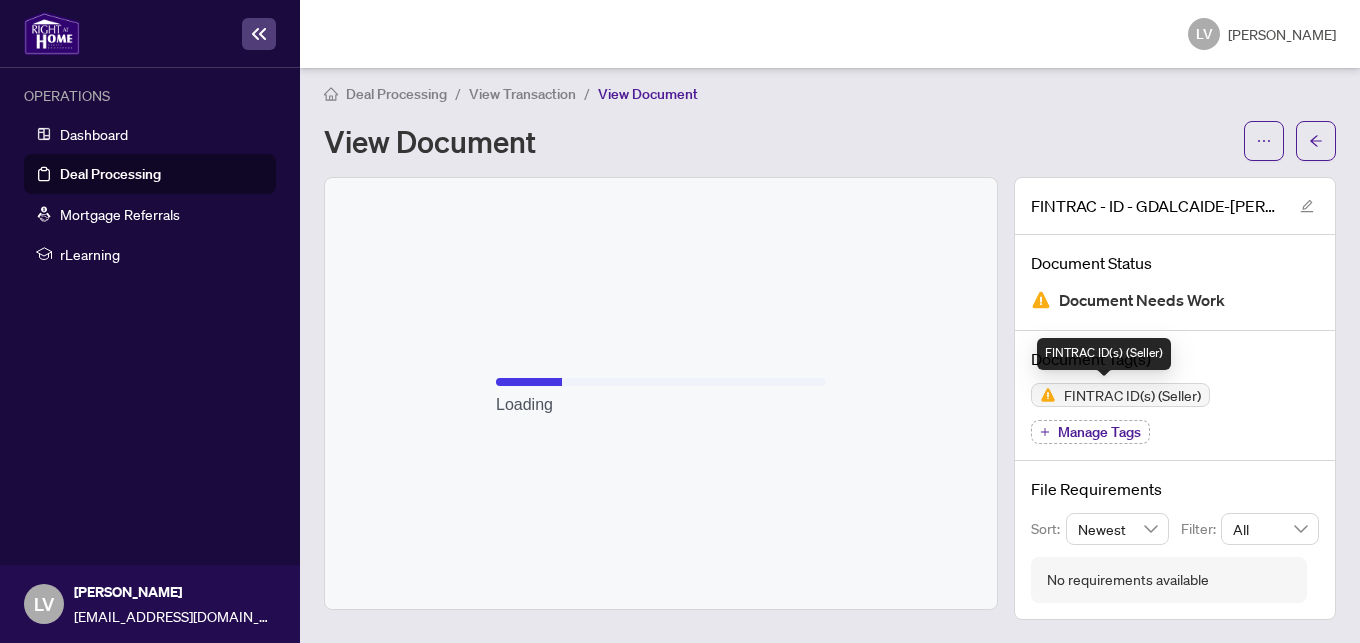 click on "FINTRAC ID(s) (Seller)" at bounding box center (1132, 395) 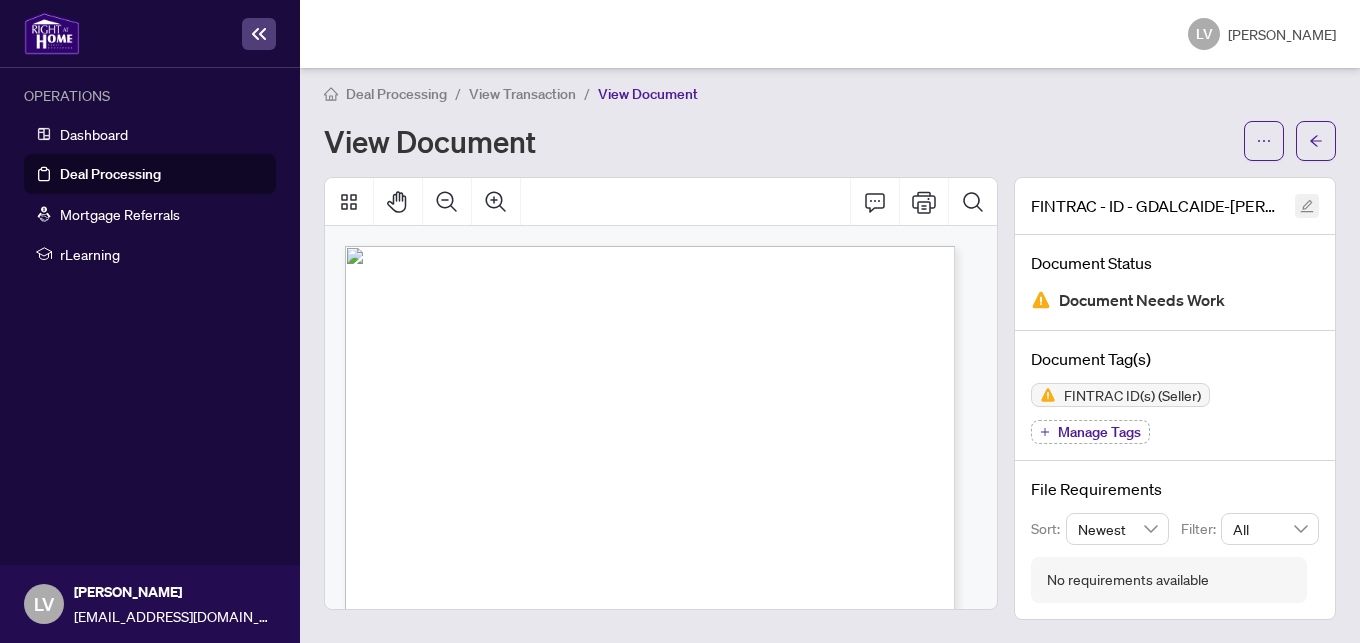 scroll, scrollTop: 6, scrollLeft: 6, axis: both 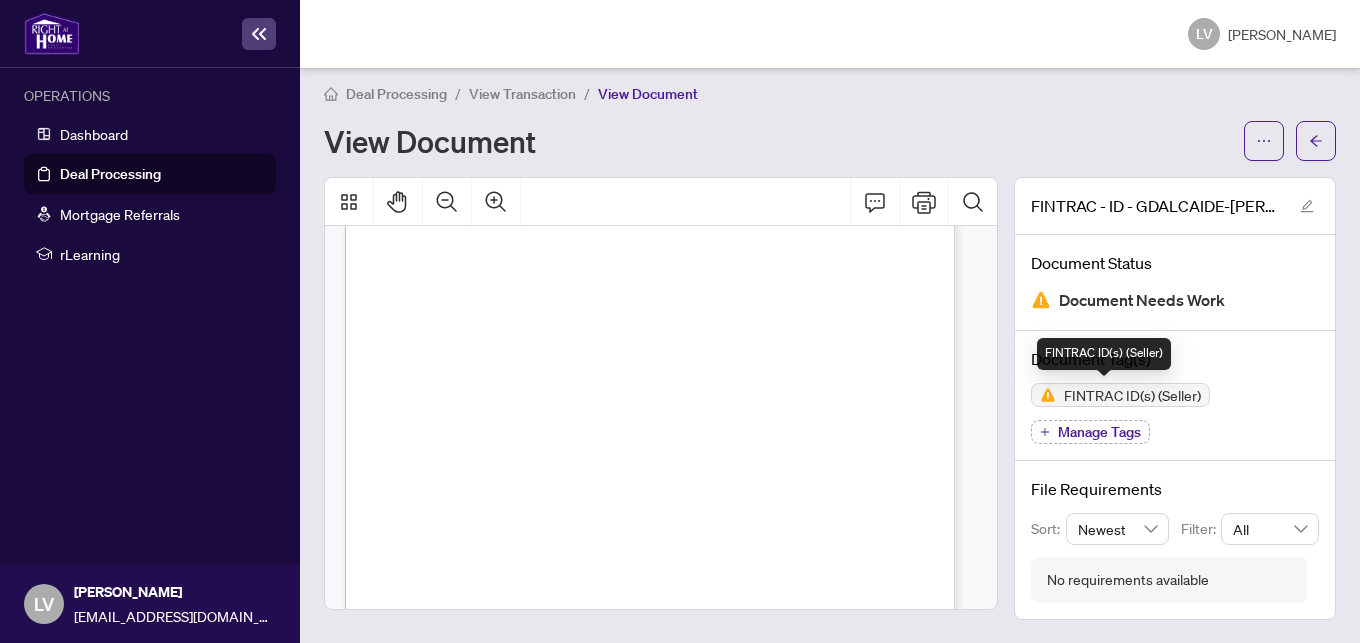 click on "FINTRAC ID(s) (Seller)" at bounding box center [1132, 395] 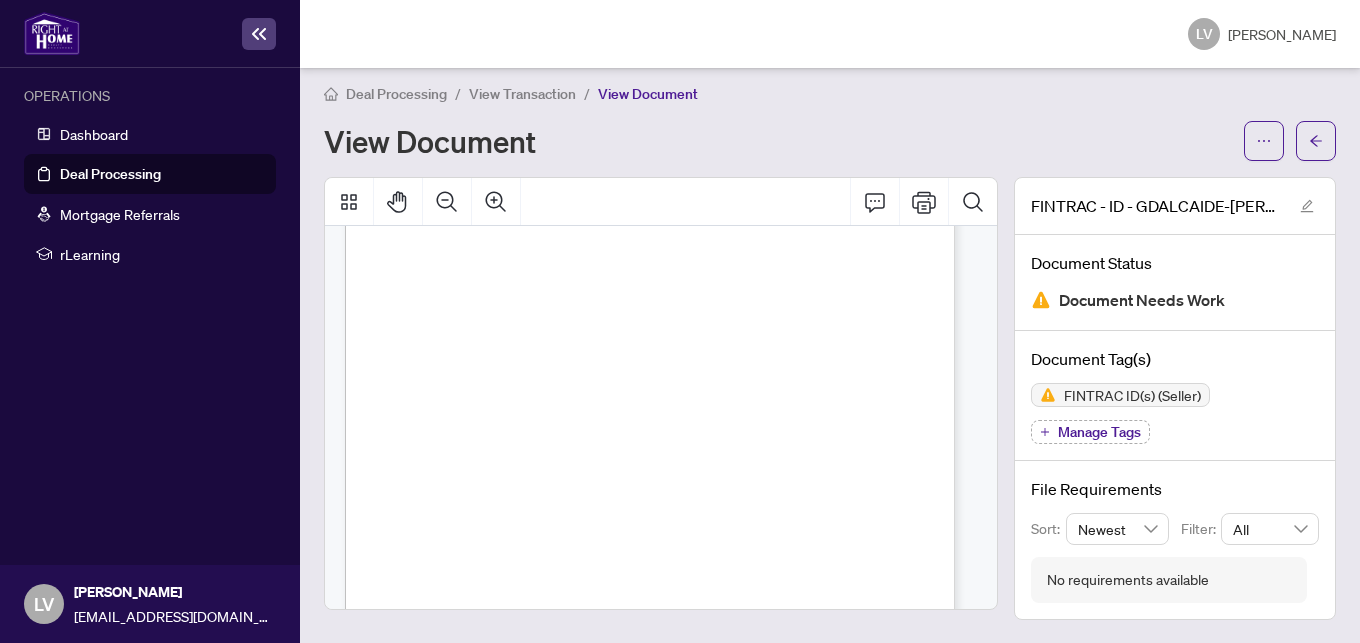click on "Document Needs Work" at bounding box center (1142, 300) 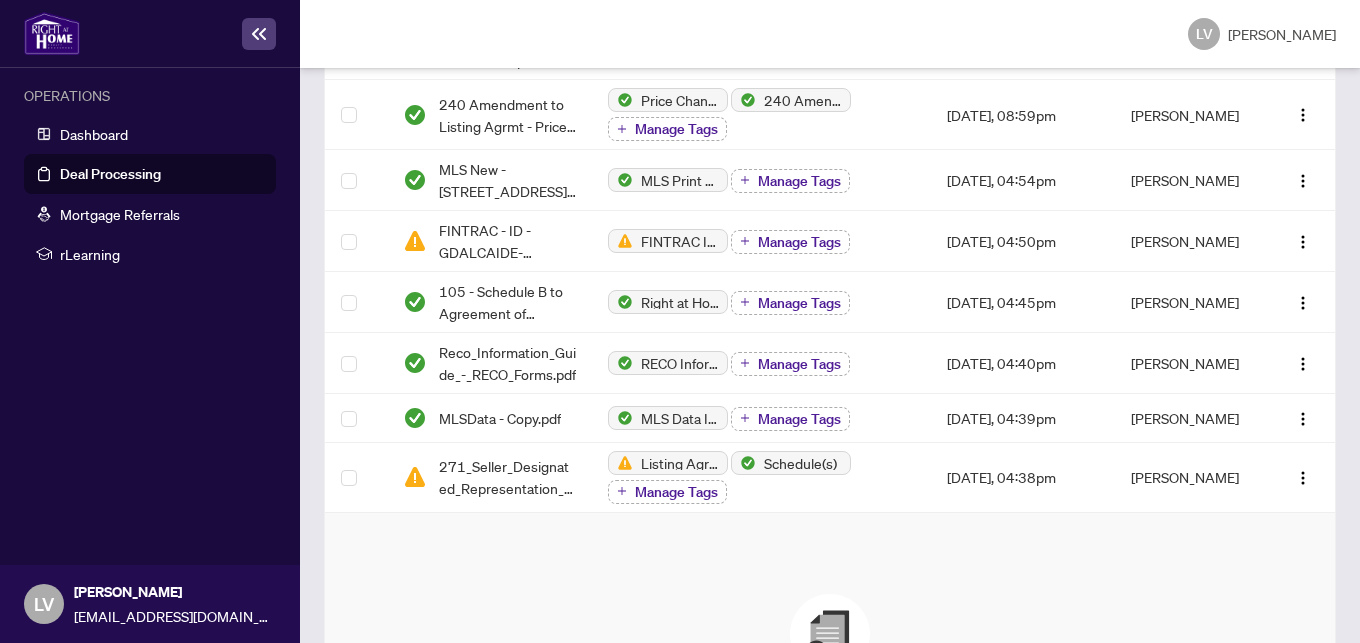 scroll, scrollTop: 458, scrollLeft: 0, axis: vertical 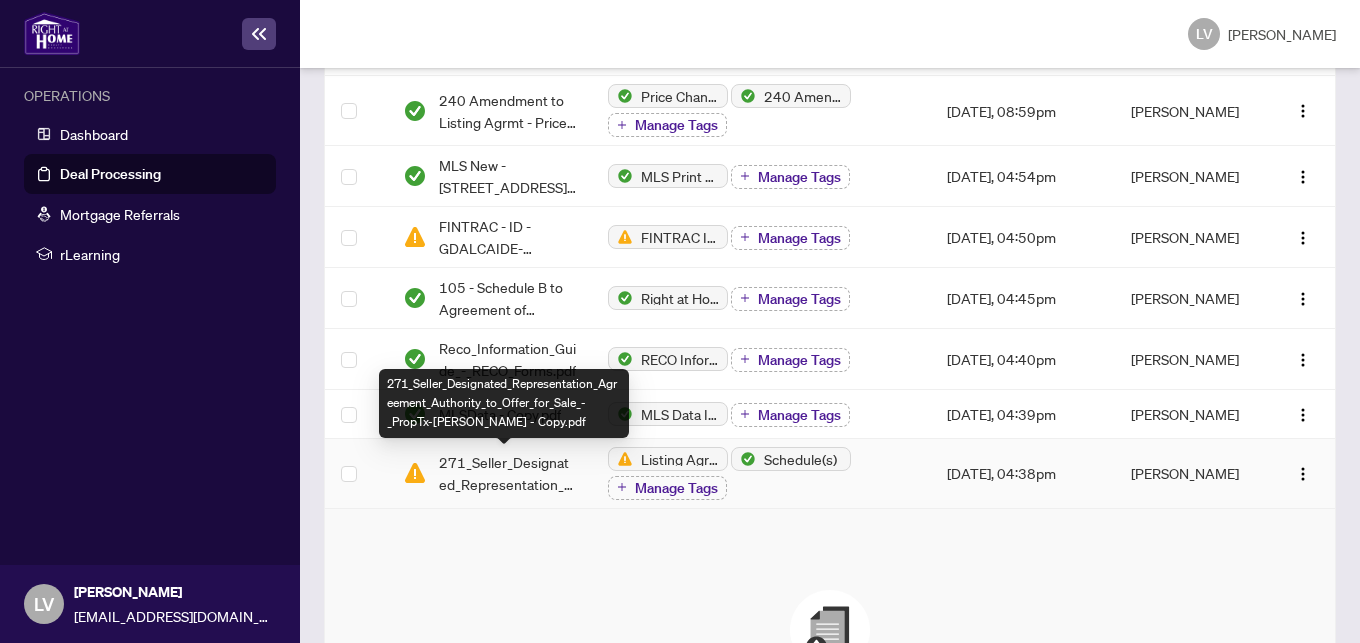 click on "271_Seller_Designated_Representation_Agreement_Authority_to_Offer_for_Sale_-_PropTx-[PERSON_NAME] - Copy.pdf" at bounding box center [507, 473] 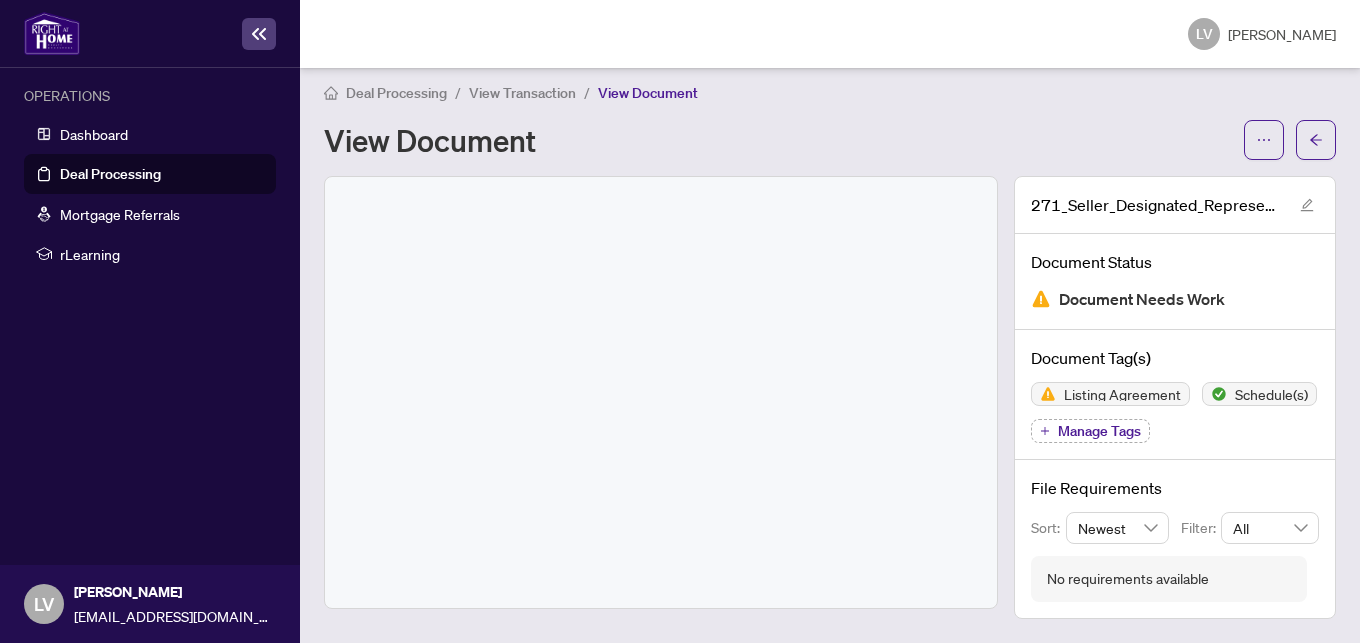 scroll, scrollTop: 10, scrollLeft: 0, axis: vertical 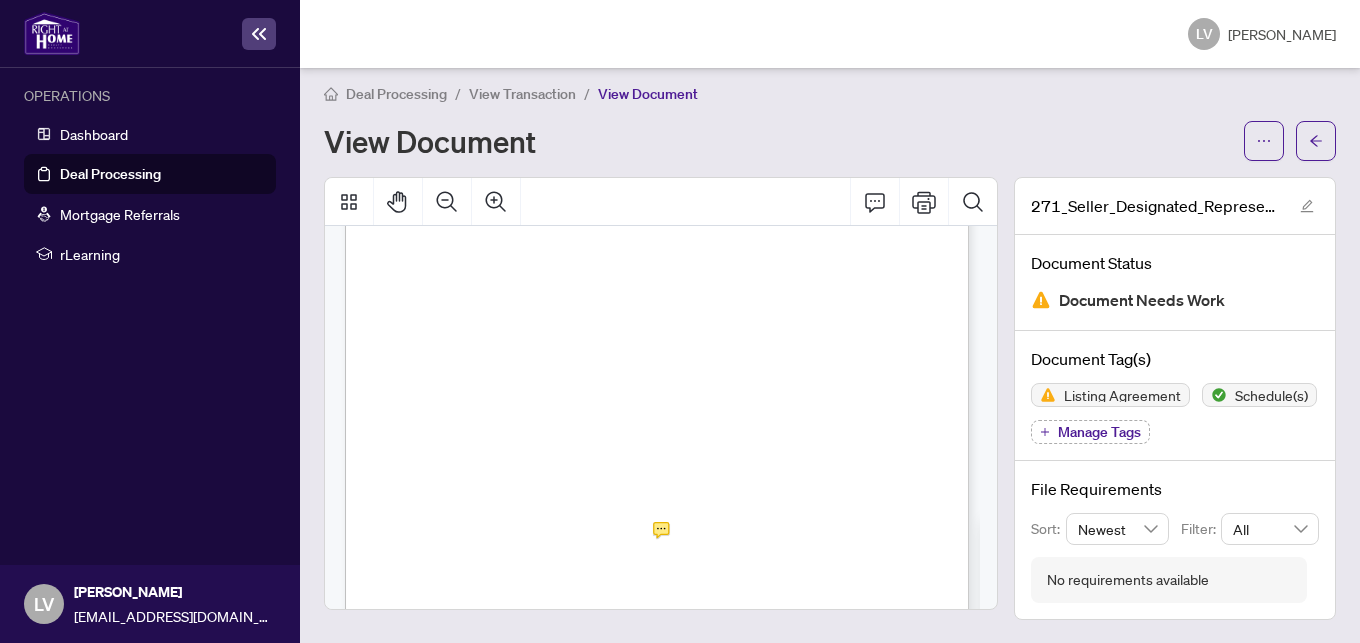 click at bounding box center [657, 204] 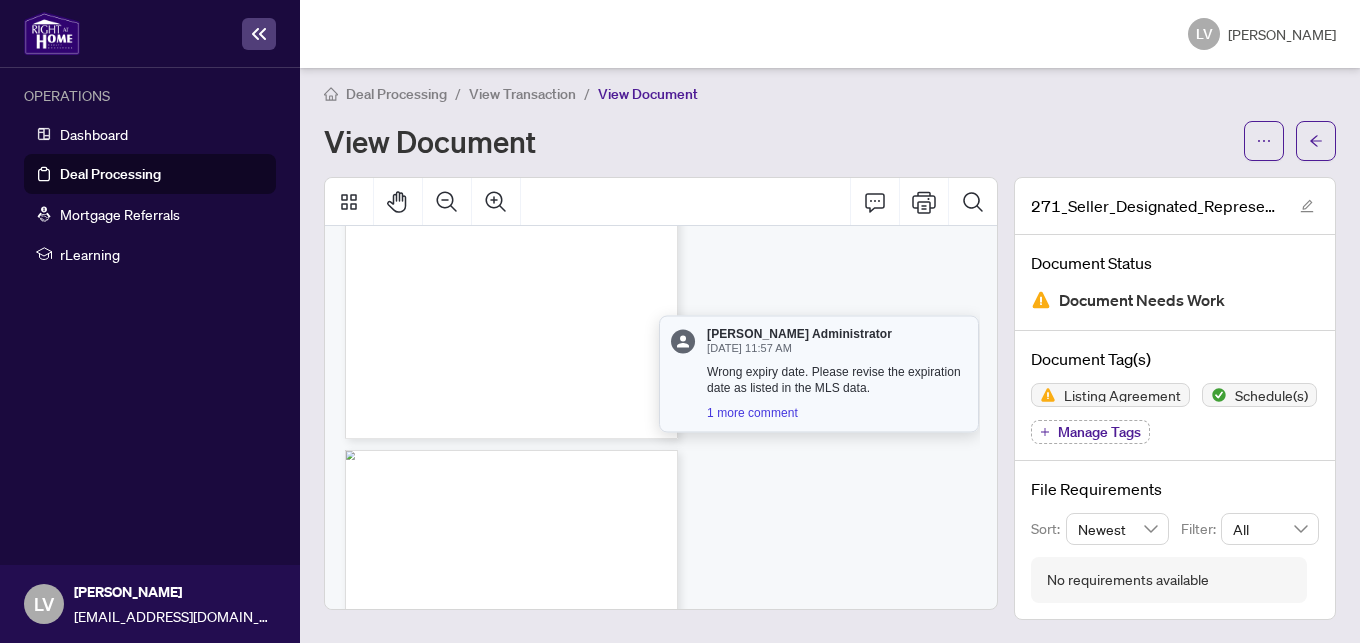 scroll, scrollTop: 38, scrollLeft: 0, axis: vertical 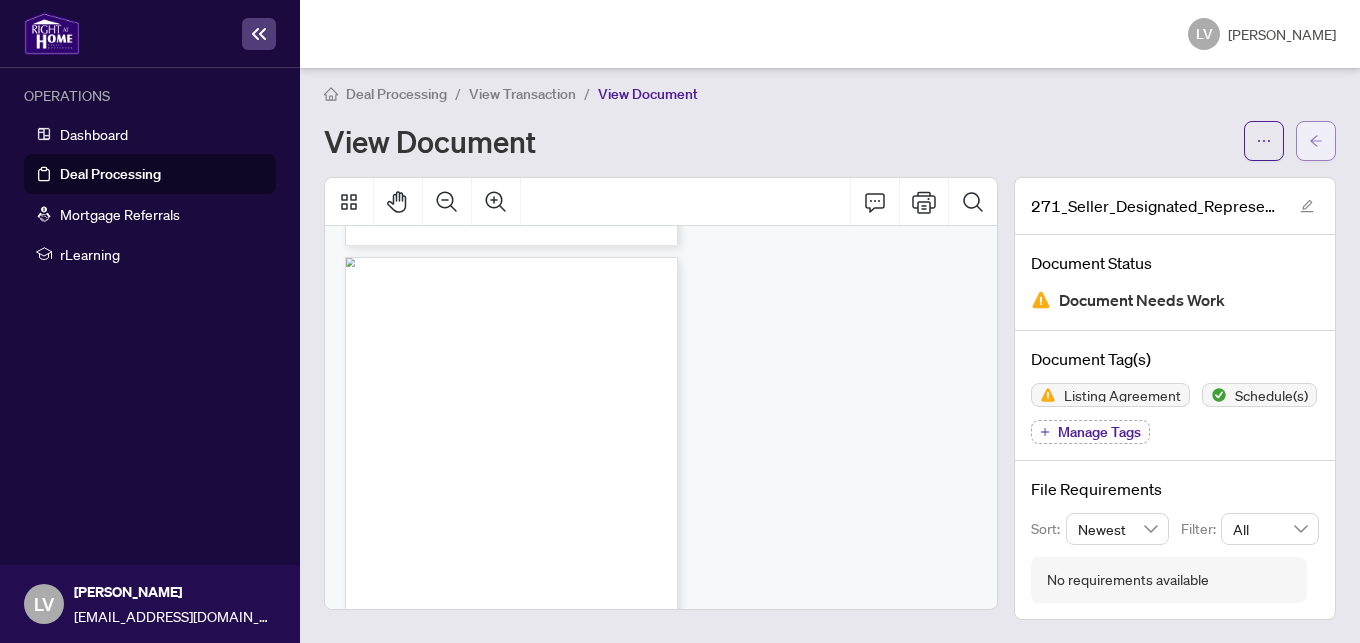 click at bounding box center (1316, 141) 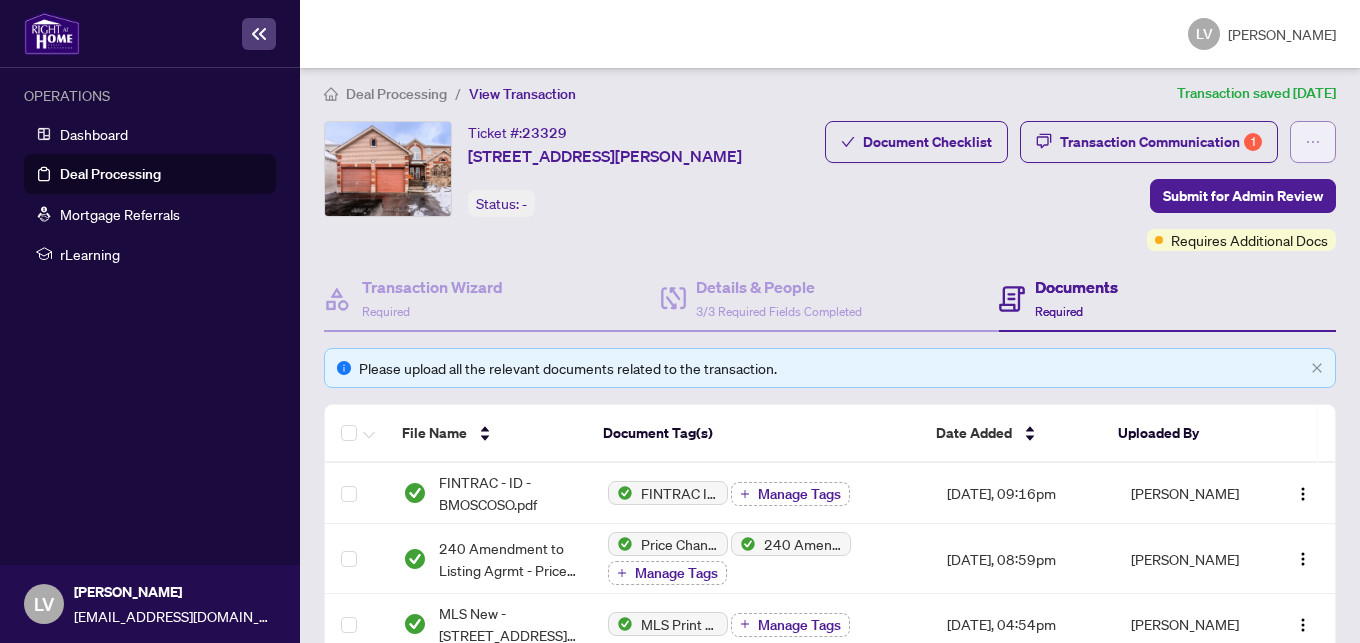 click 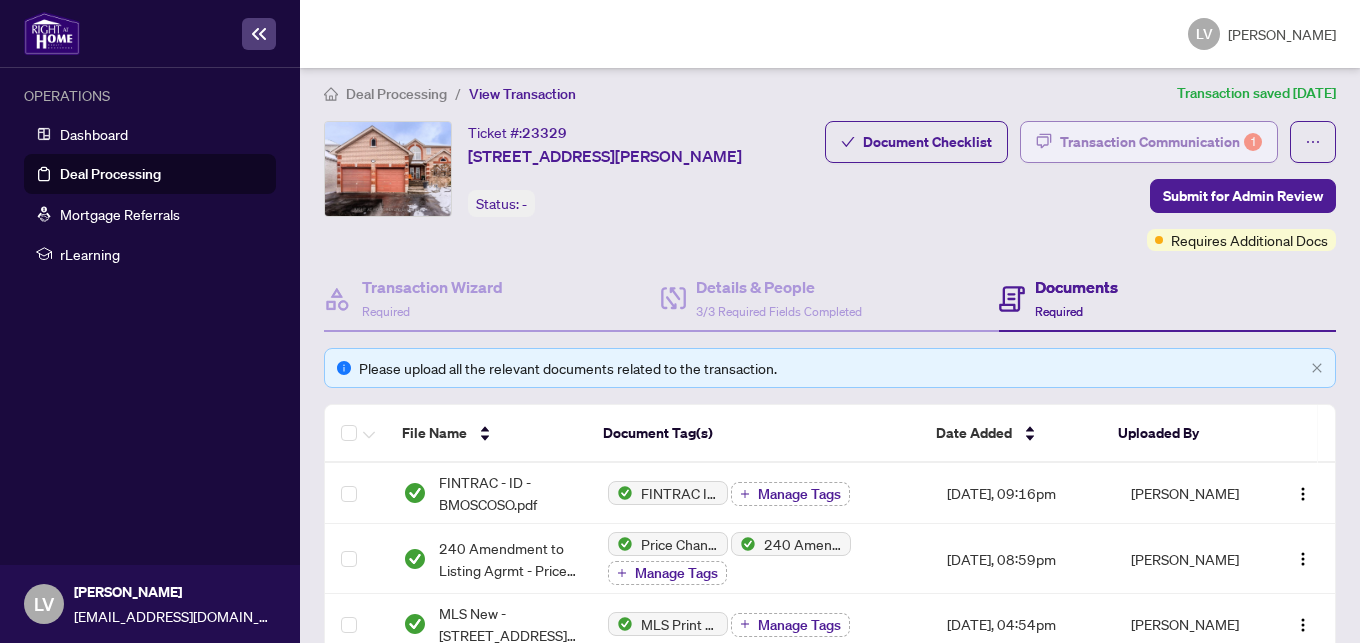 click on "Transaction Communication 1" at bounding box center (1161, 142) 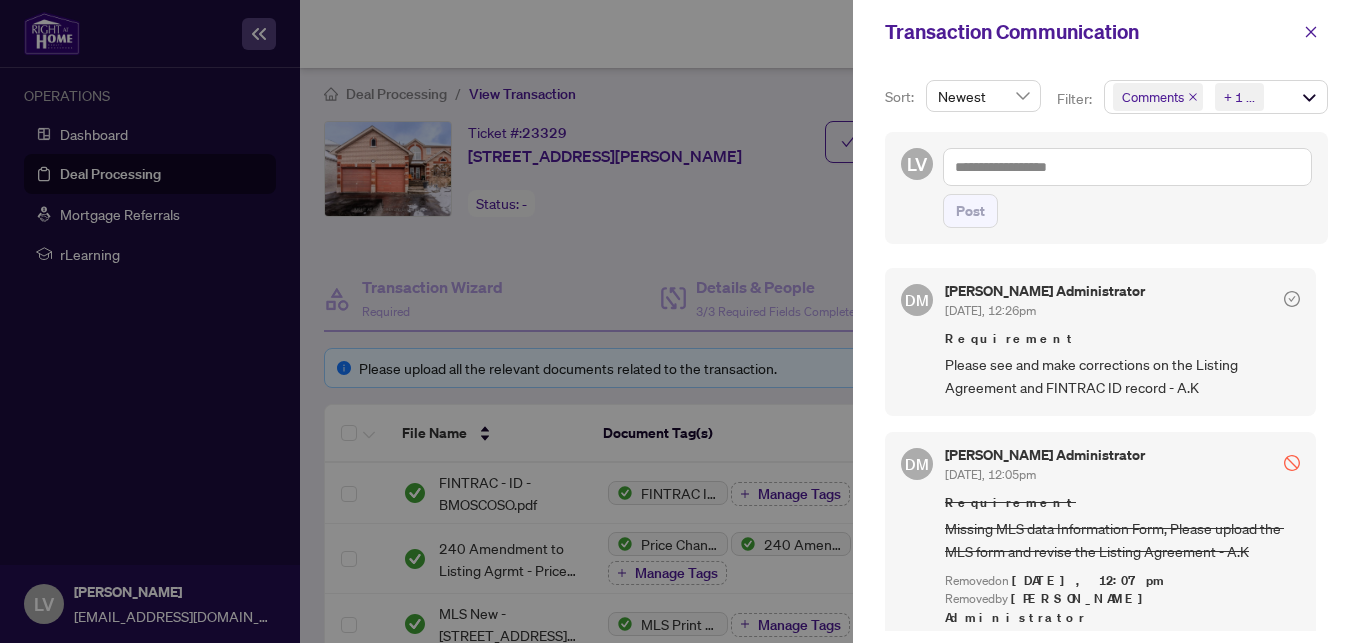 scroll, scrollTop: 4, scrollLeft: 0, axis: vertical 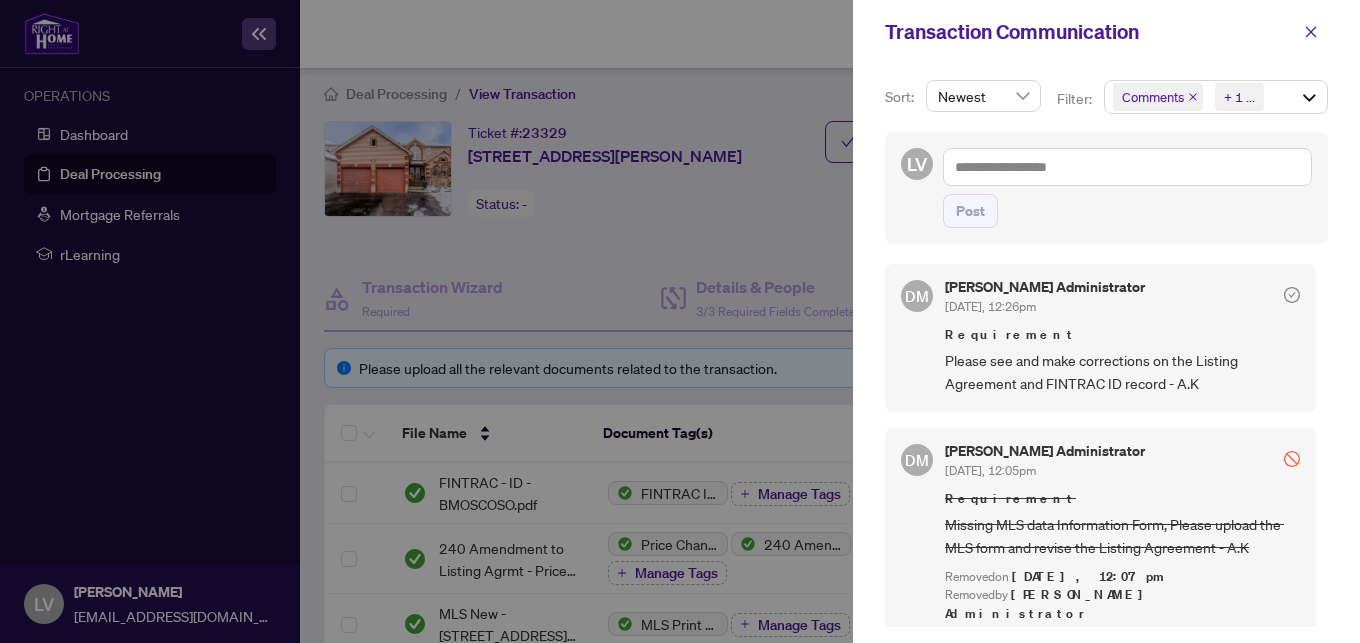 click on "Newest" at bounding box center [983, 96] 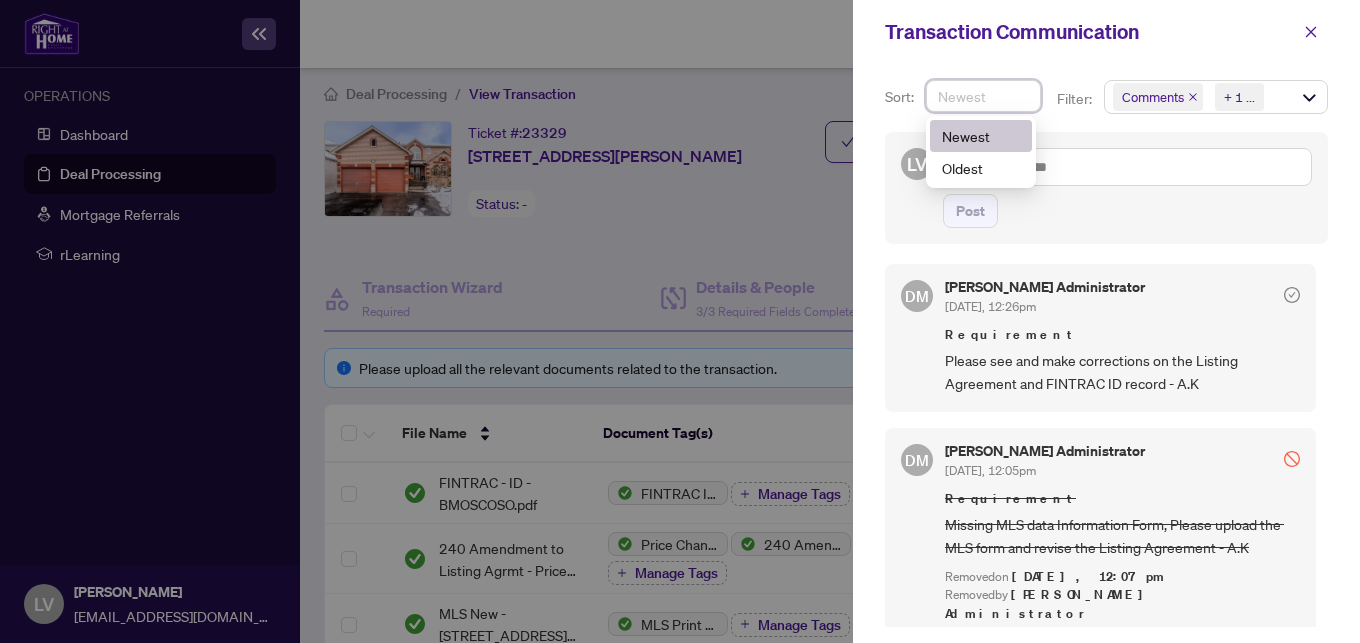 click on "Newest" at bounding box center [981, 136] 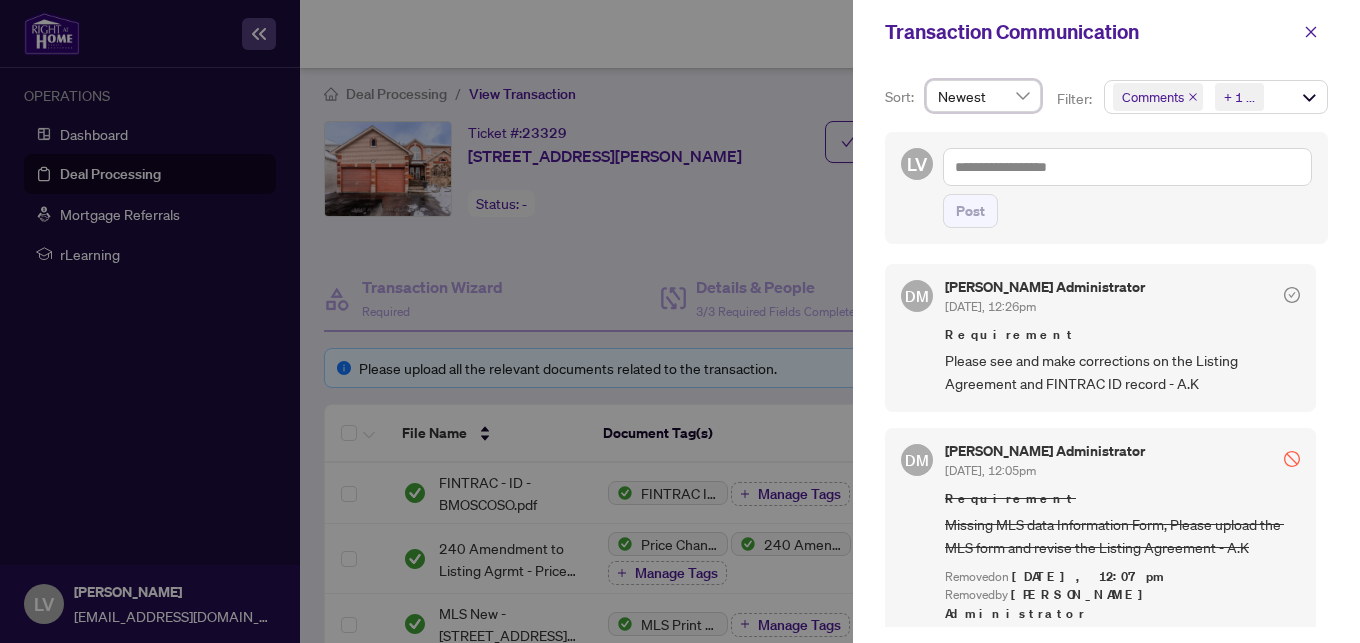click on "Please see and make corrections on the Listing Agreement and FINTRAC ID record - A.K" at bounding box center [1122, 372] 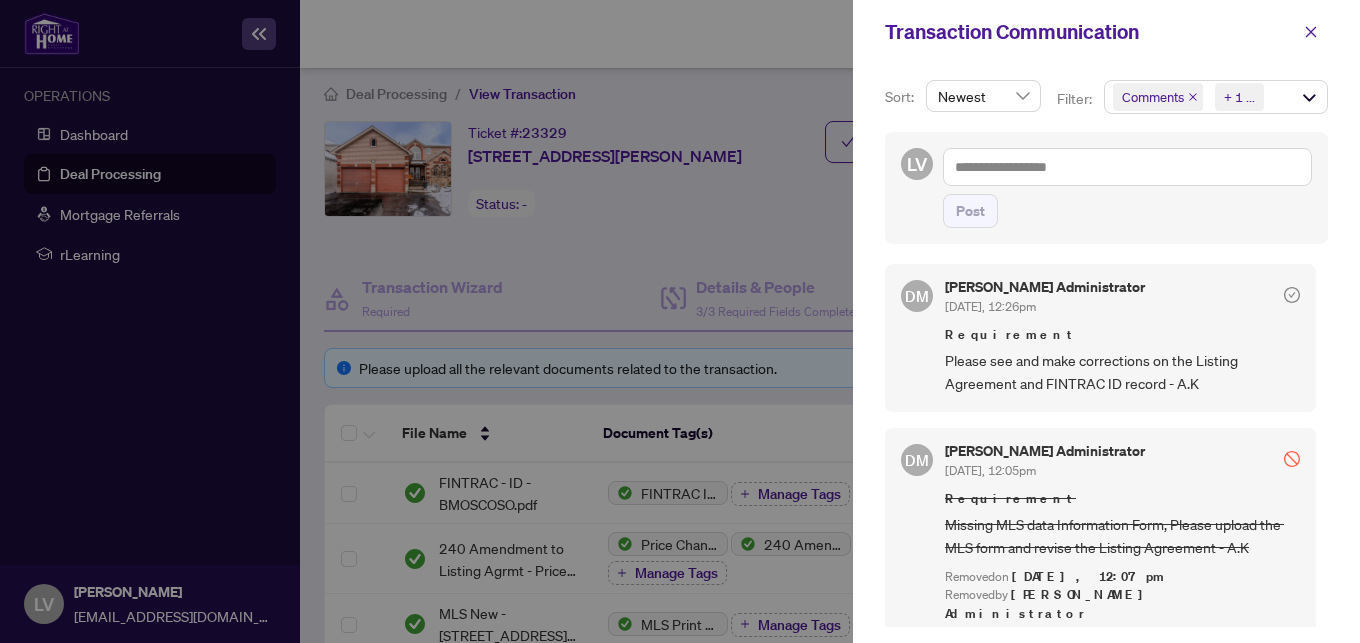 click at bounding box center (680, 321) 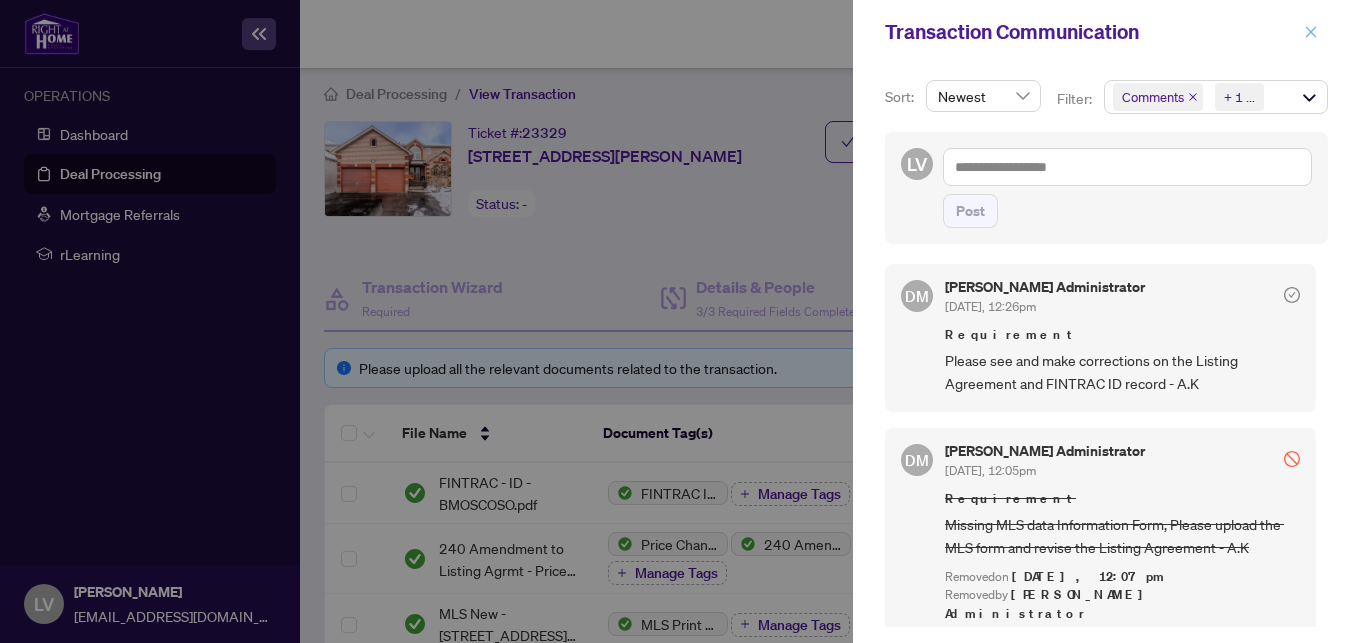 click 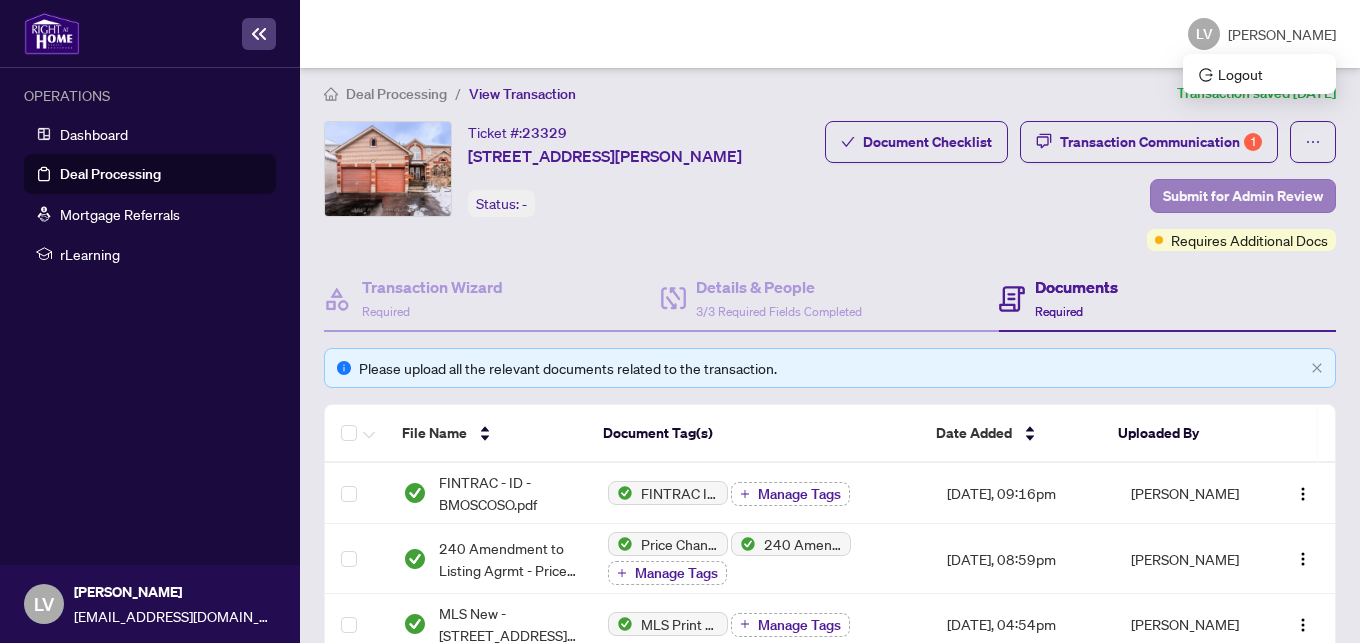 click on "Submit for Admin Review" at bounding box center [1243, 196] 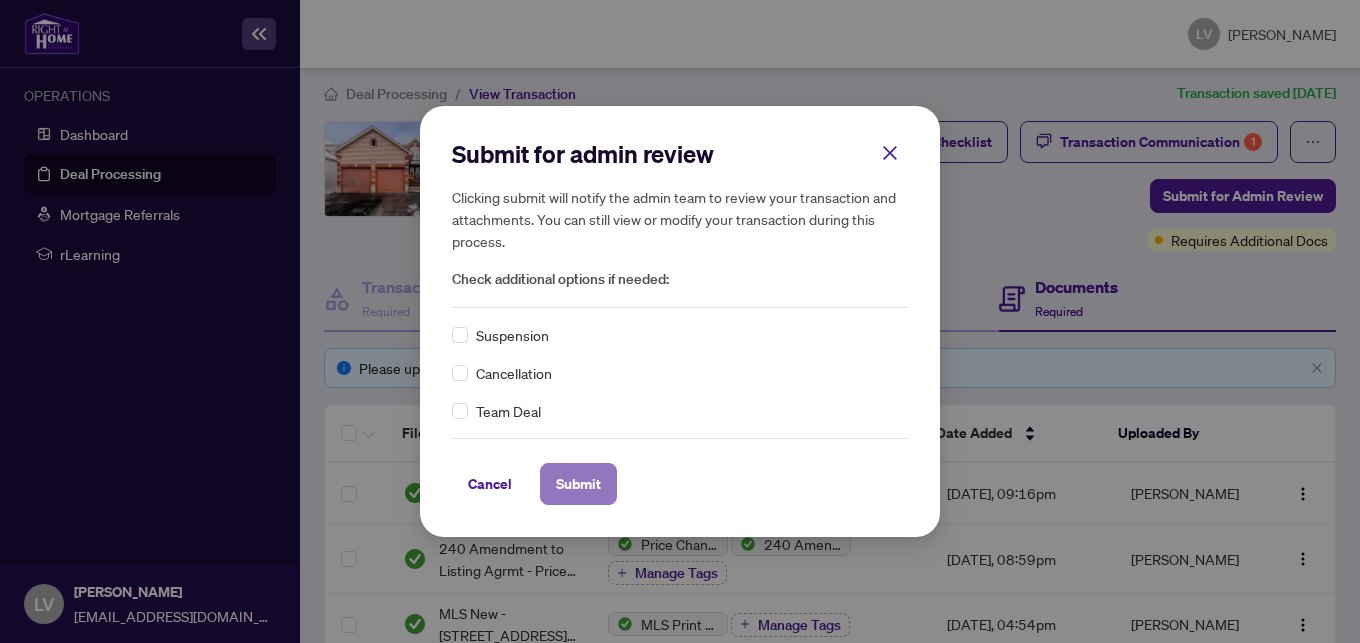 click on "Submit" at bounding box center [578, 484] 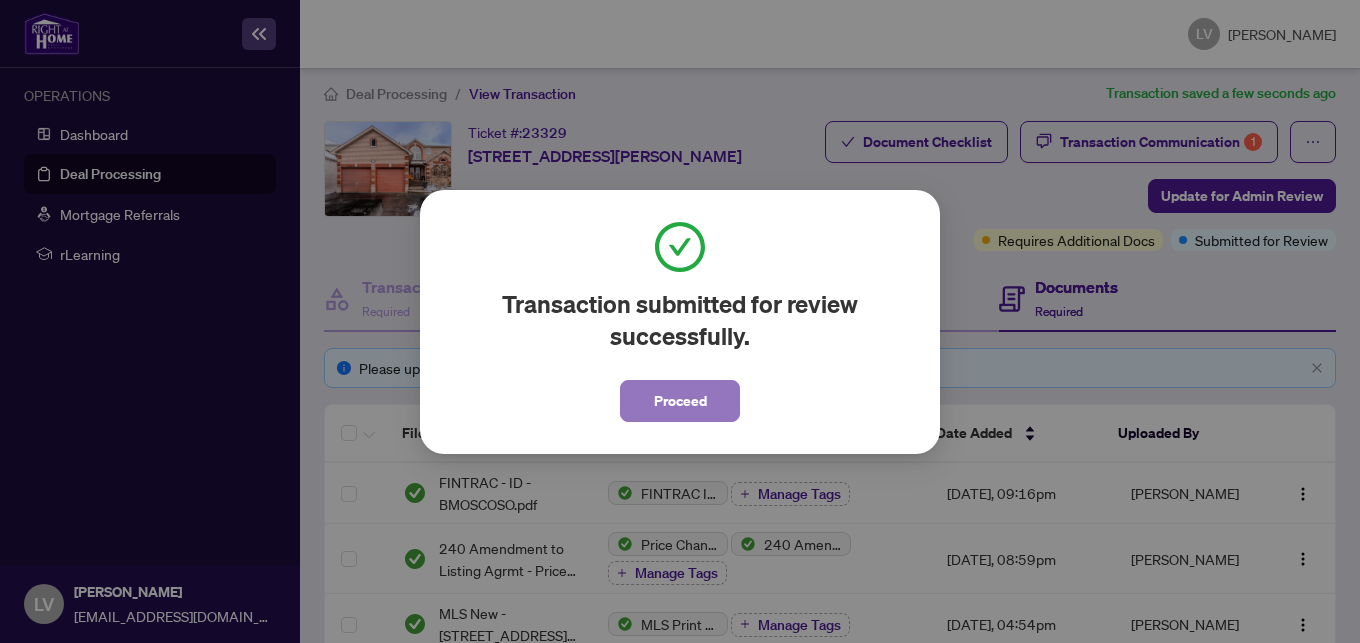 click on "Proceed" at bounding box center (680, 401) 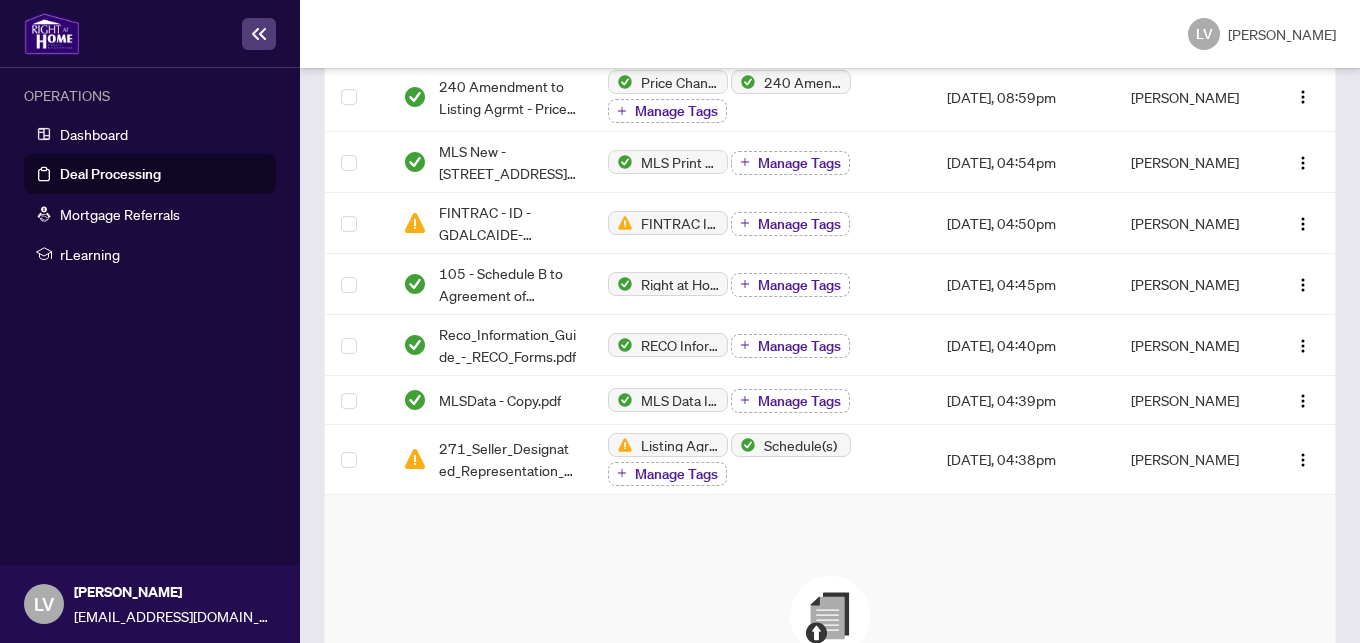 scroll, scrollTop: 469, scrollLeft: 0, axis: vertical 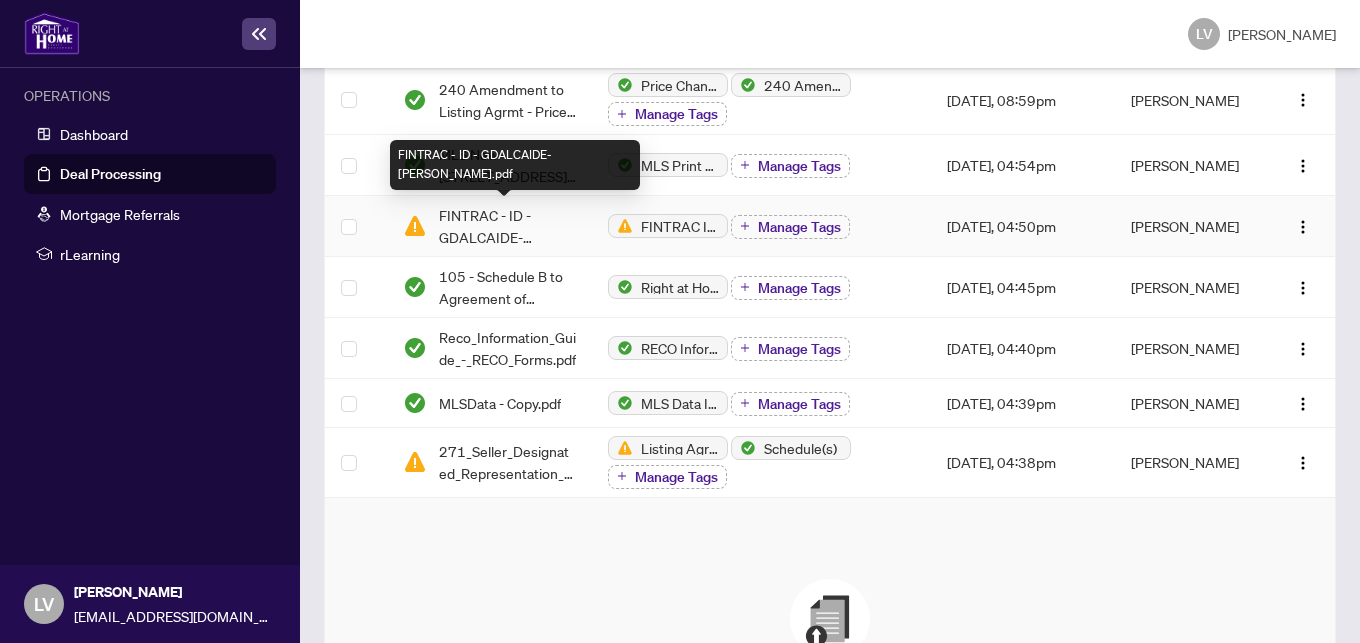 click on "FINTRAC - ID - GDALCAIDE-[PERSON_NAME].pdf" at bounding box center [507, 226] 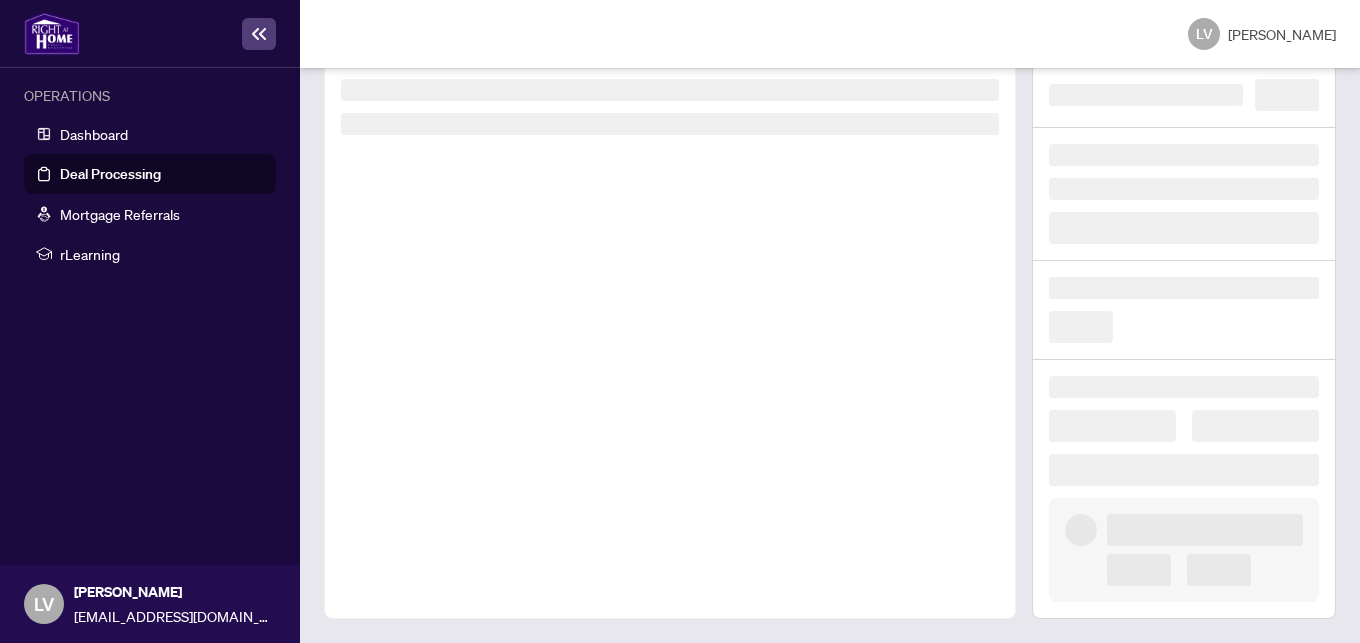 scroll, scrollTop: 10, scrollLeft: 0, axis: vertical 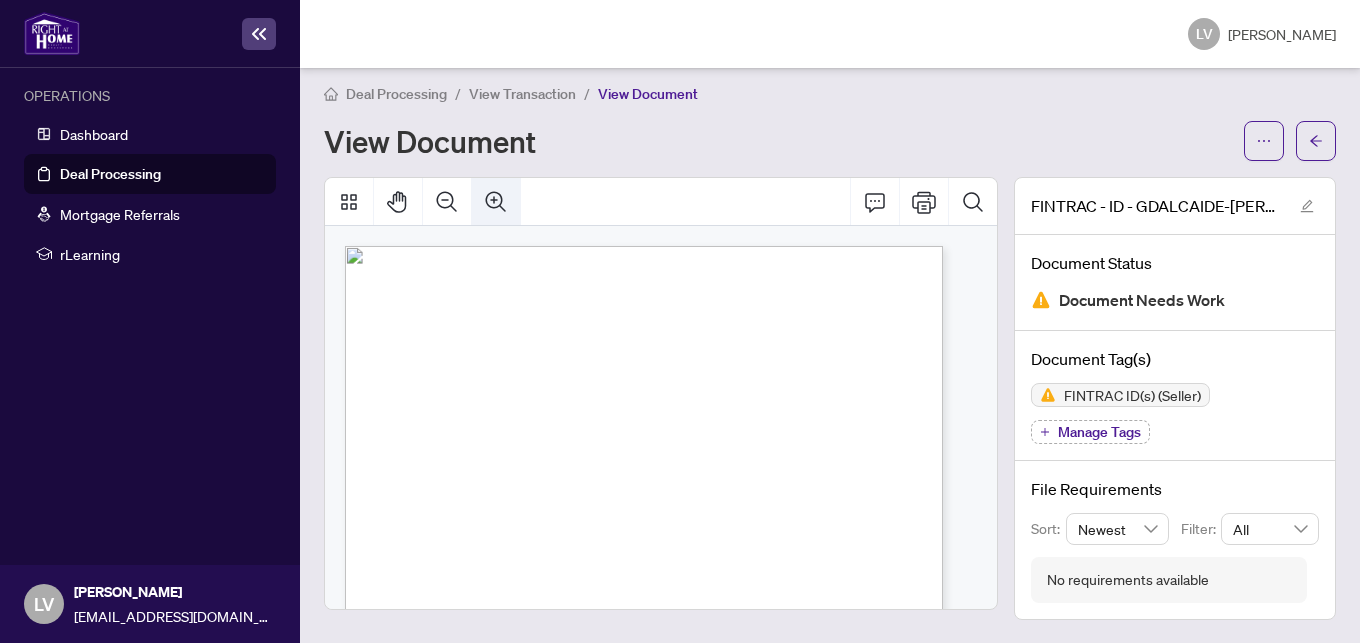 click 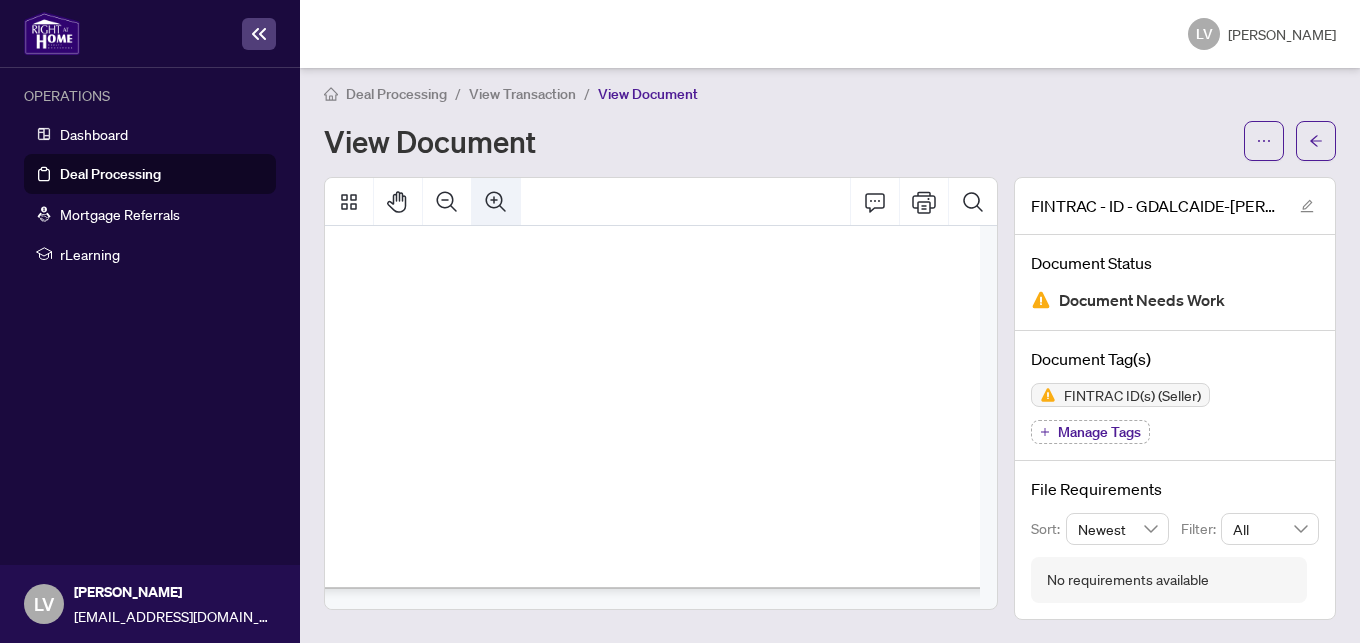 scroll, scrollTop: 3609, scrollLeft: 90, axis: both 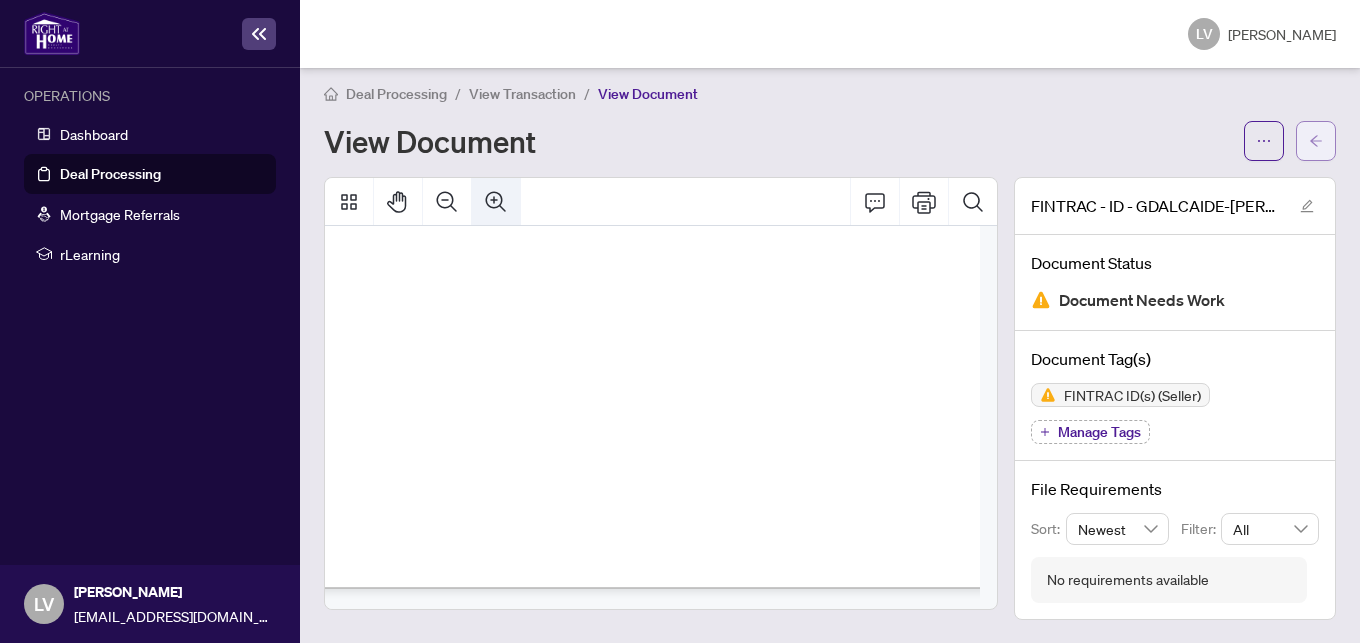 click at bounding box center (1316, 141) 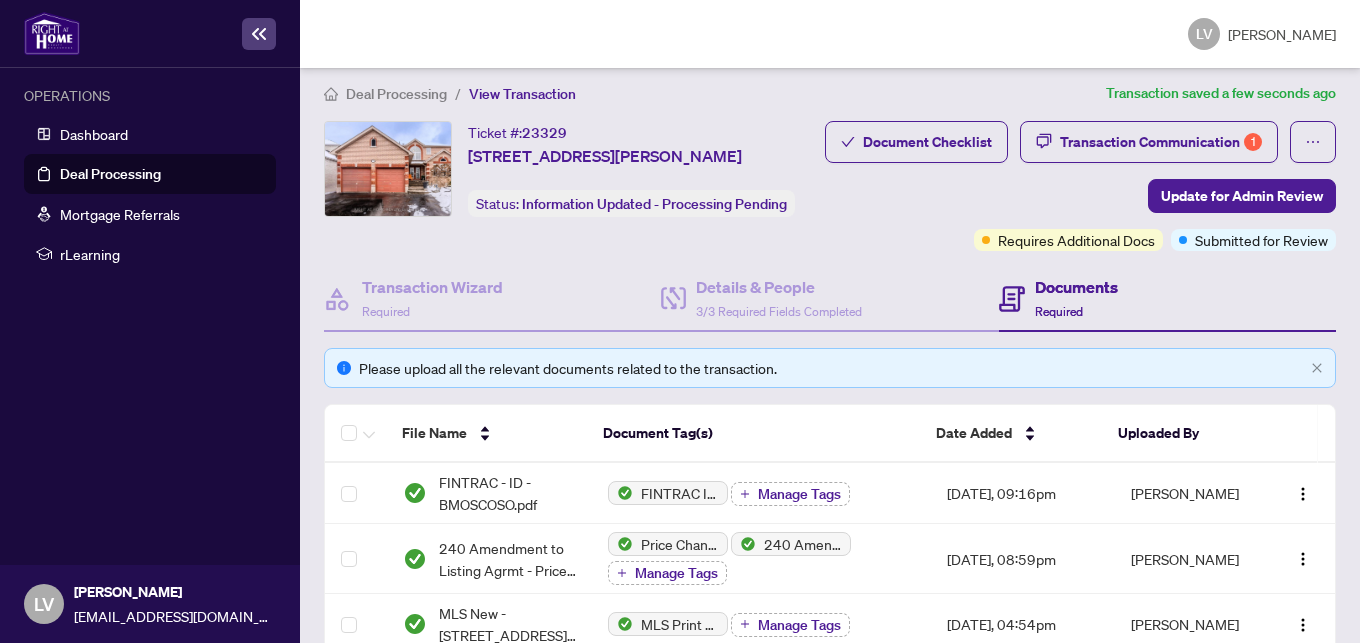click on "Documents" at bounding box center [1076, 287] 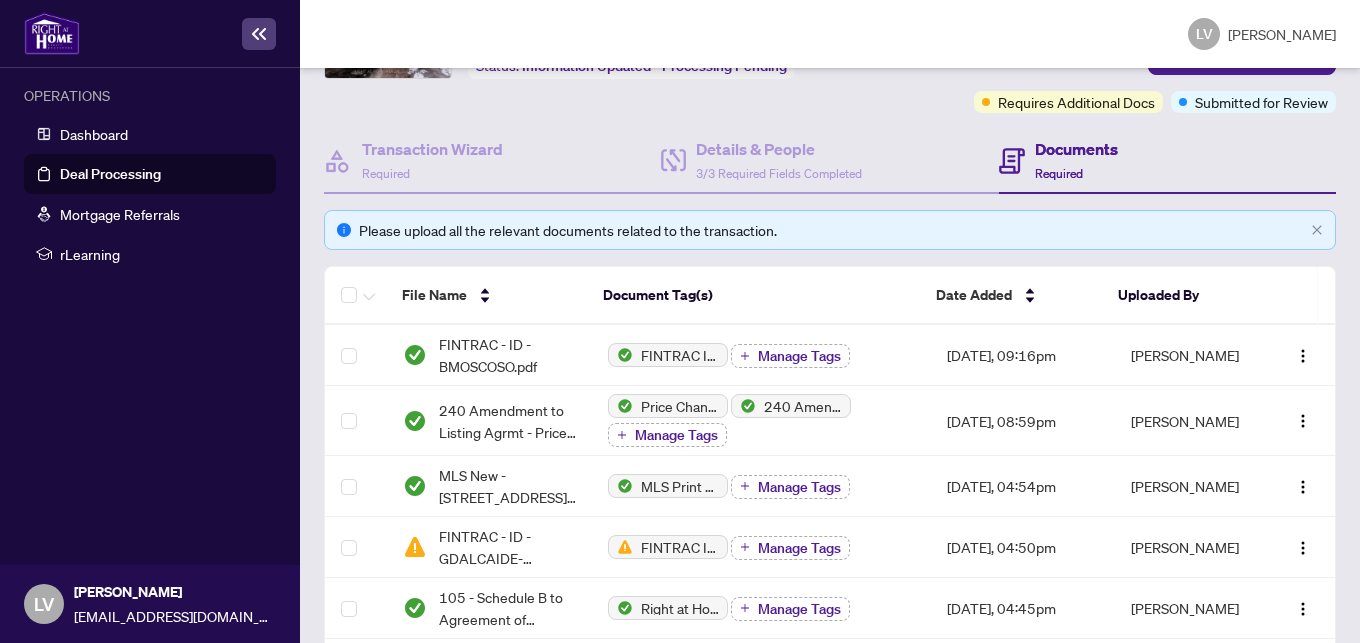 scroll, scrollTop: 0, scrollLeft: 0, axis: both 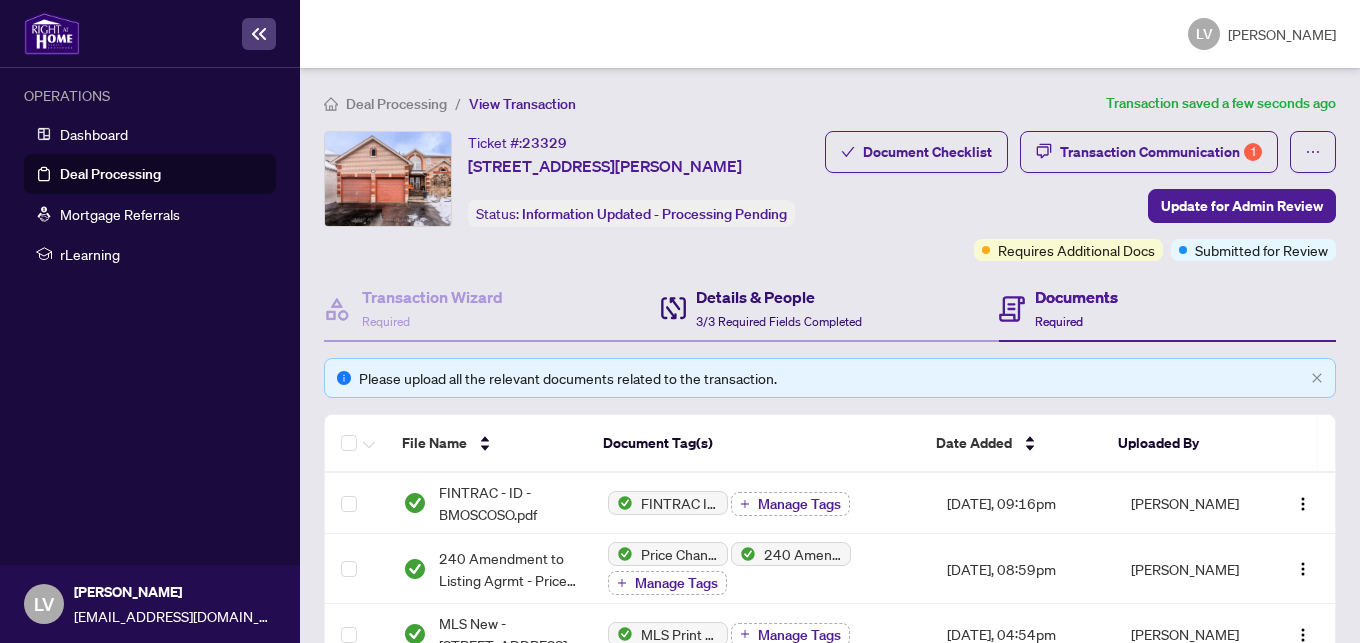 click on "Details & People 3/3 Required Fields Completed" at bounding box center [779, 308] 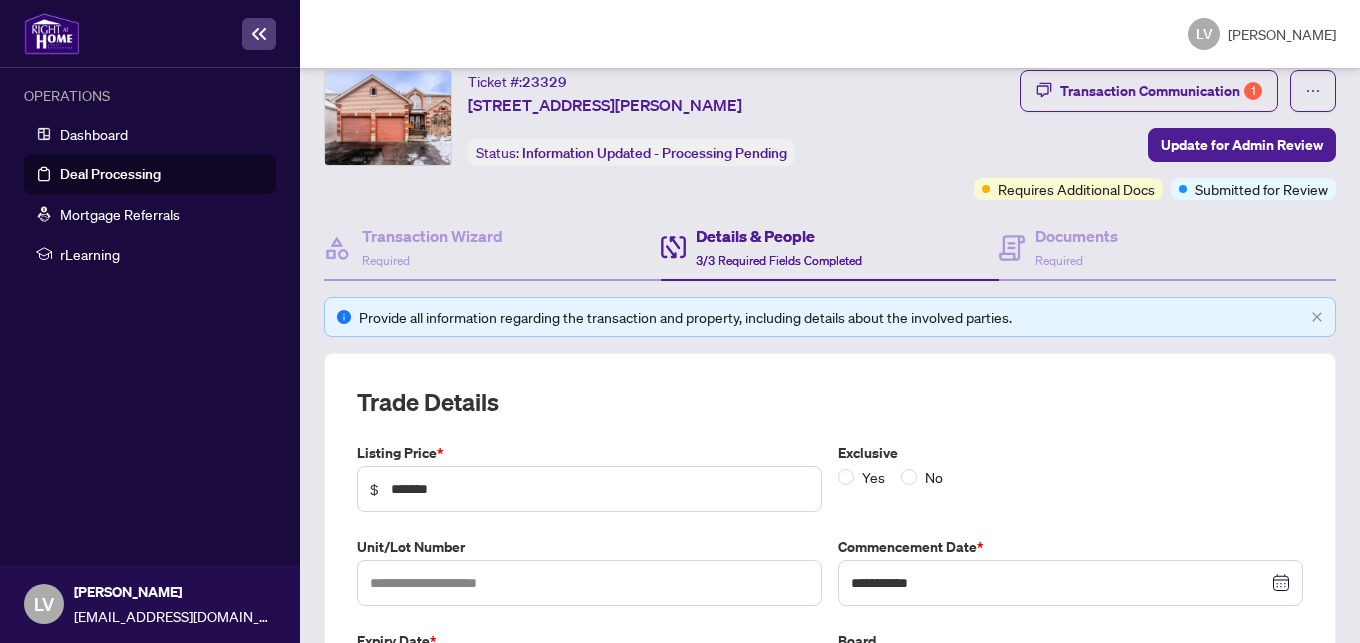 scroll, scrollTop: 0, scrollLeft: 0, axis: both 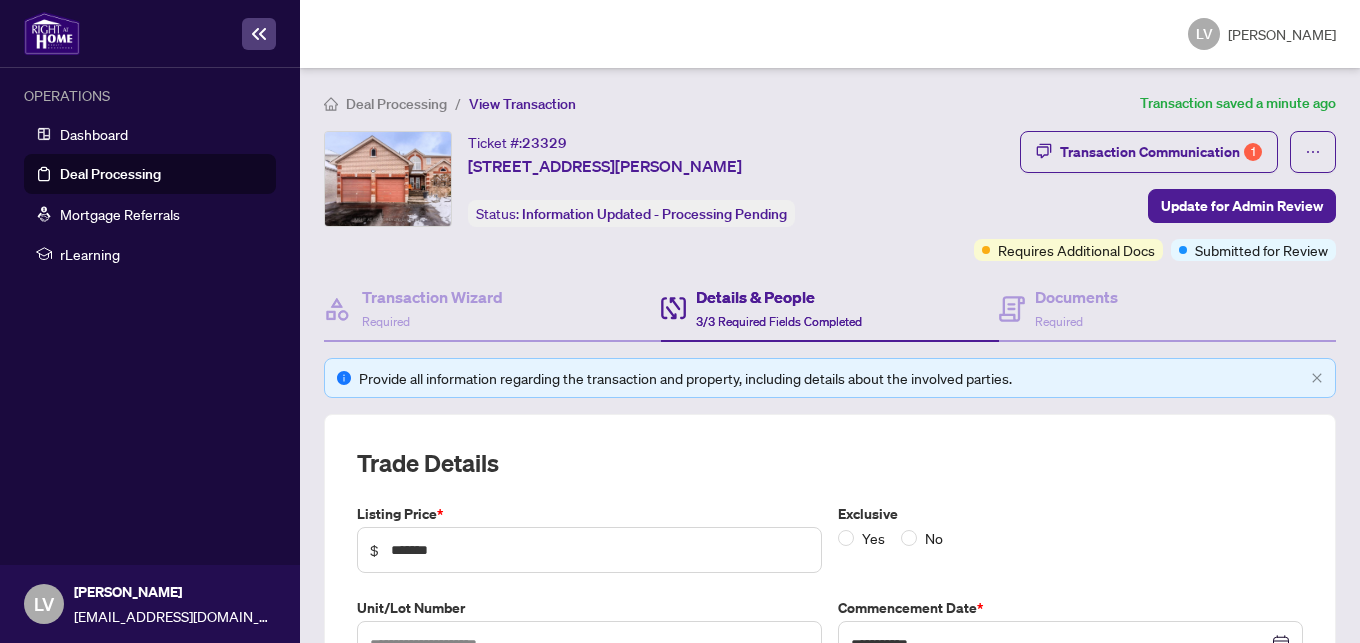 click on "Deal Processing" at bounding box center [396, 104] 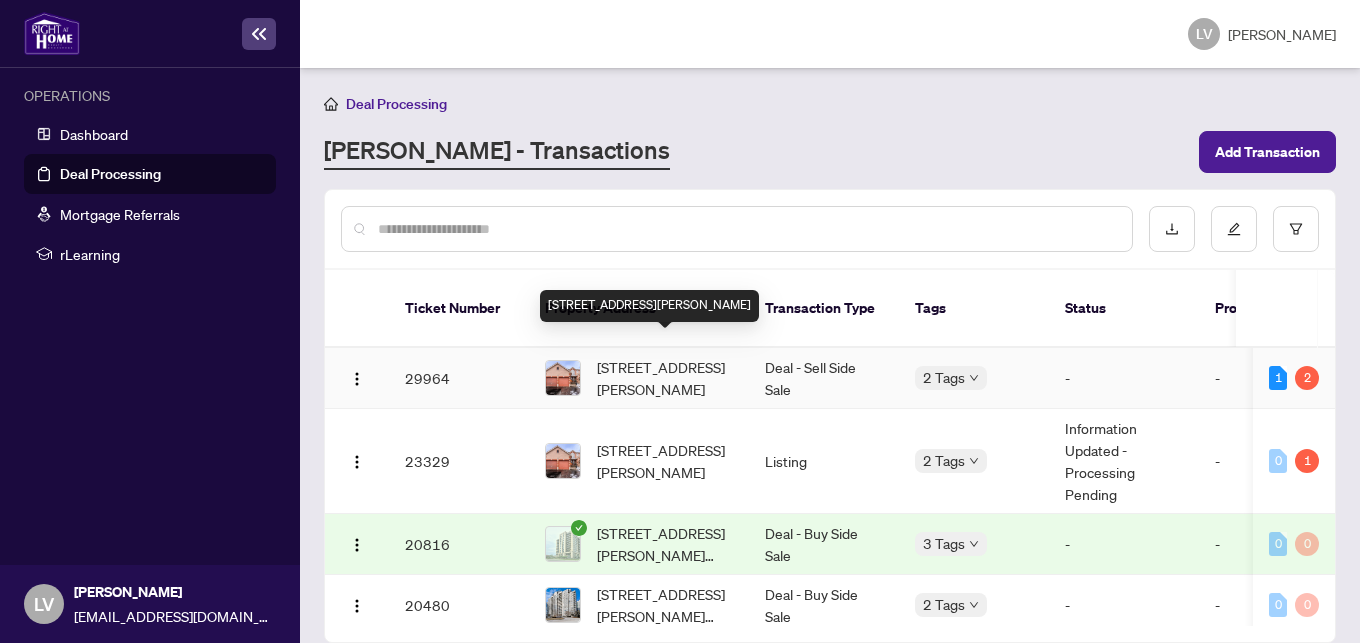 click on "[STREET_ADDRESS][PERSON_NAME]" at bounding box center (665, 378) 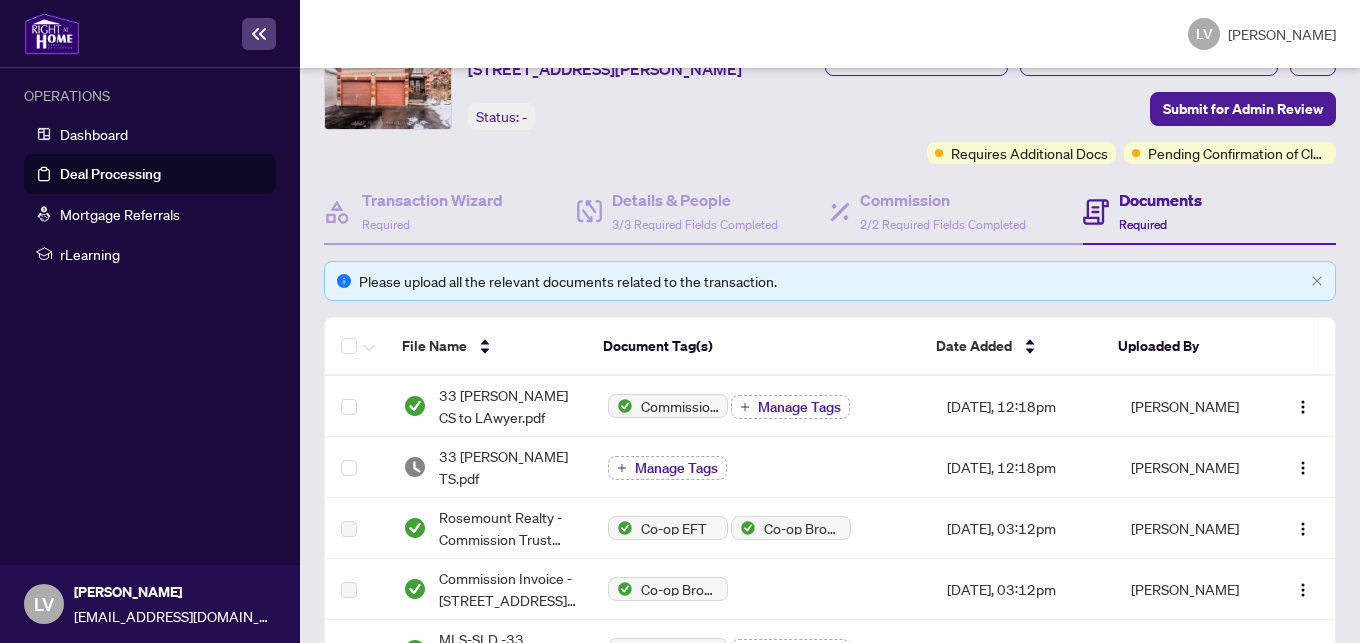 scroll, scrollTop: 99, scrollLeft: 0, axis: vertical 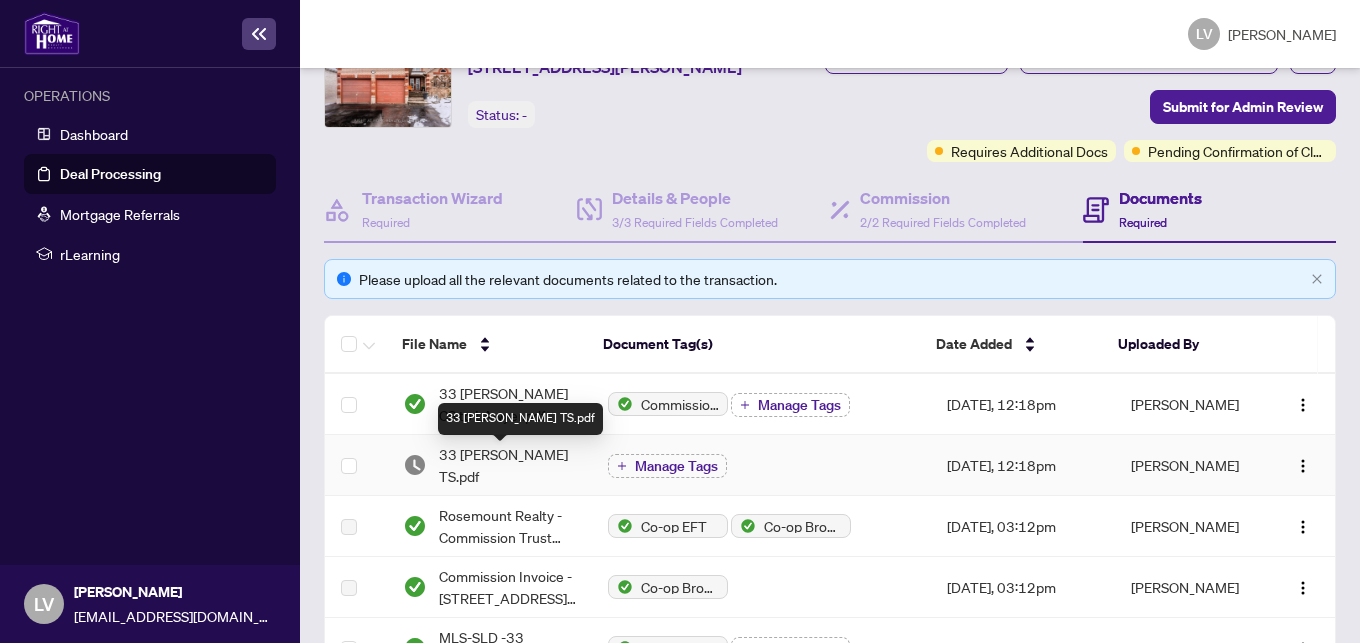 click on "33 [PERSON_NAME] TS.pdf" at bounding box center (507, 465) 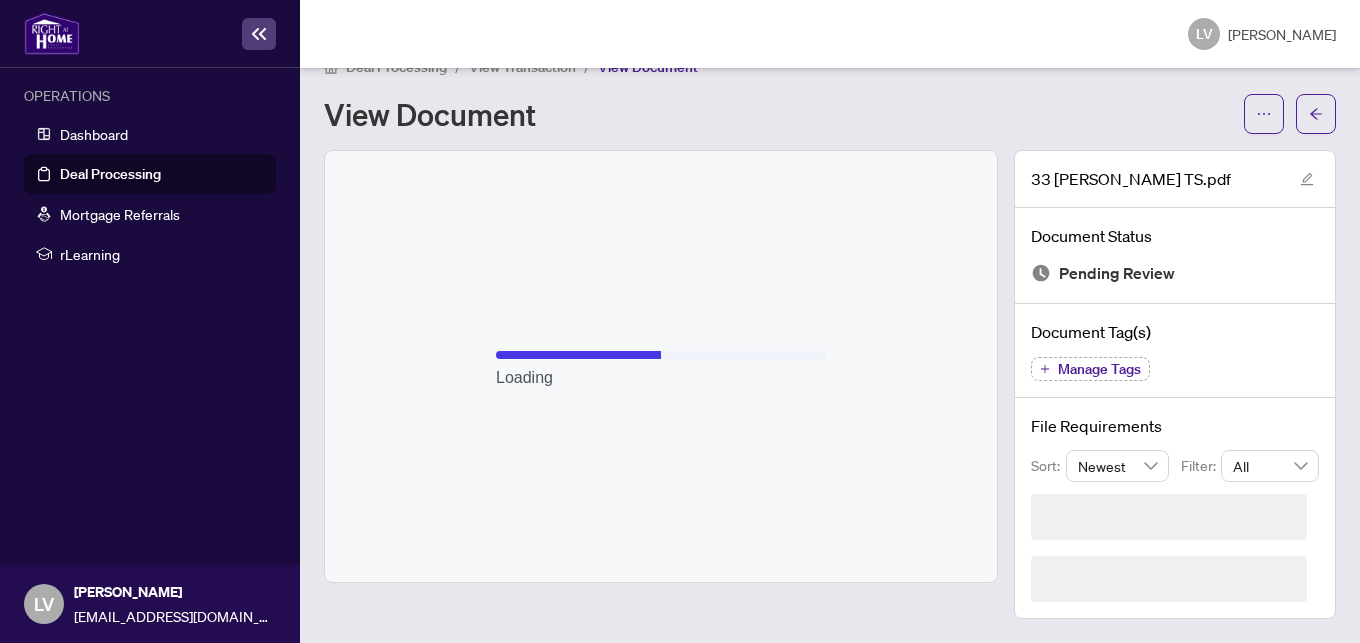 scroll, scrollTop: 1, scrollLeft: 0, axis: vertical 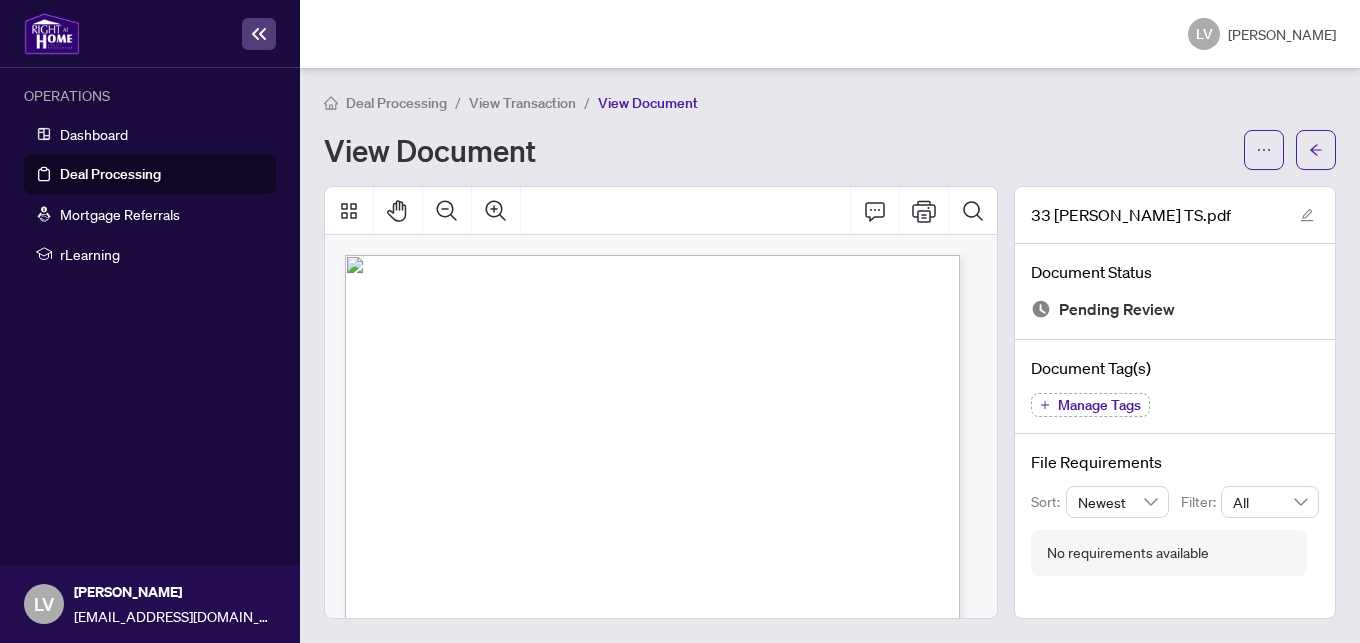 click on "View Transaction" at bounding box center (522, 103) 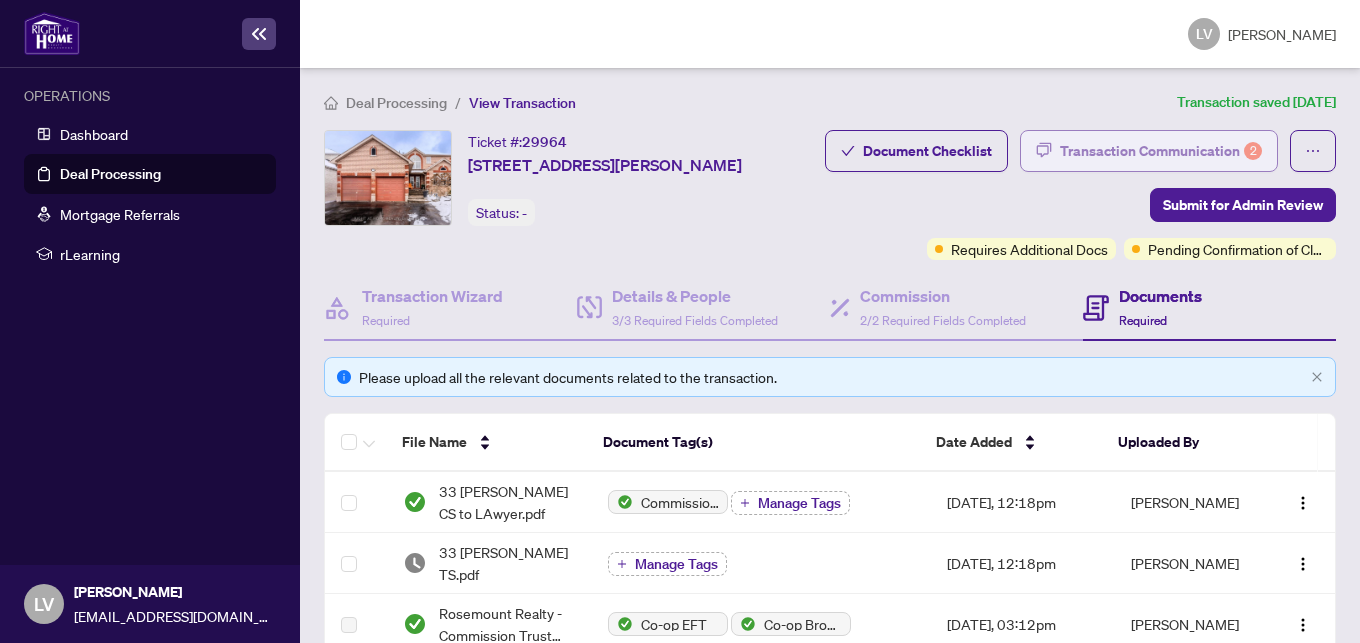 click on "Transaction Communication 2" at bounding box center (1161, 151) 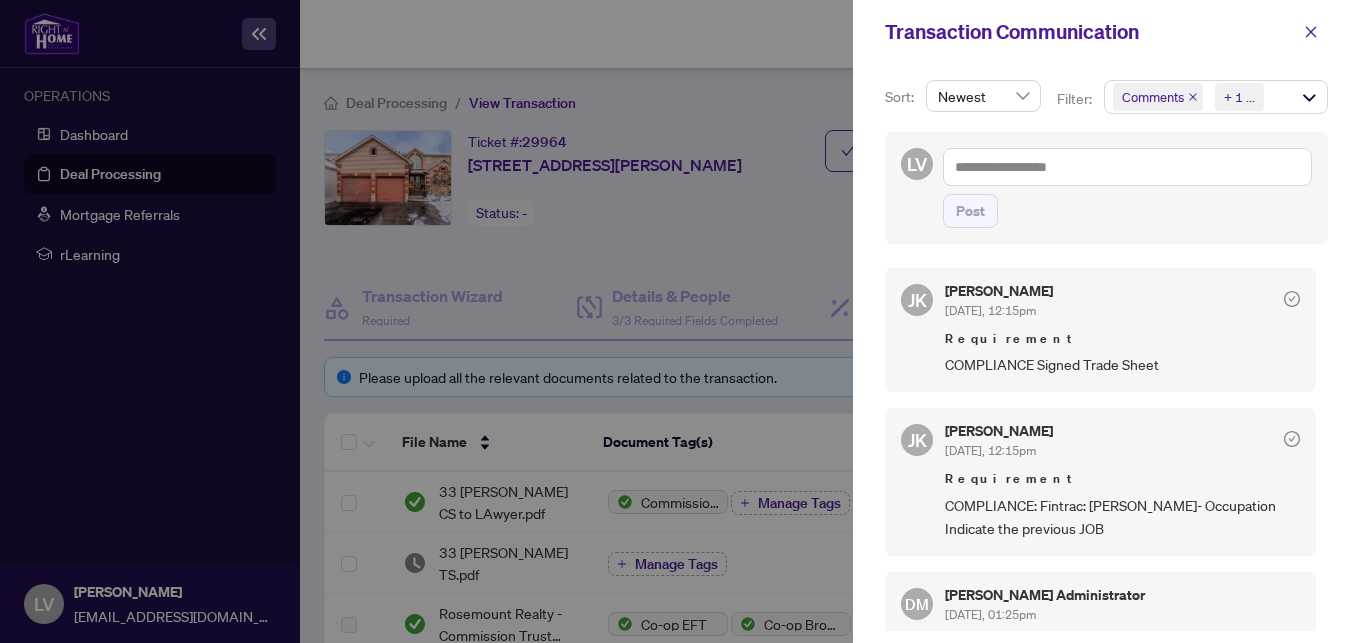 click at bounding box center [680, 321] 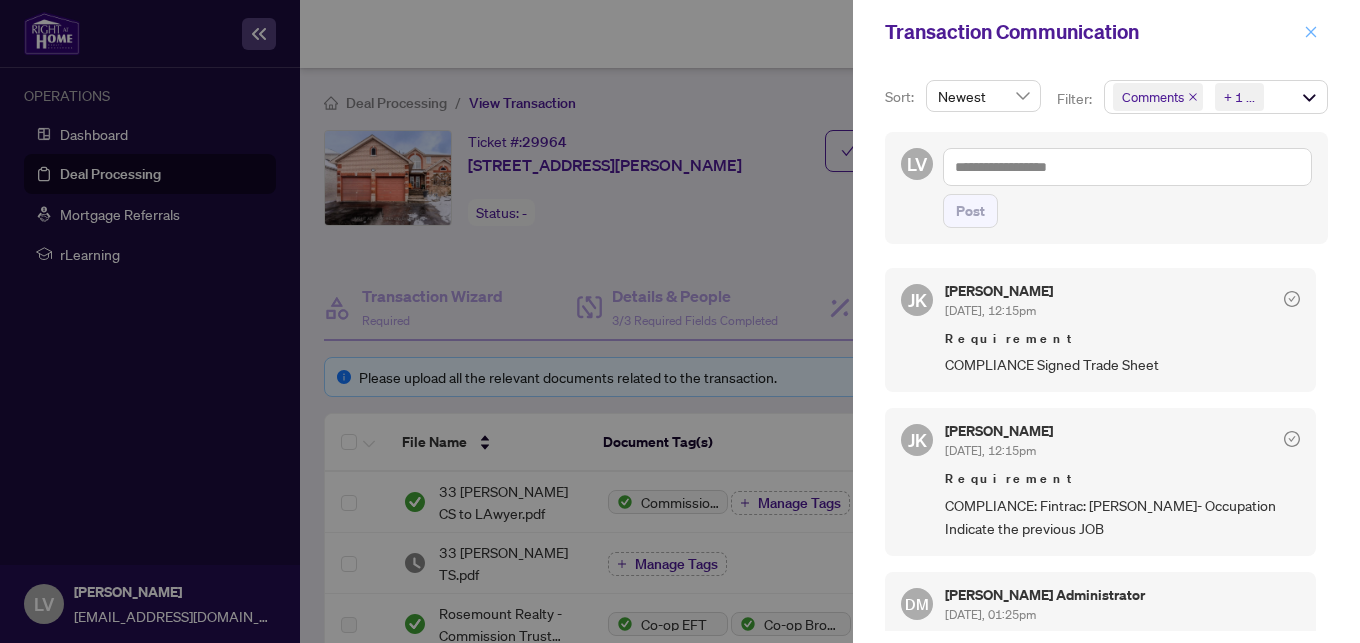 click 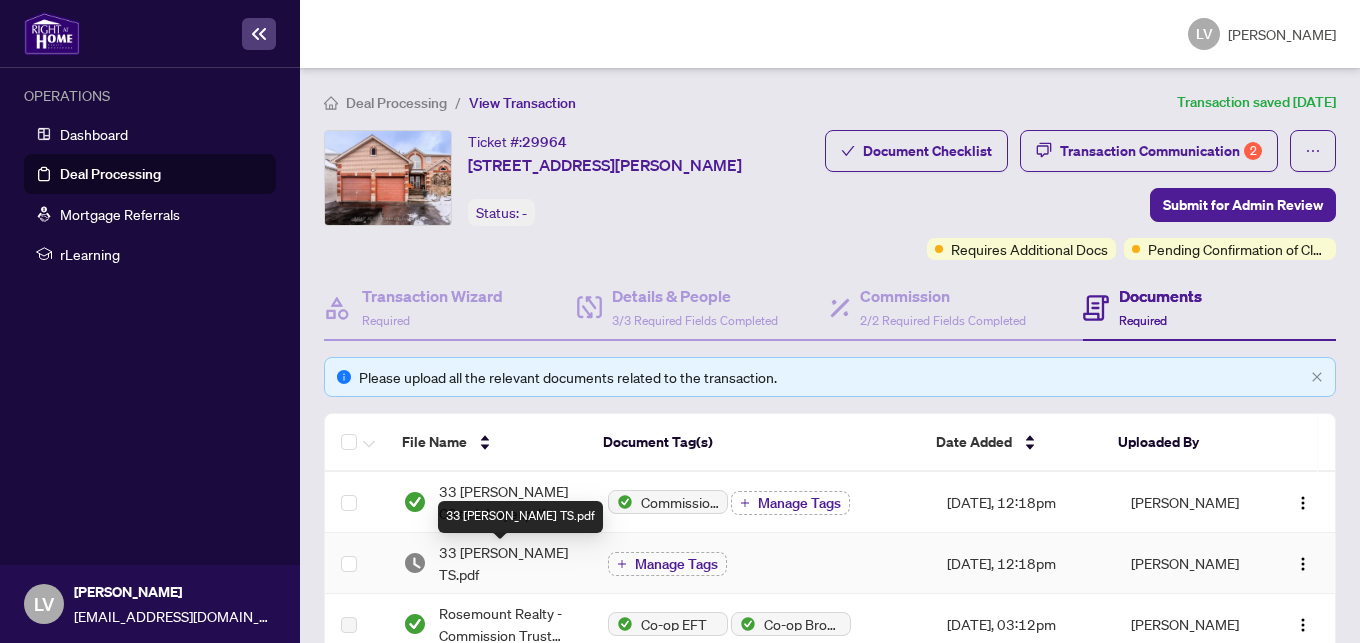 click on "33 [PERSON_NAME] TS.pdf" at bounding box center [507, 563] 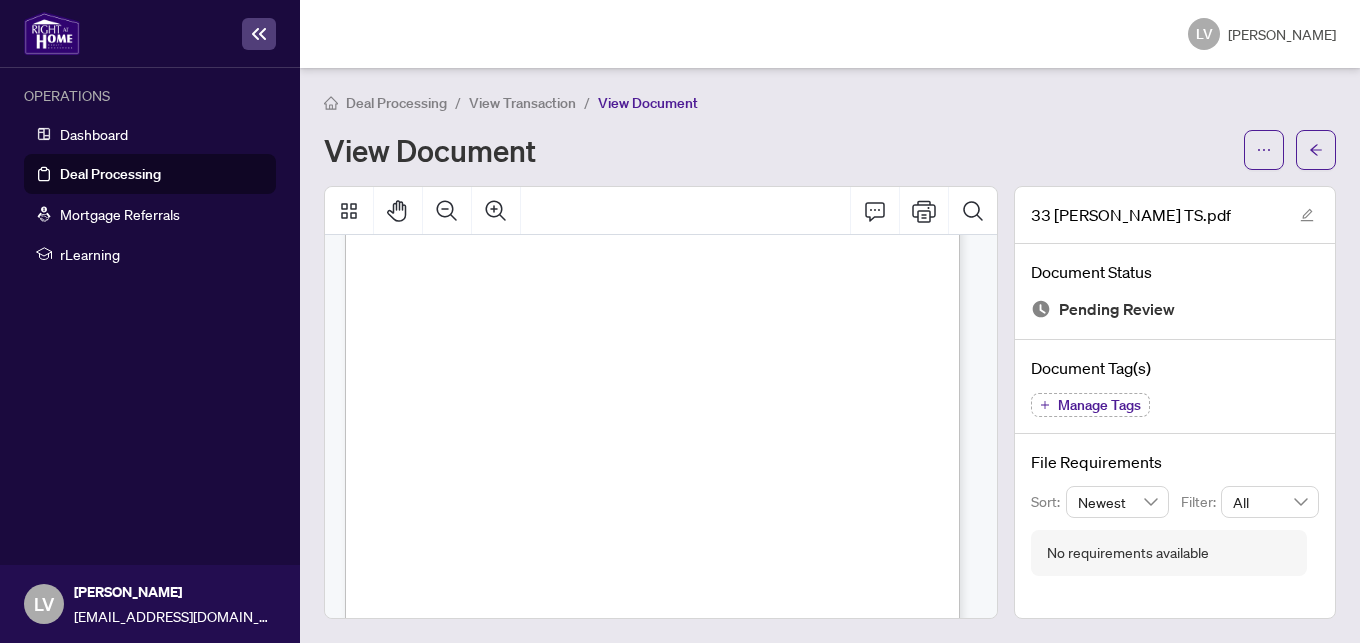 scroll, scrollTop: 221, scrollLeft: 0, axis: vertical 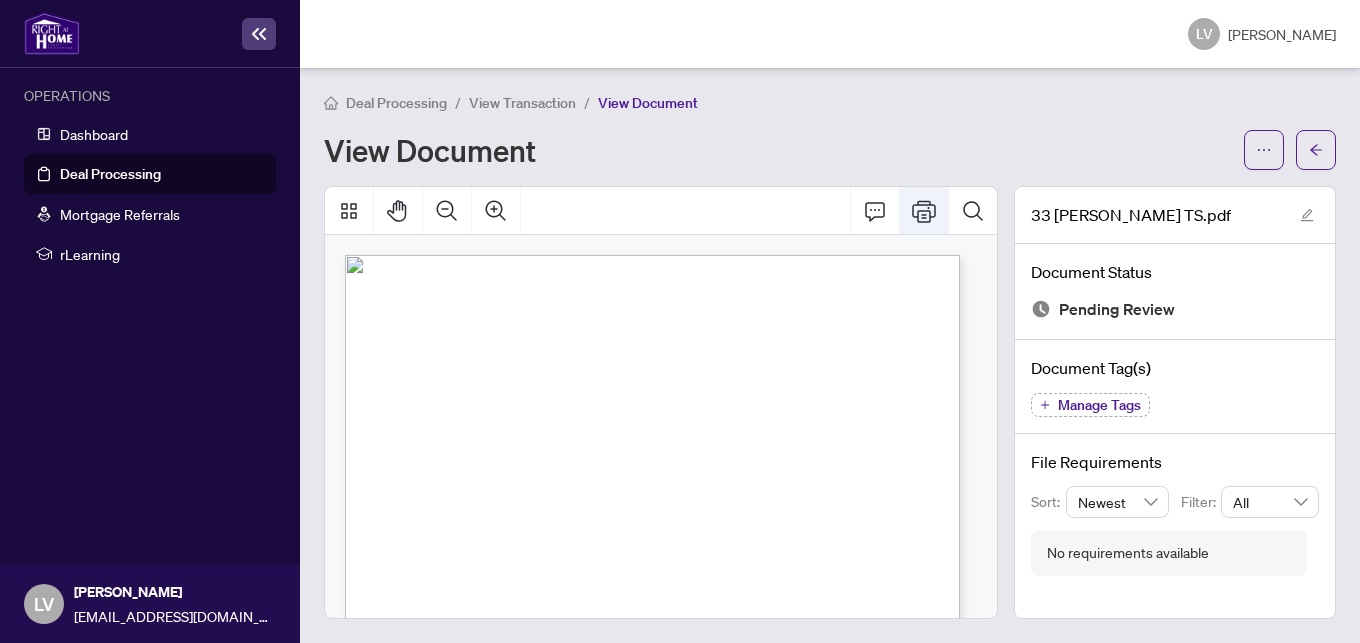 click 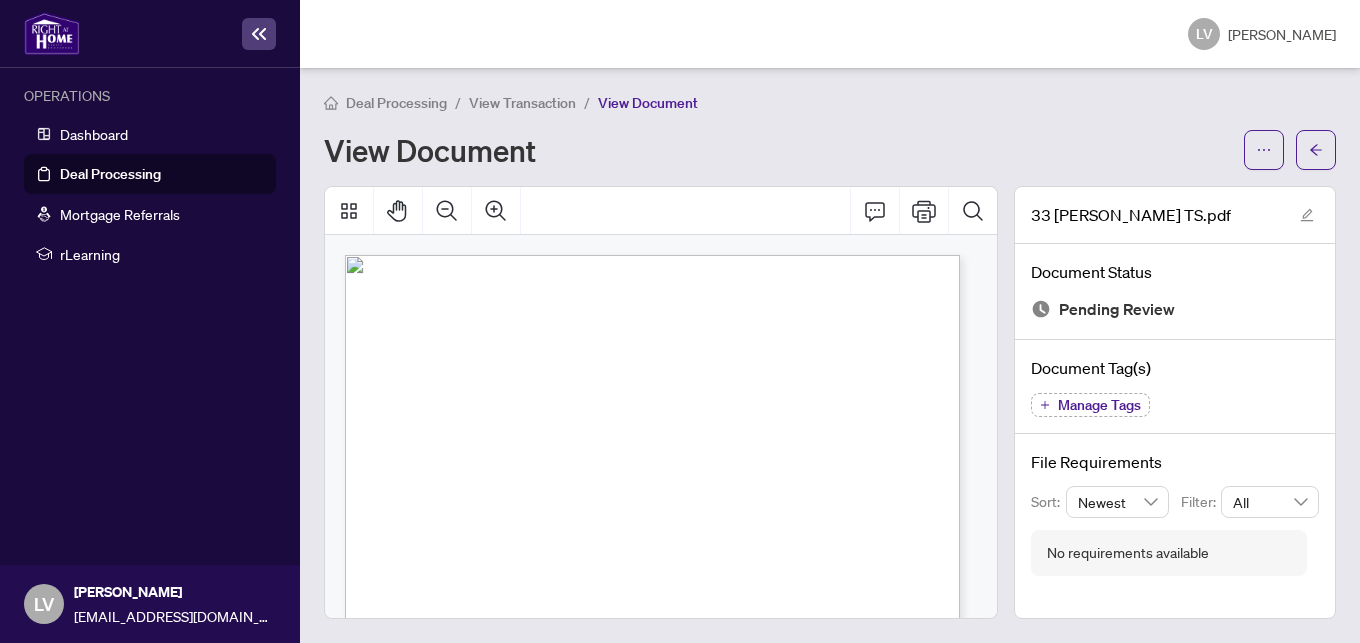 click on "Deal Processing" at bounding box center (396, 103) 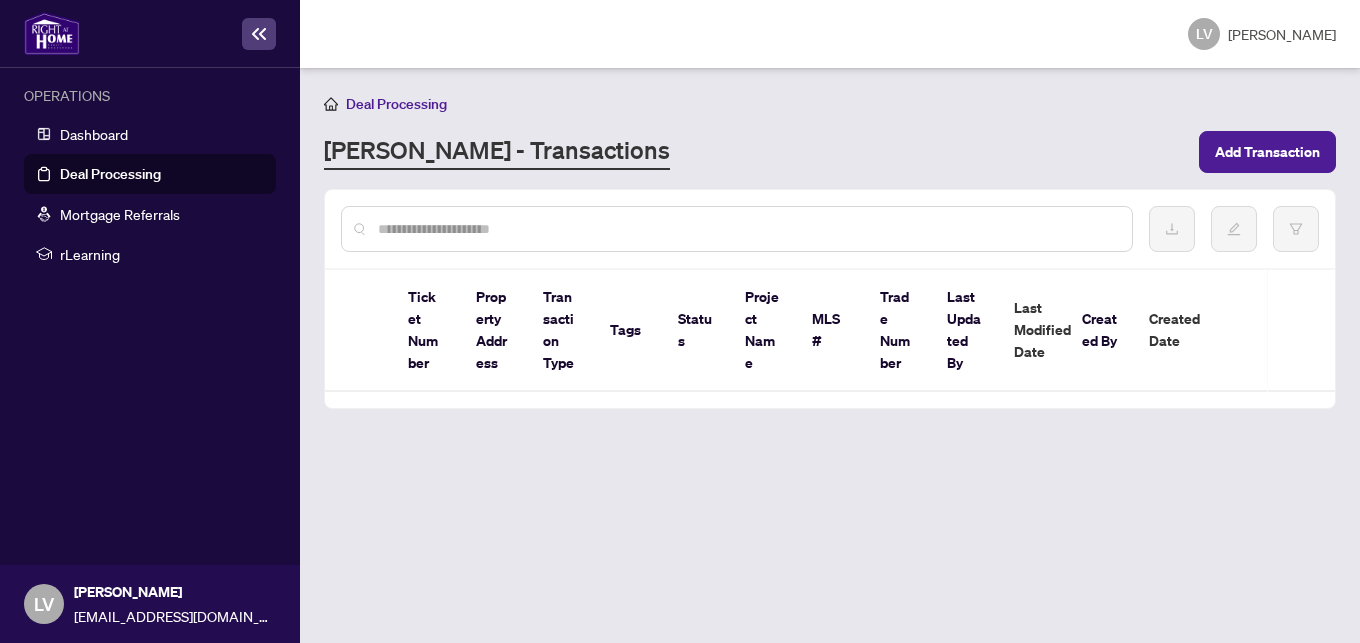 scroll, scrollTop: 0, scrollLeft: 0, axis: both 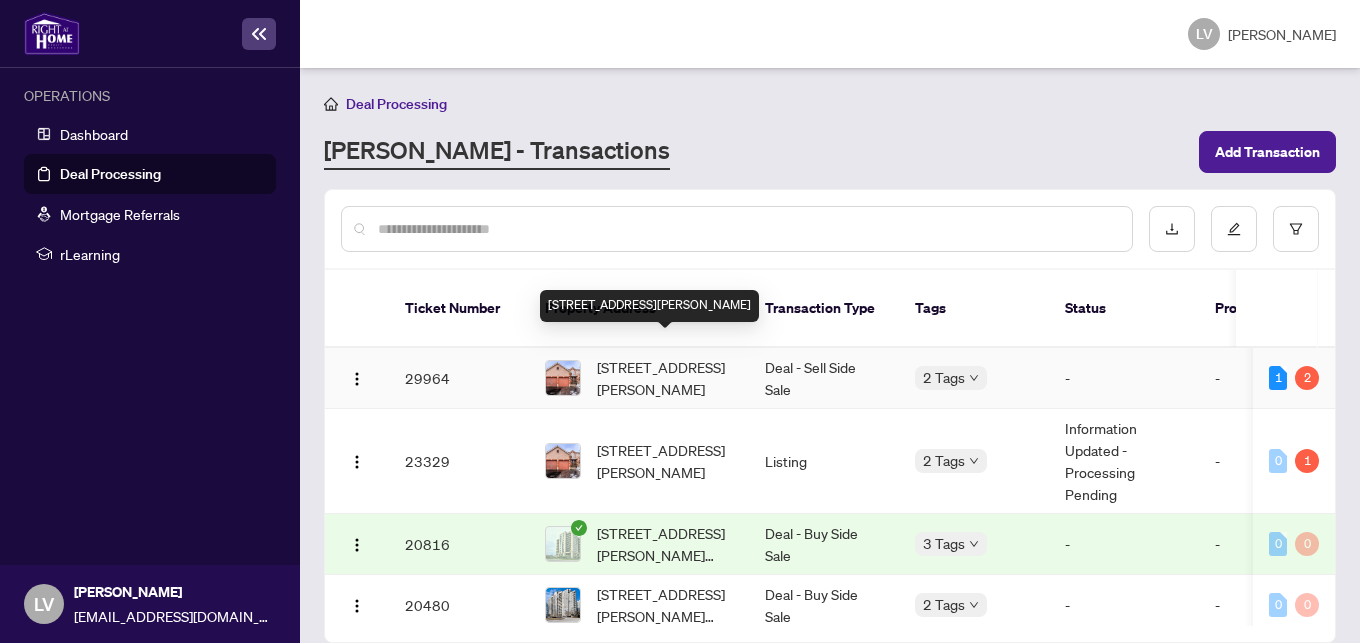 click on "[STREET_ADDRESS][PERSON_NAME]" at bounding box center [665, 378] 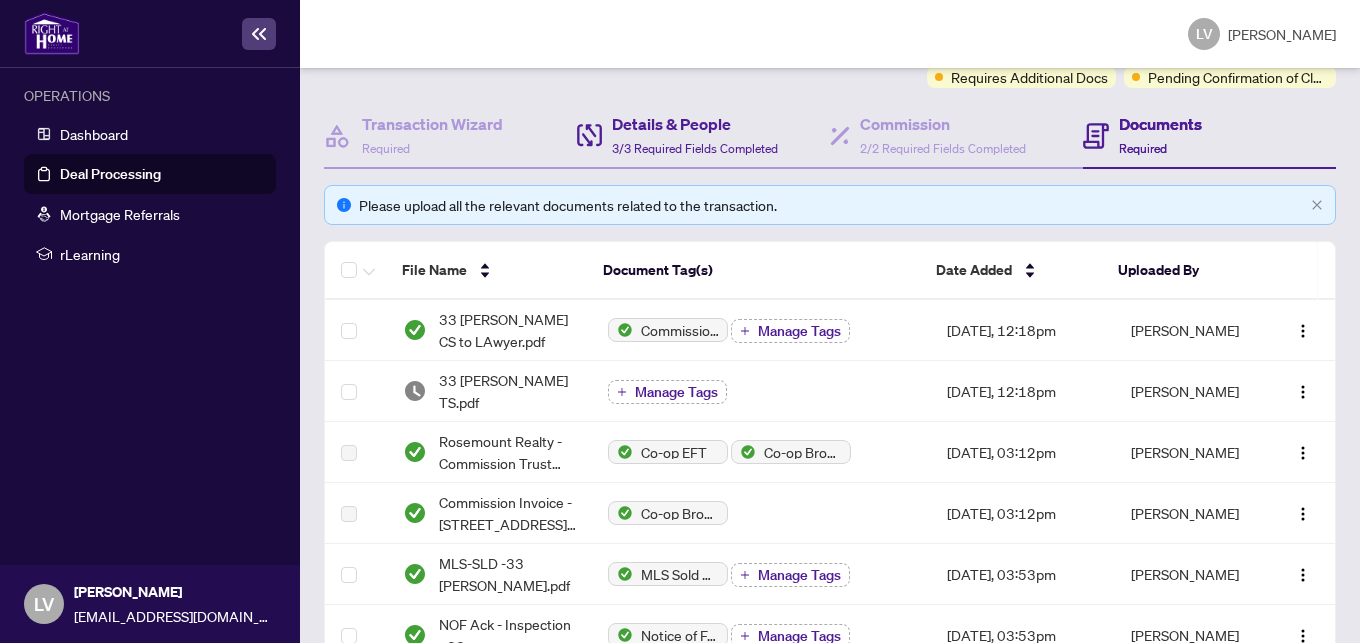 scroll, scrollTop: 186, scrollLeft: 0, axis: vertical 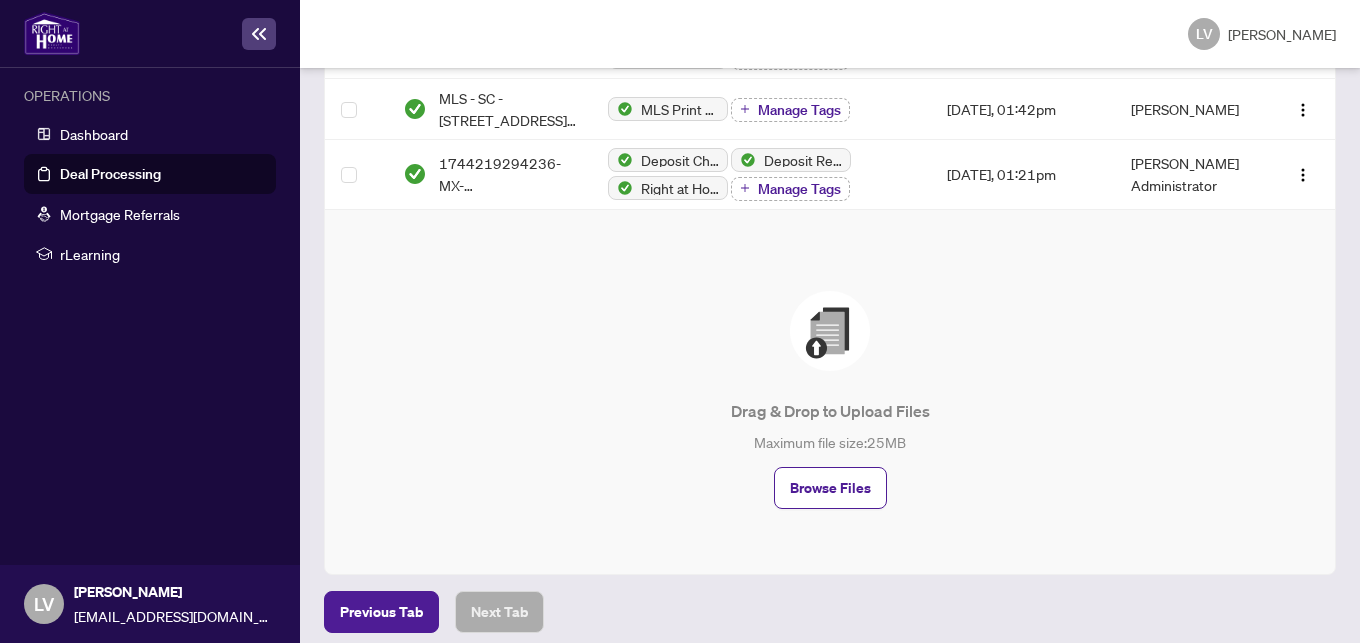 click on "Drag & Drop to Upload Files Maximum file size:  25  MB Browse Files" at bounding box center [830, 400] 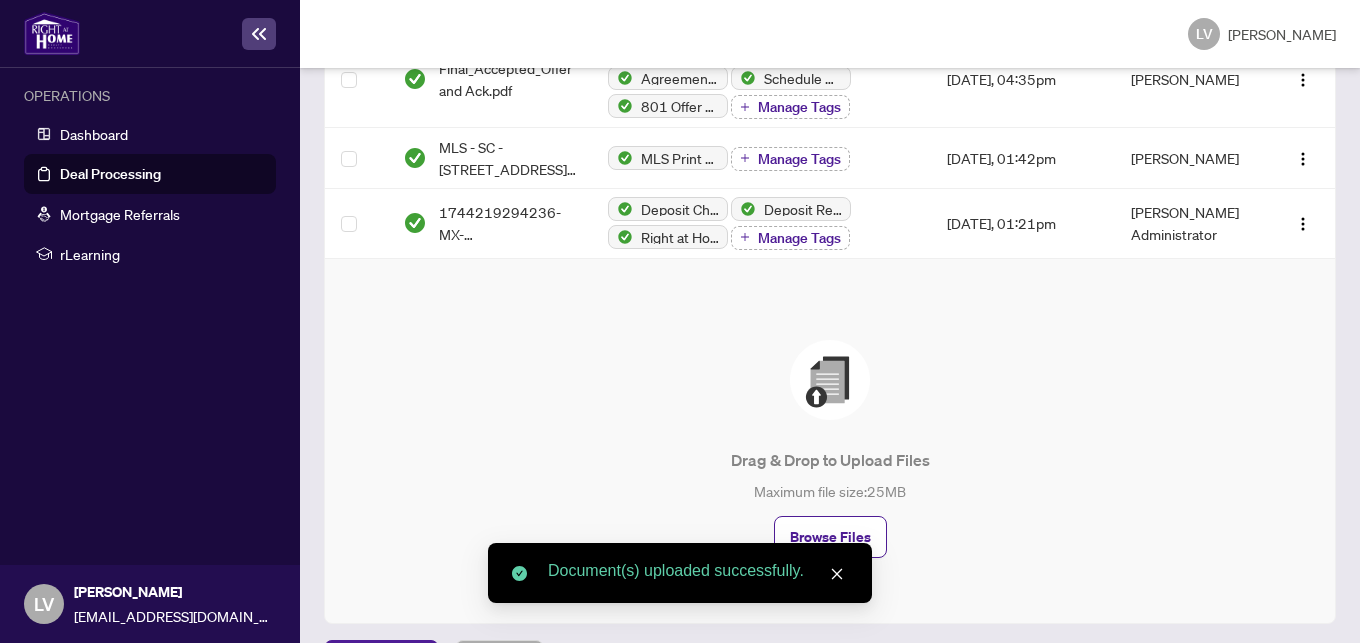 click at bounding box center [837, 574] 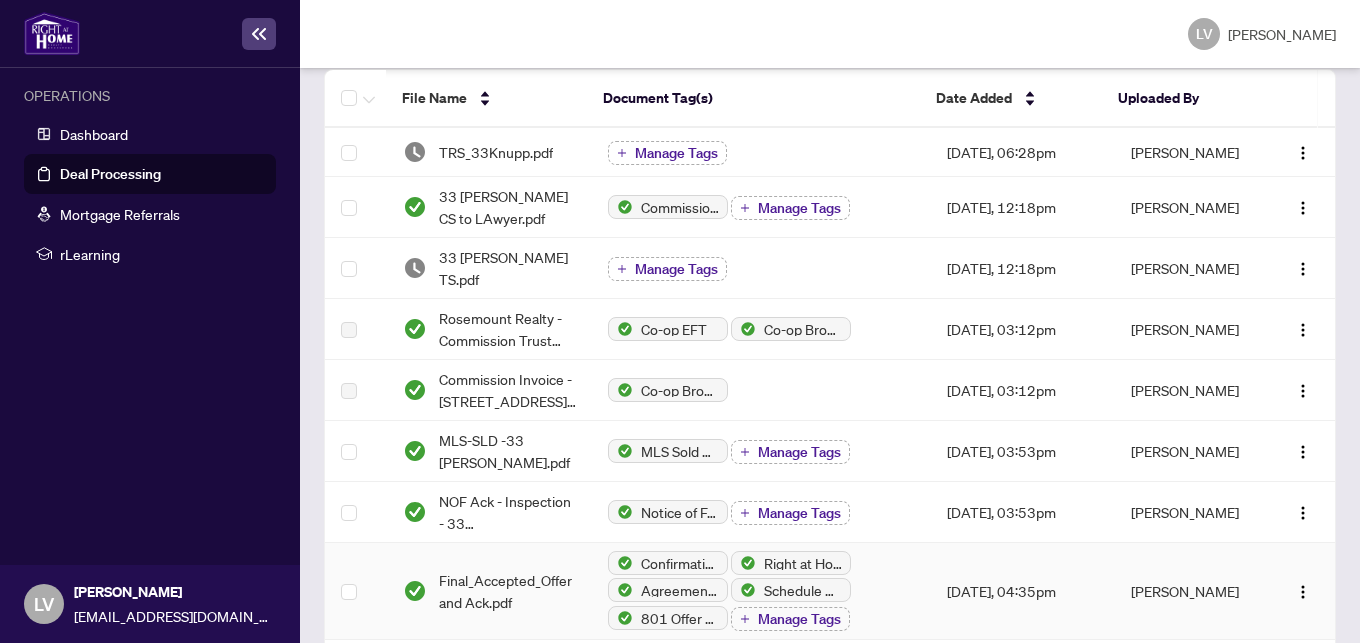 scroll, scrollTop: 330, scrollLeft: 0, axis: vertical 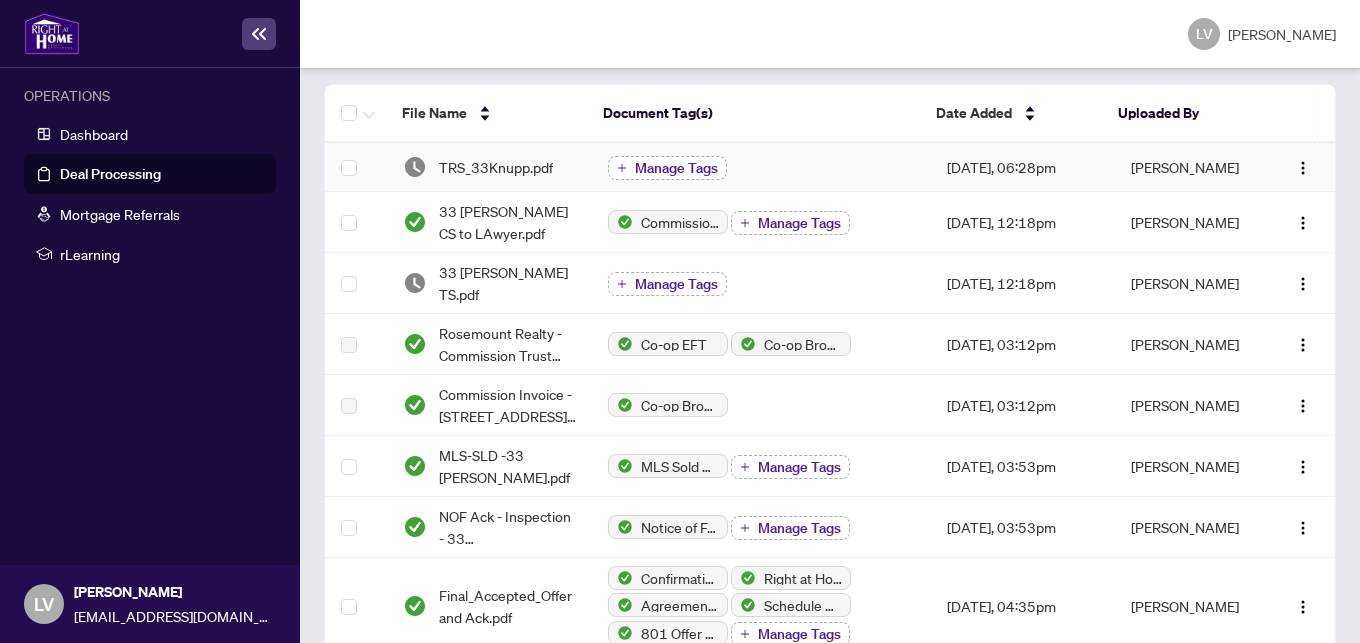 click on "Manage Tags" at bounding box center (676, 168) 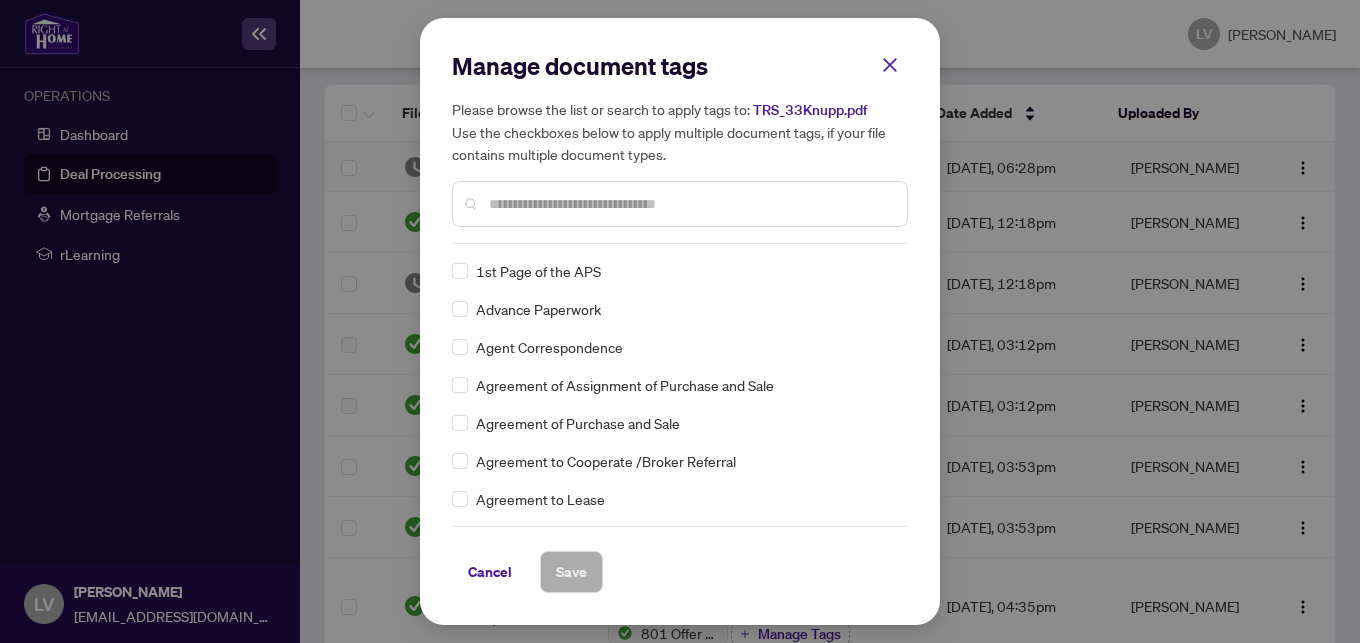 click at bounding box center (690, 204) 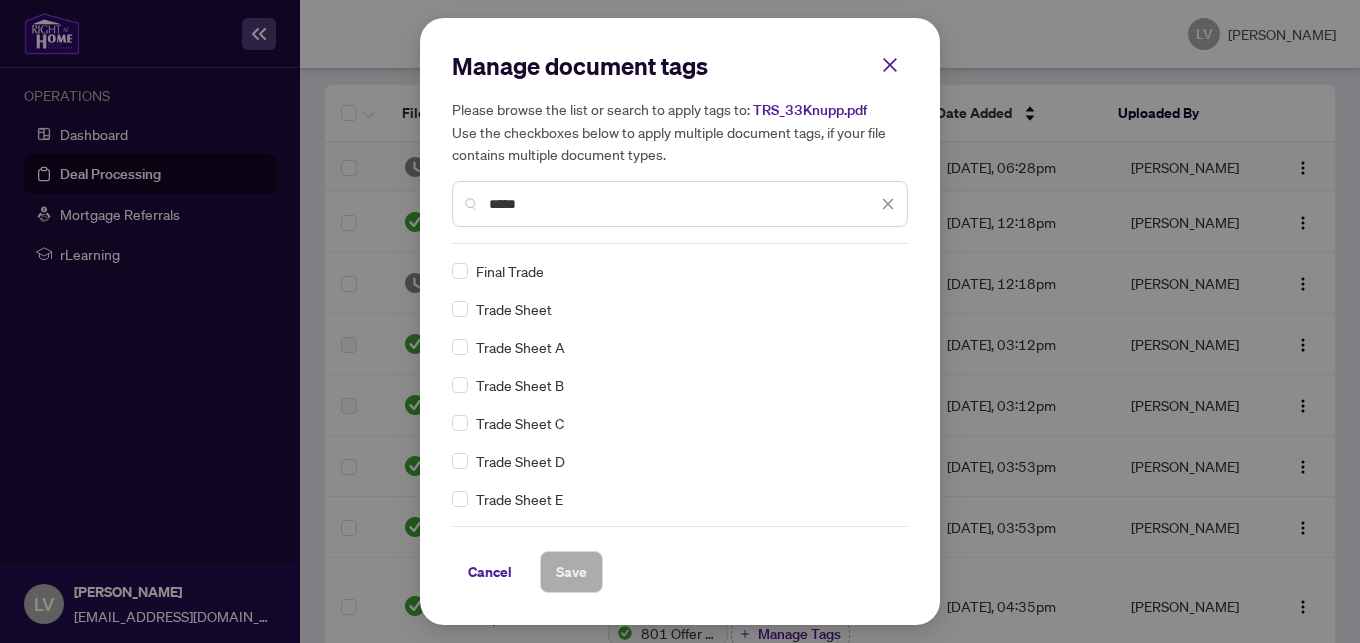 type on "*****" 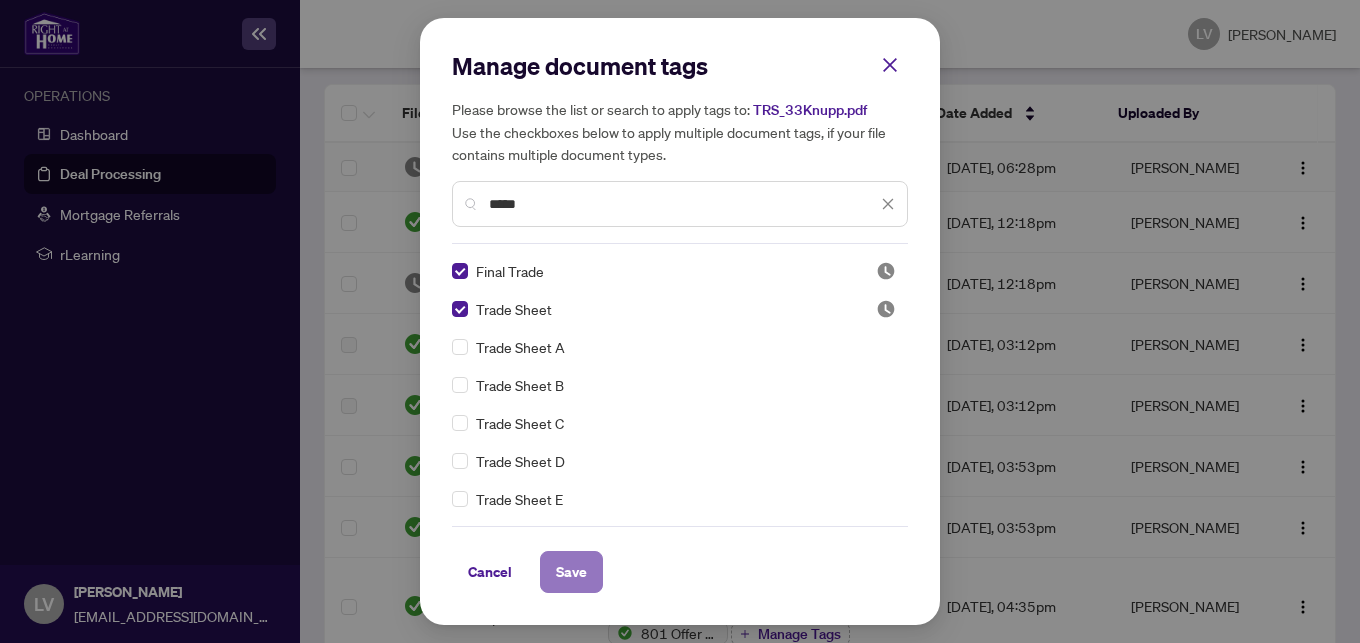 click on "Save" at bounding box center [571, 572] 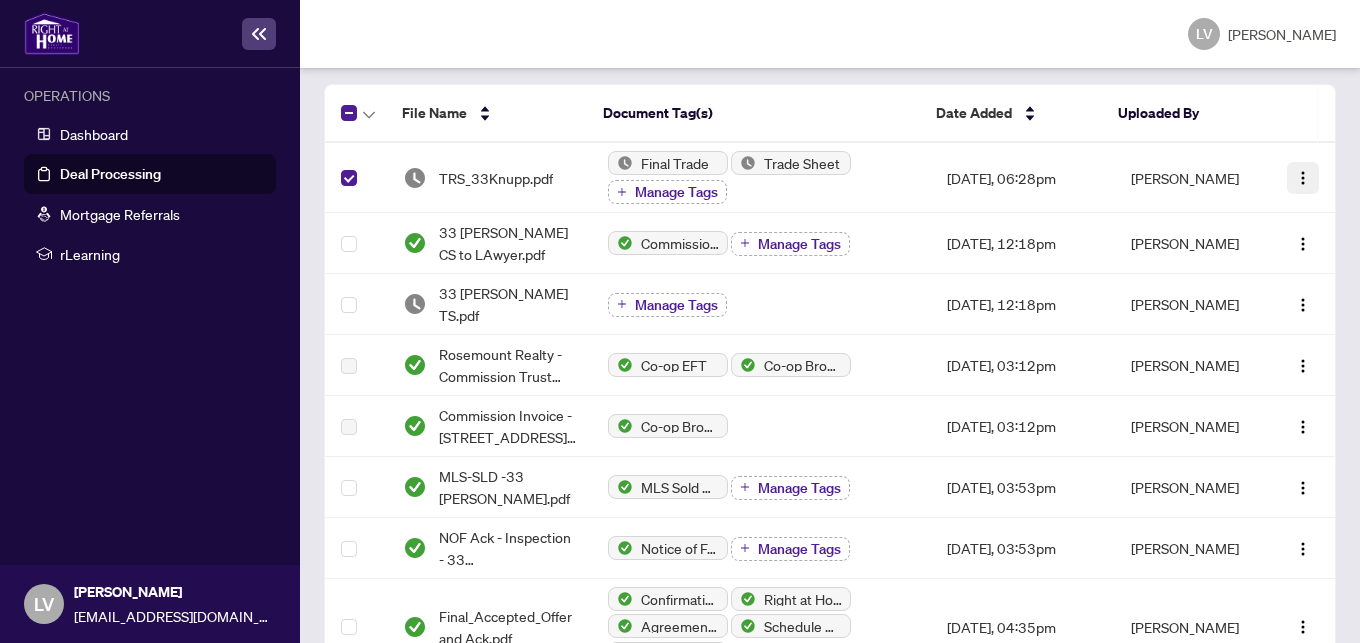 click at bounding box center [1303, 178] 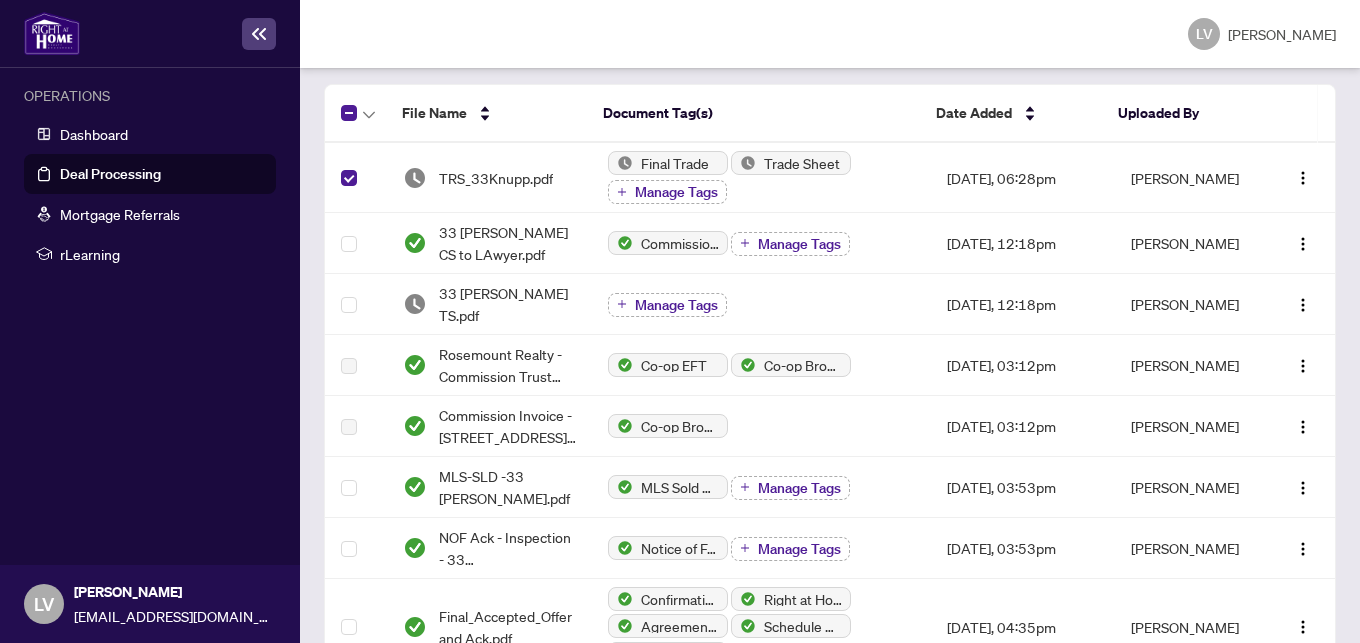 click on "Document Tag(s)" at bounding box center (753, 114) 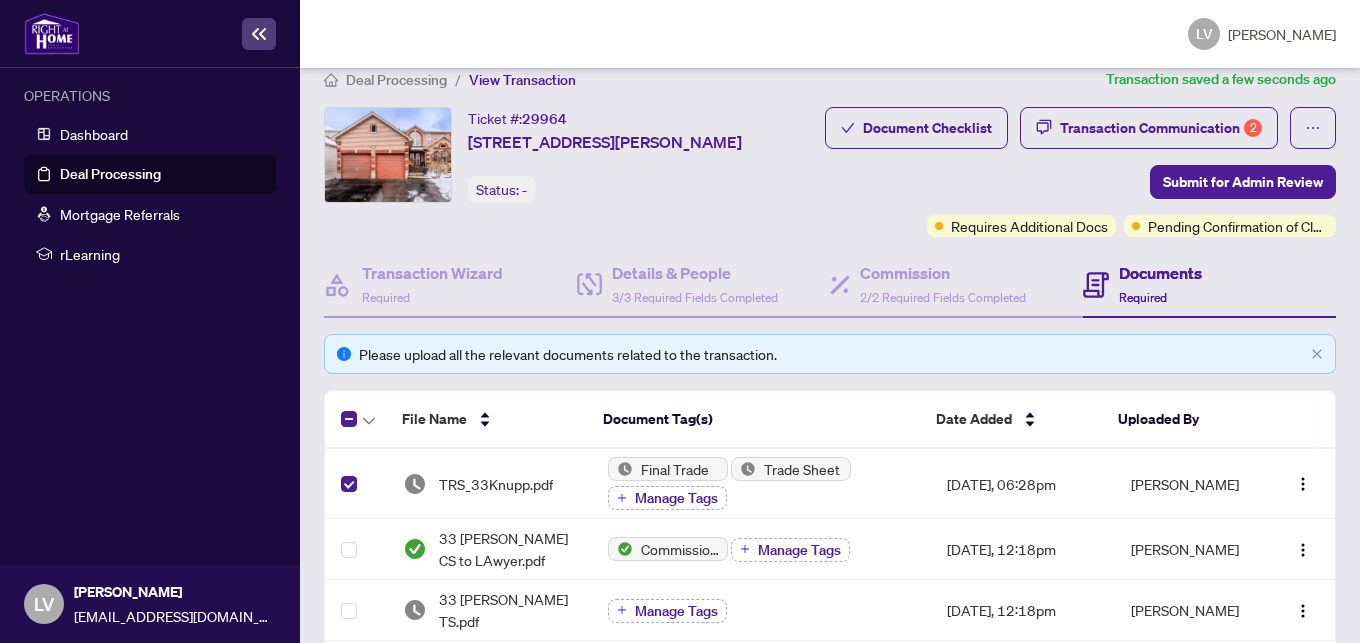 scroll, scrollTop: 0, scrollLeft: 0, axis: both 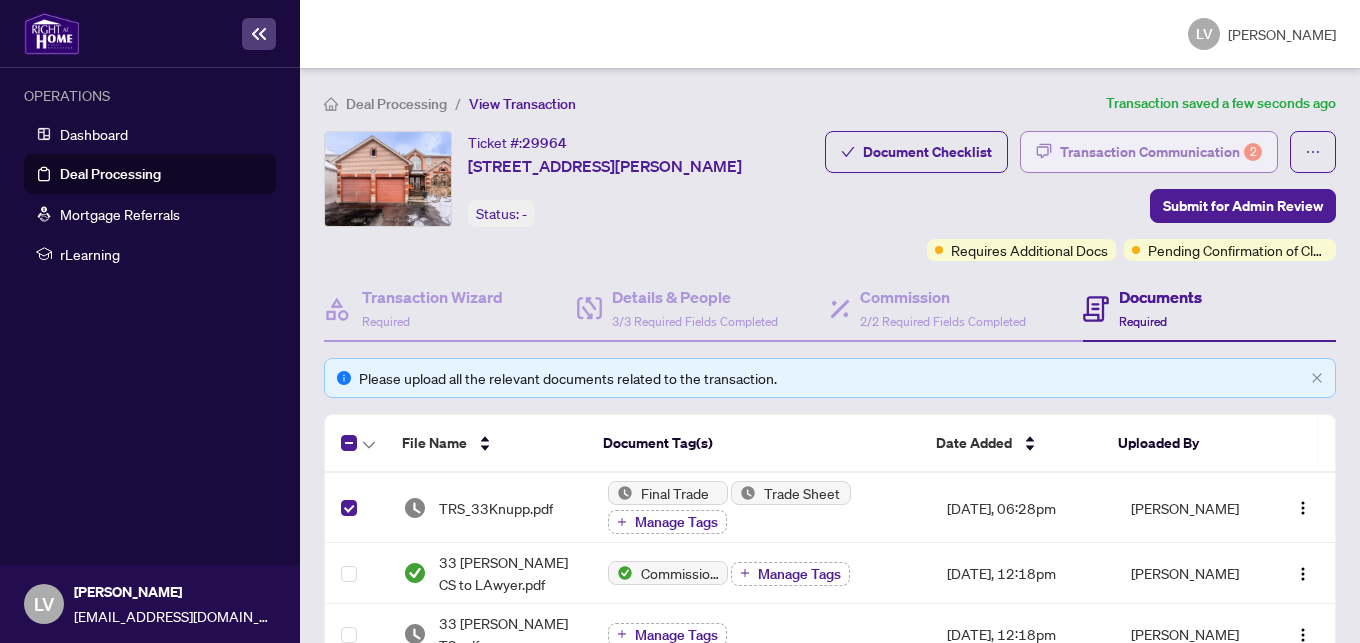 click on "Transaction Communication 2" at bounding box center [1161, 152] 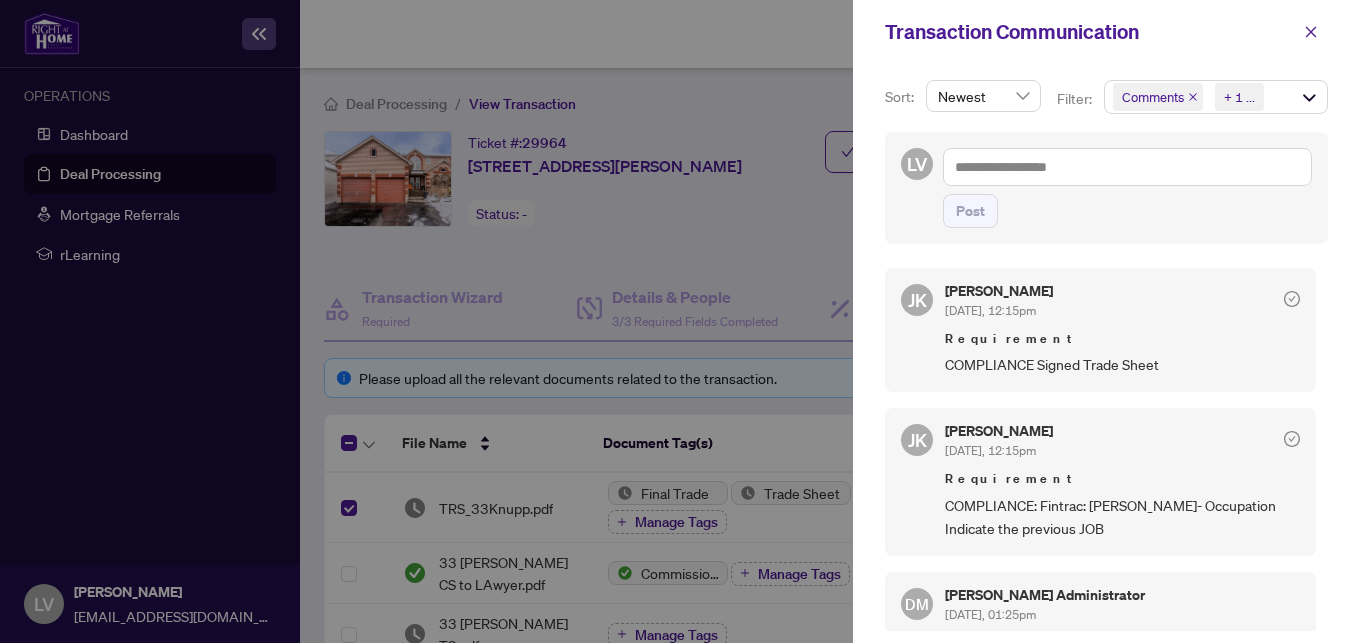 click at bounding box center [680, 321] 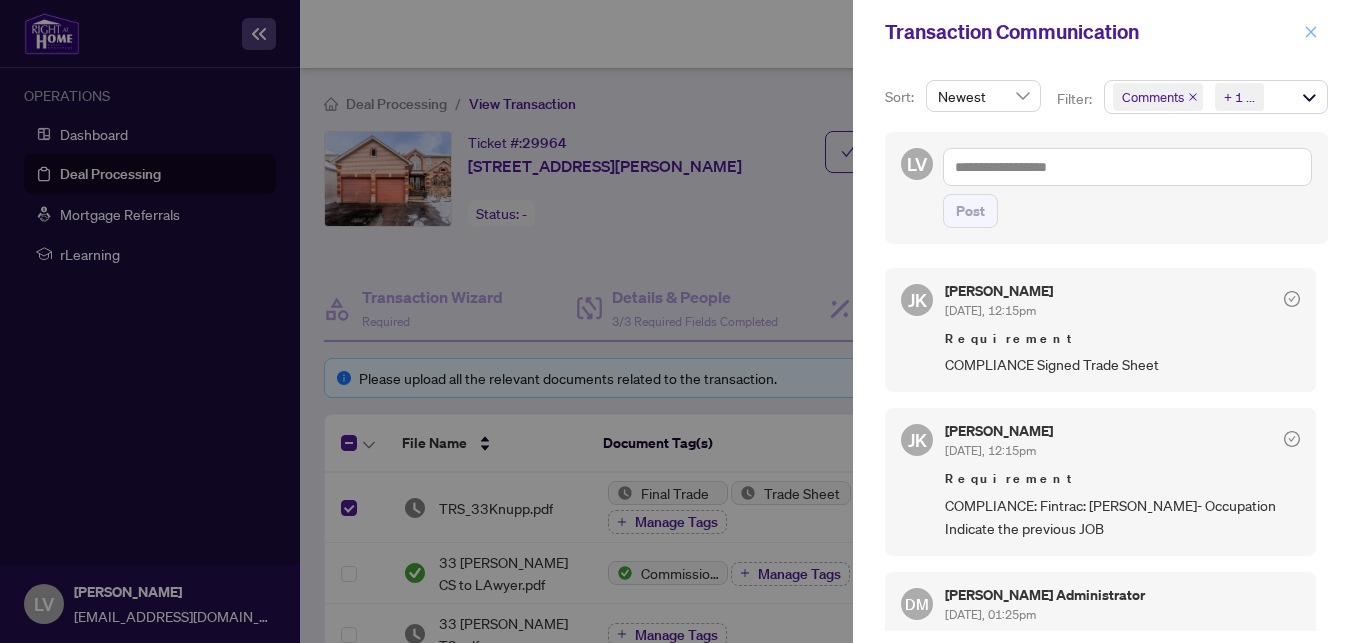 click at bounding box center [1311, 32] 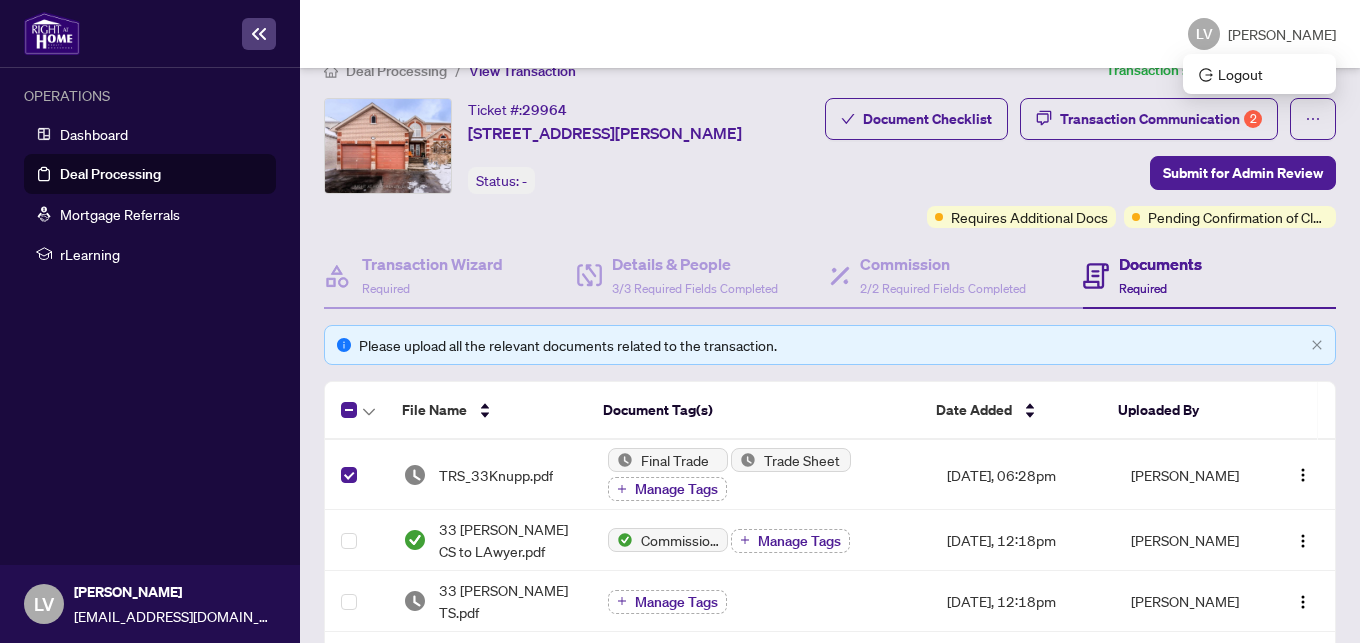 scroll, scrollTop: 0, scrollLeft: 0, axis: both 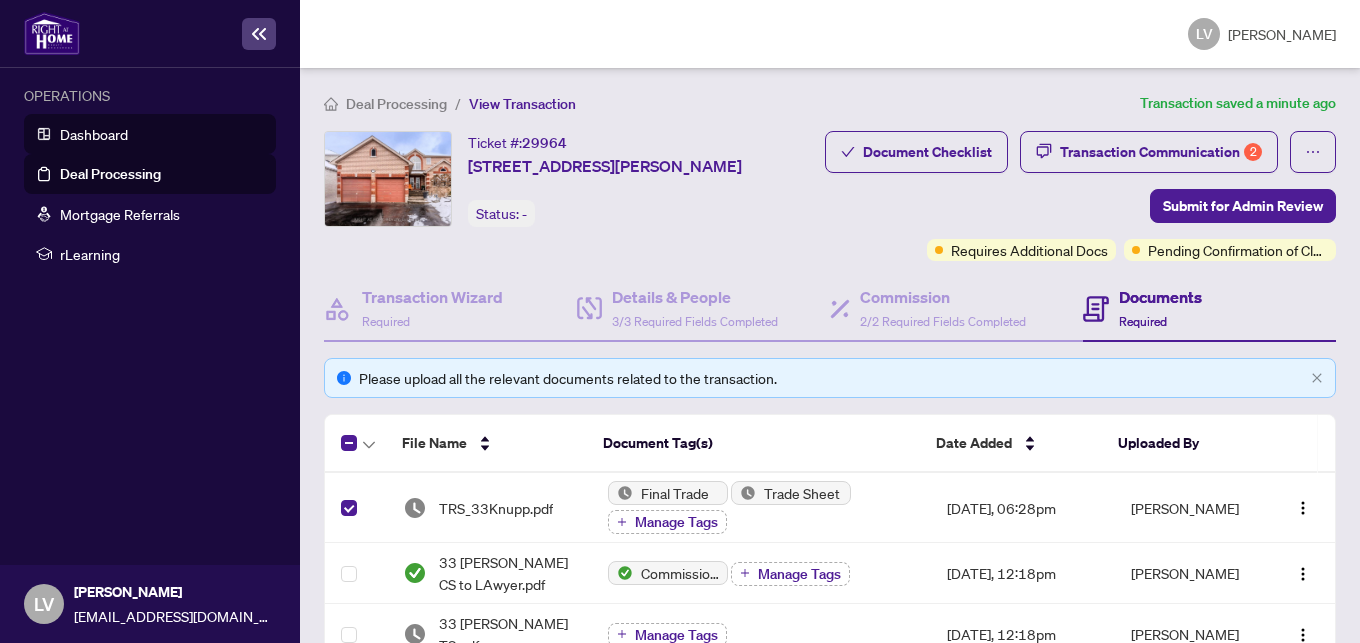 click on "Dashboard" at bounding box center [94, 134] 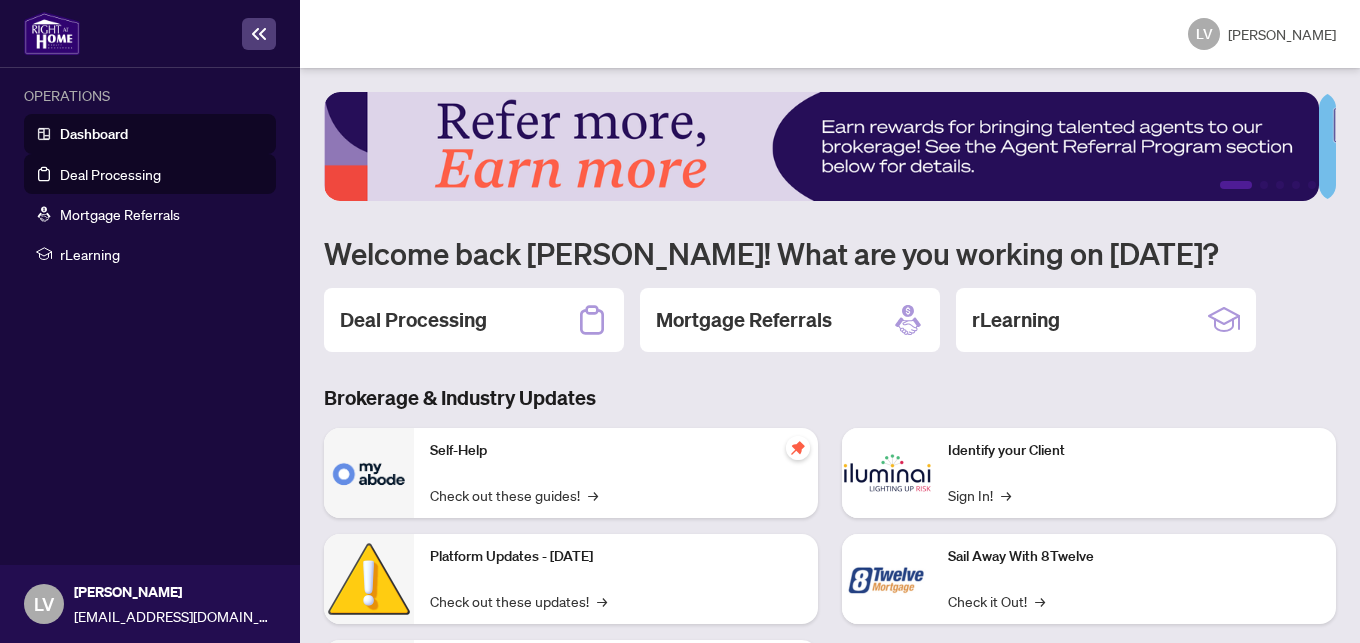 click on "Deal Processing" at bounding box center [110, 174] 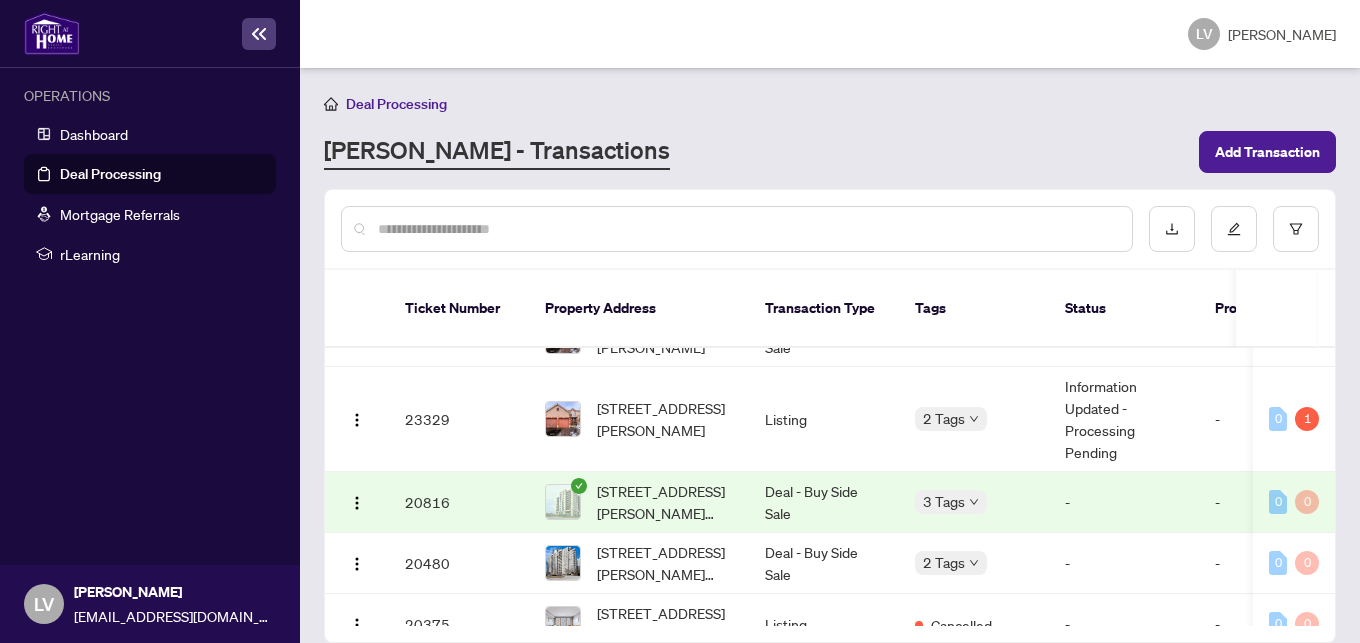 scroll, scrollTop: 0, scrollLeft: 0, axis: both 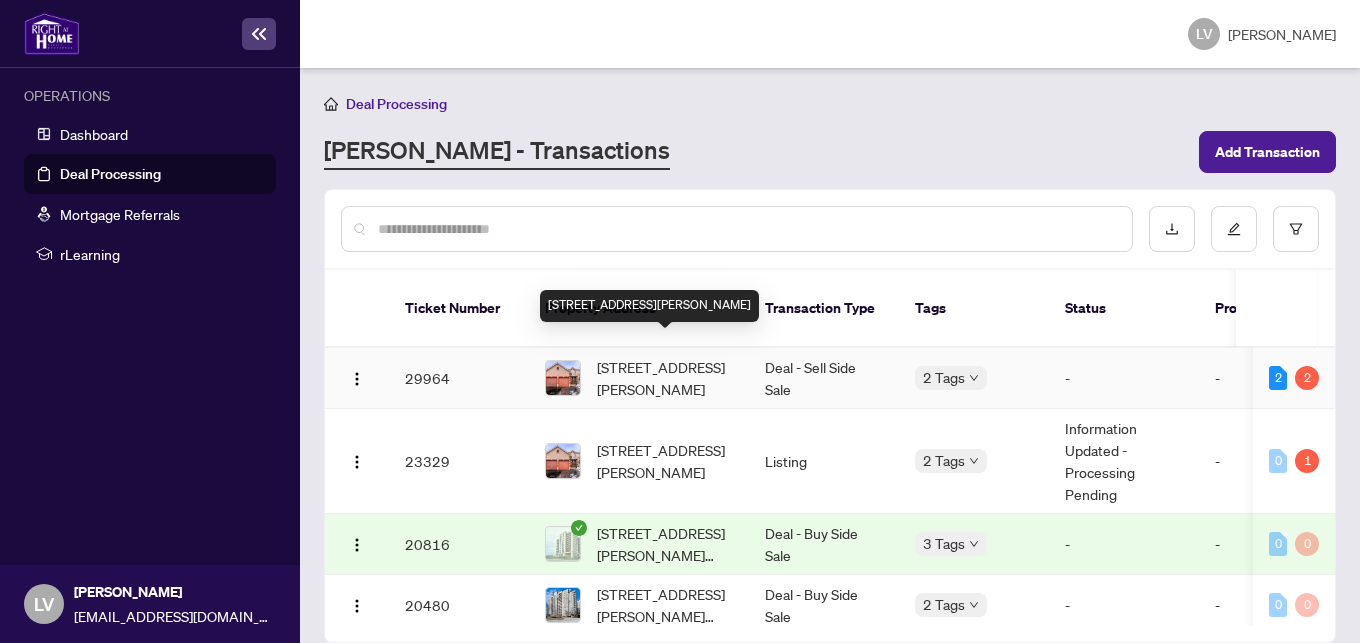 click on "[STREET_ADDRESS][PERSON_NAME]" at bounding box center [665, 378] 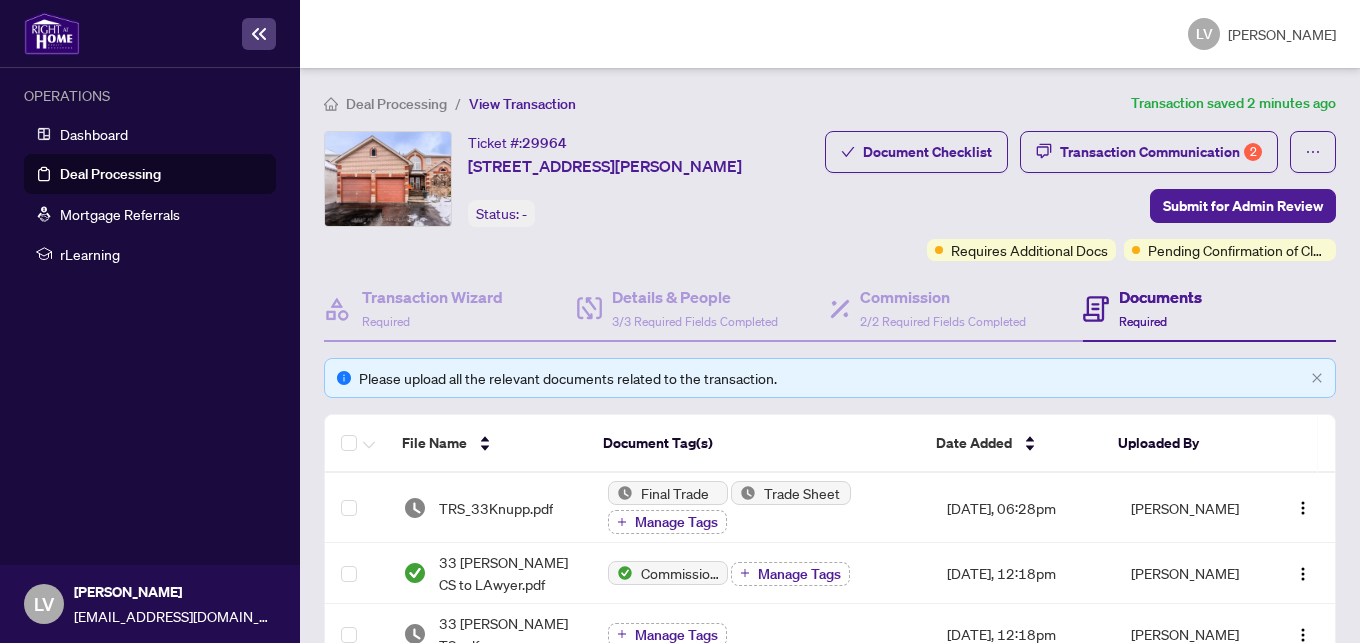 drag, startPoint x: 1348, startPoint y: 232, endPoint x: 1359, endPoint y: 281, distance: 50.219517 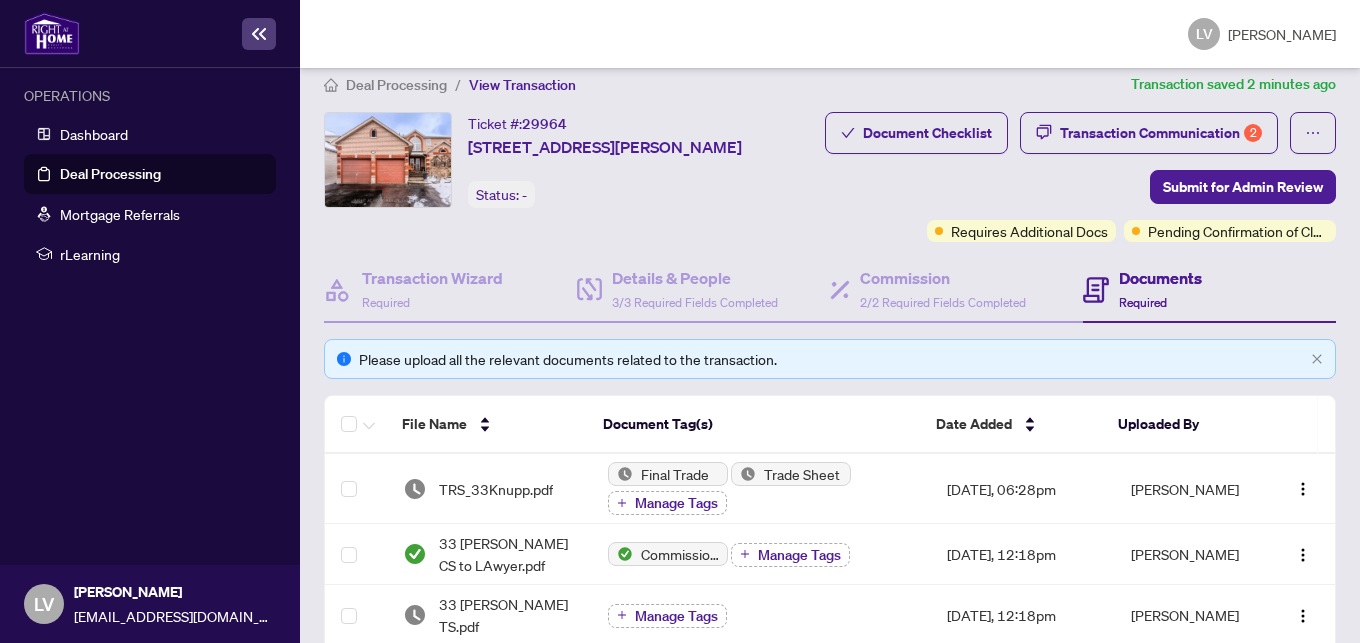 scroll, scrollTop: 0, scrollLeft: 0, axis: both 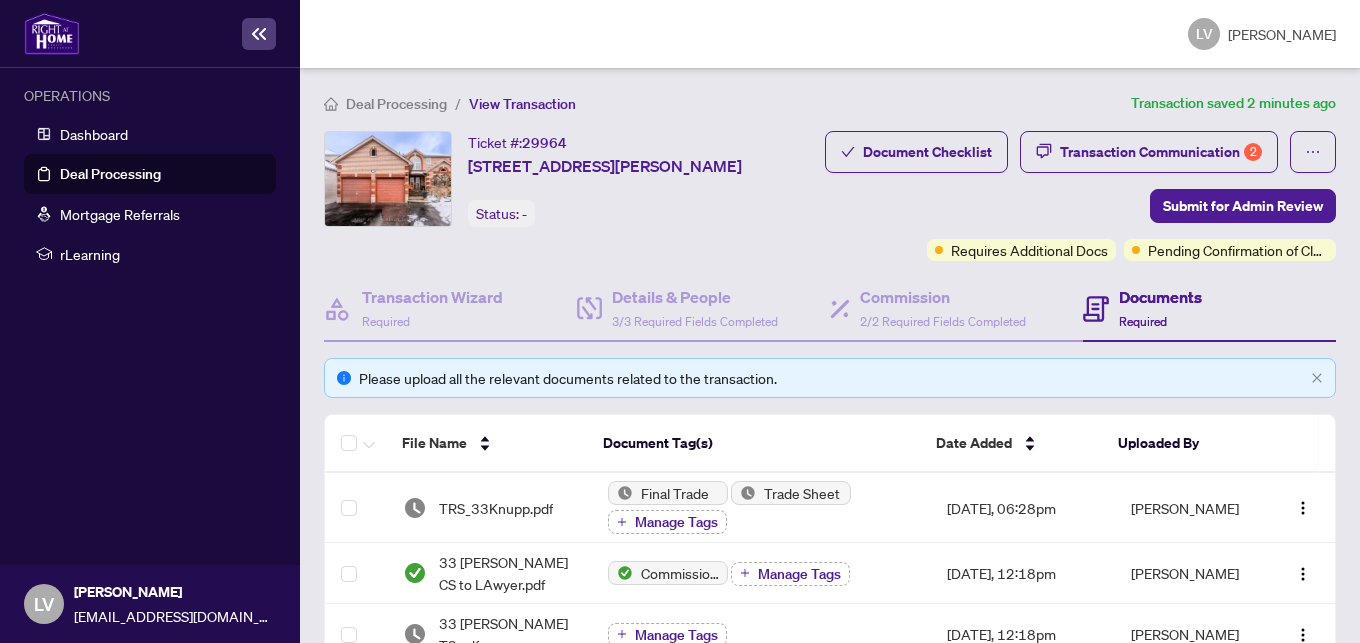 click on "Deal Processing" at bounding box center [110, 174] 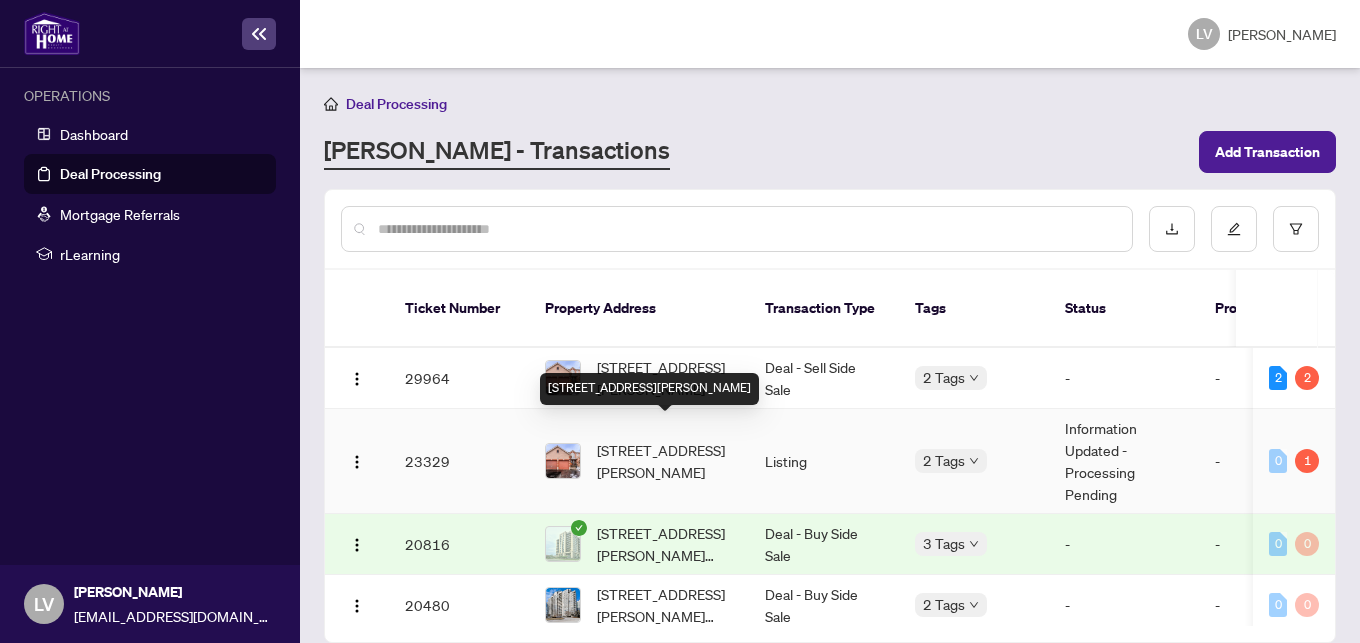 click on "[STREET_ADDRESS][PERSON_NAME]" at bounding box center [665, 461] 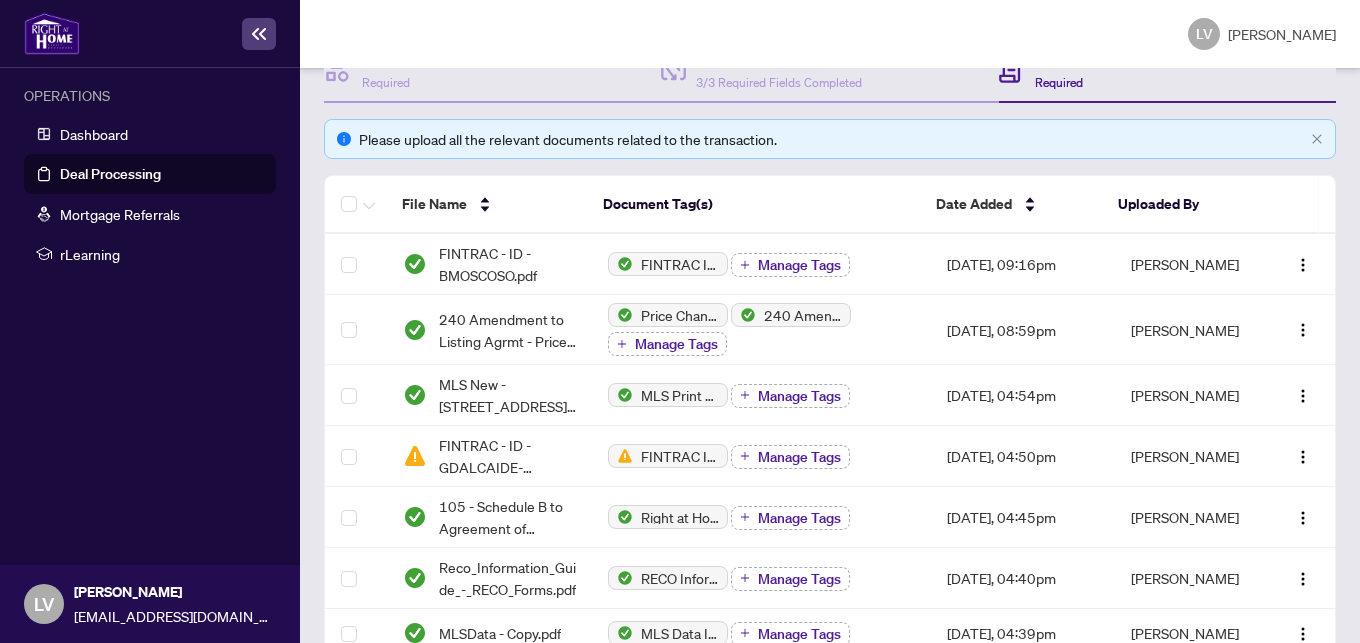 scroll, scrollTop: 282, scrollLeft: 0, axis: vertical 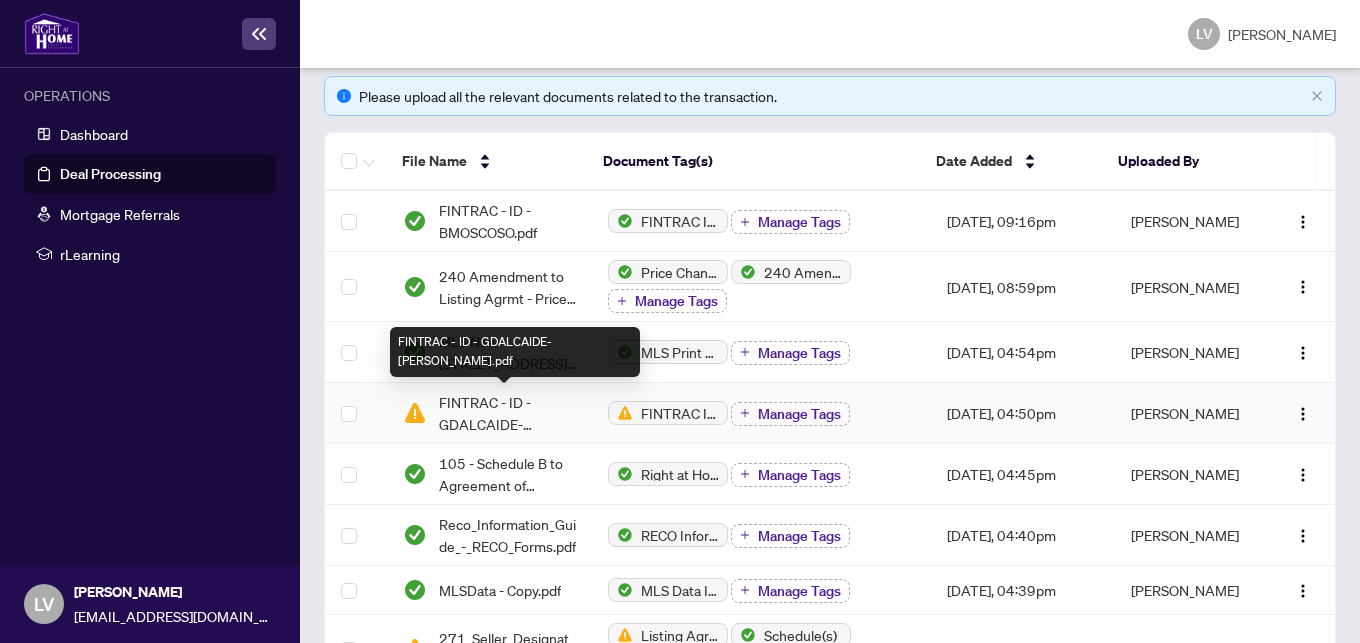 click on "FINTRAC - ID - GDALCAIDE-[PERSON_NAME].pdf" at bounding box center (507, 413) 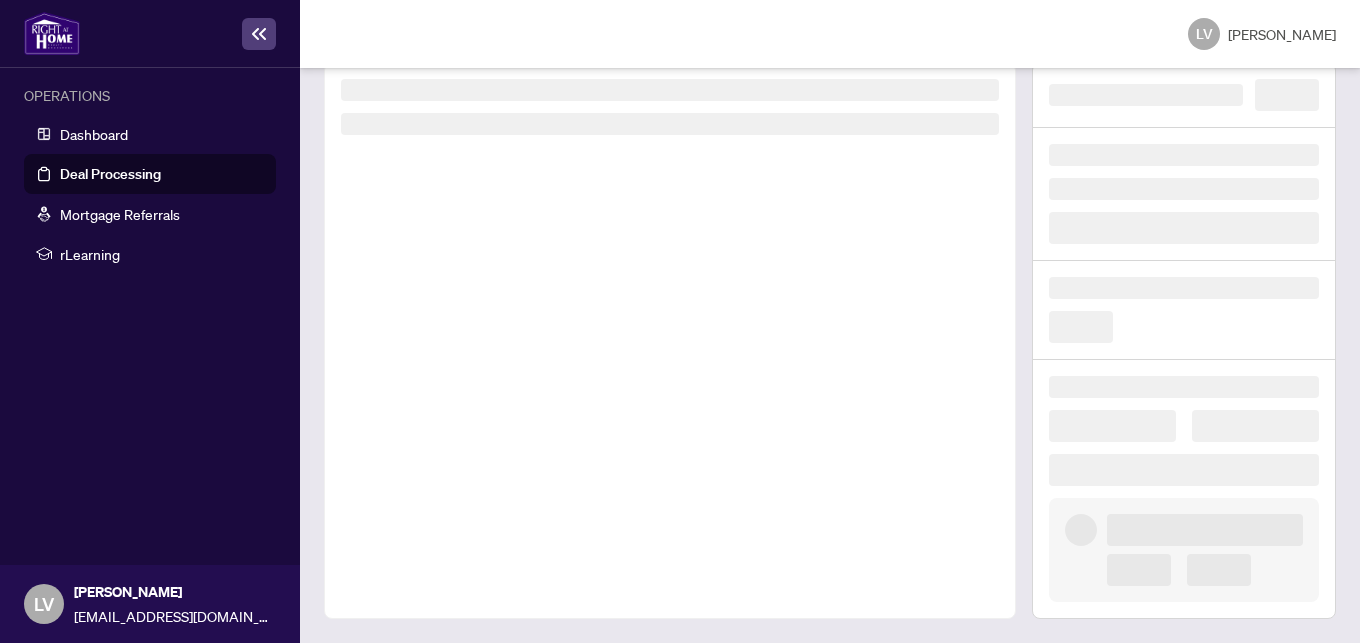 scroll, scrollTop: 10, scrollLeft: 0, axis: vertical 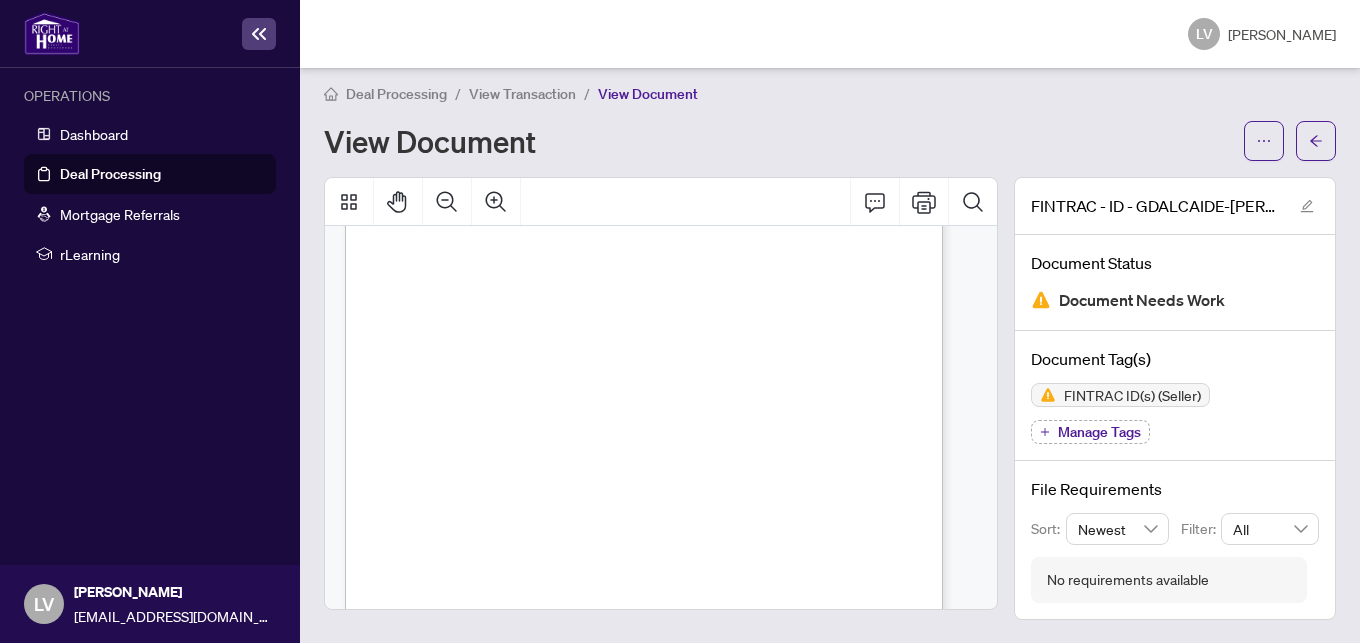 click on "View Transaction" at bounding box center [522, 94] 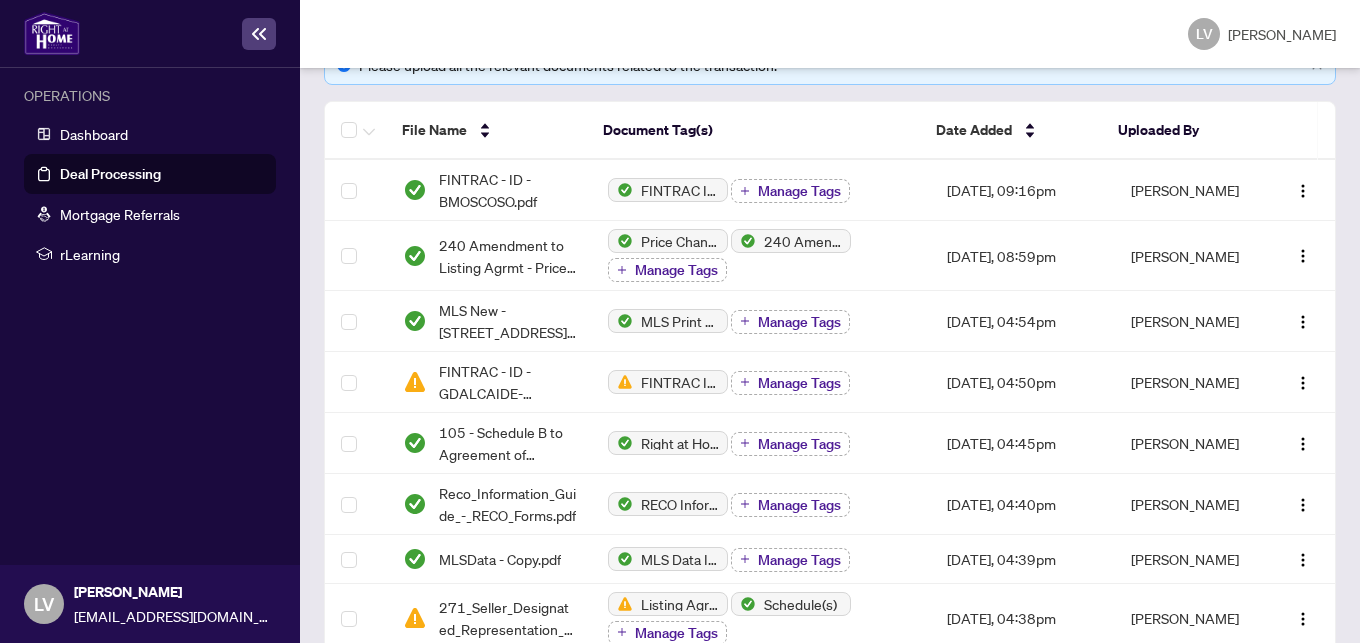 scroll, scrollTop: 322, scrollLeft: 0, axis: vertical 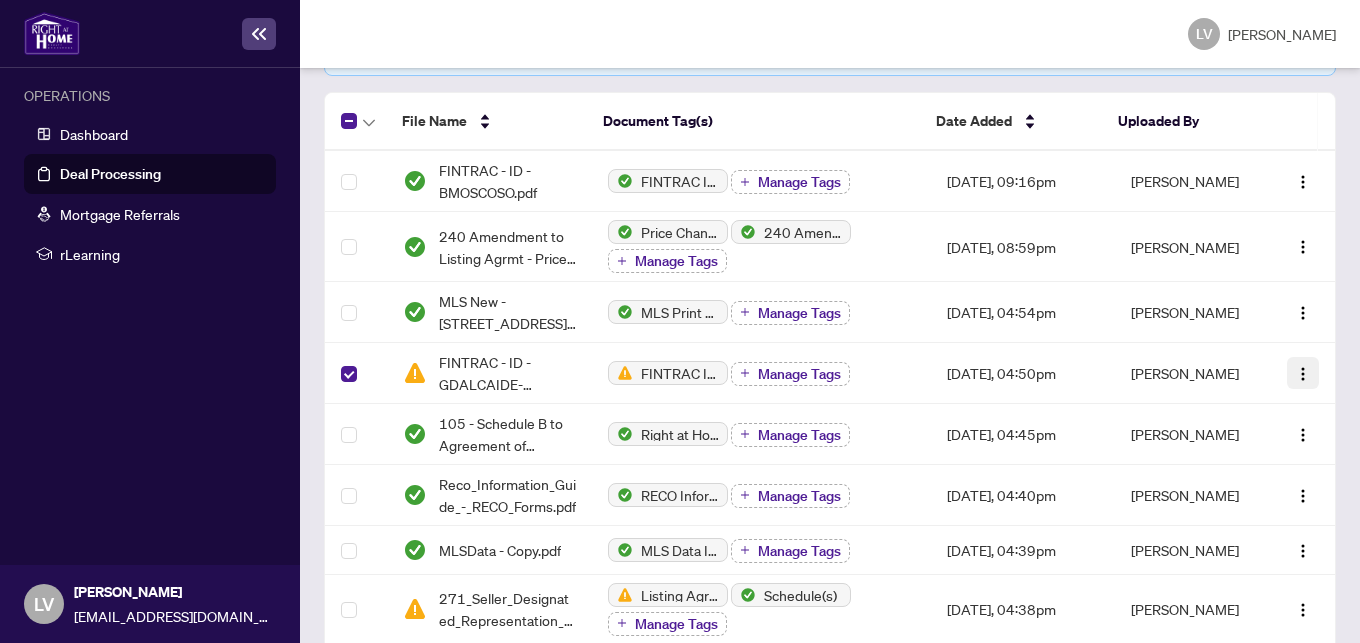 click at bounding box center [1303, 374] 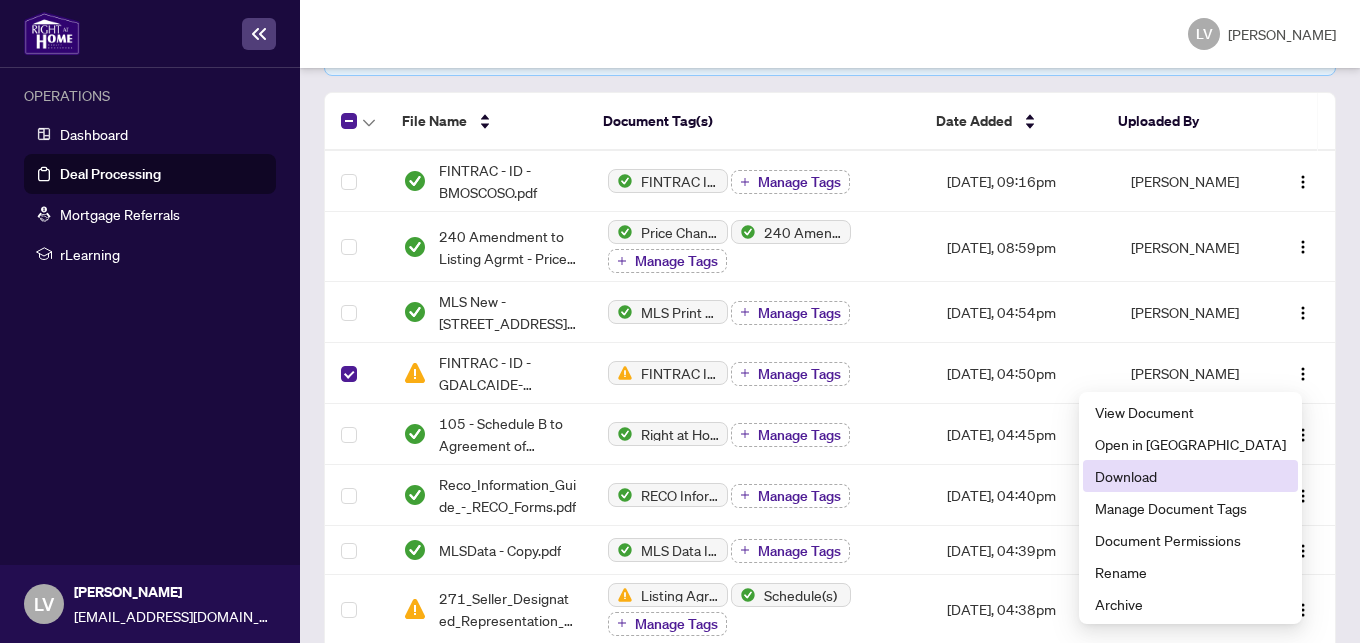 click on "Download" at bounding box center (1190, 476) 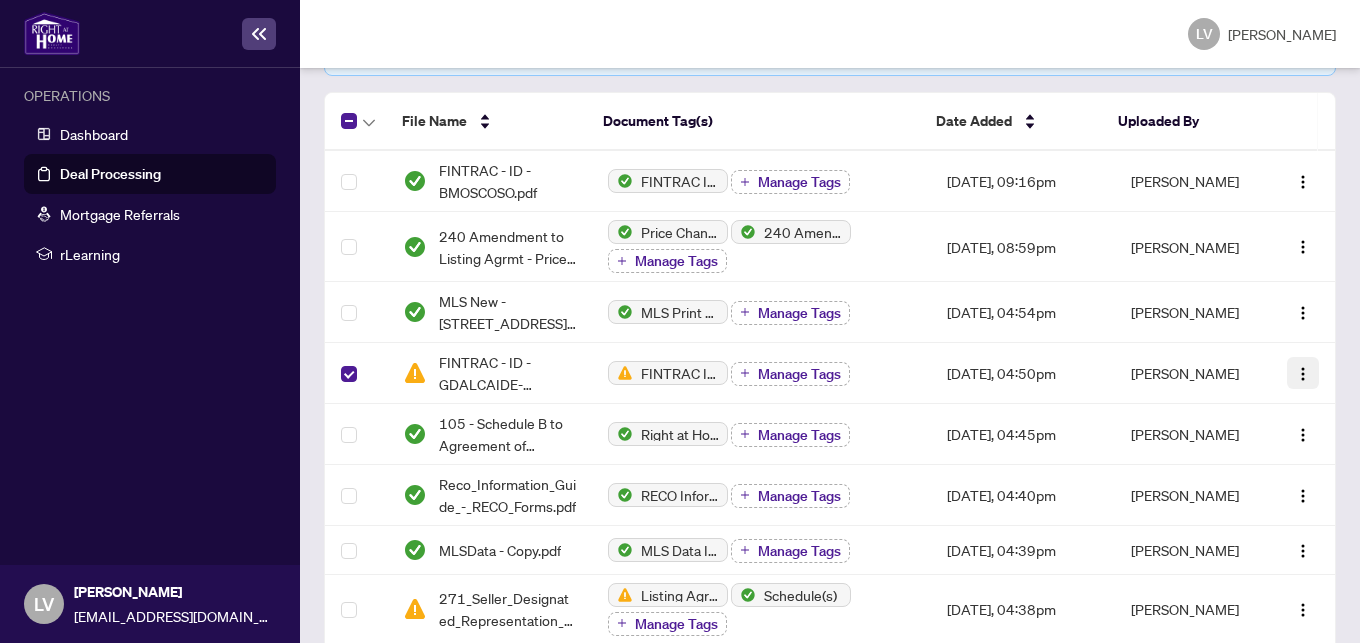 click at bounding box center [1303, 374] 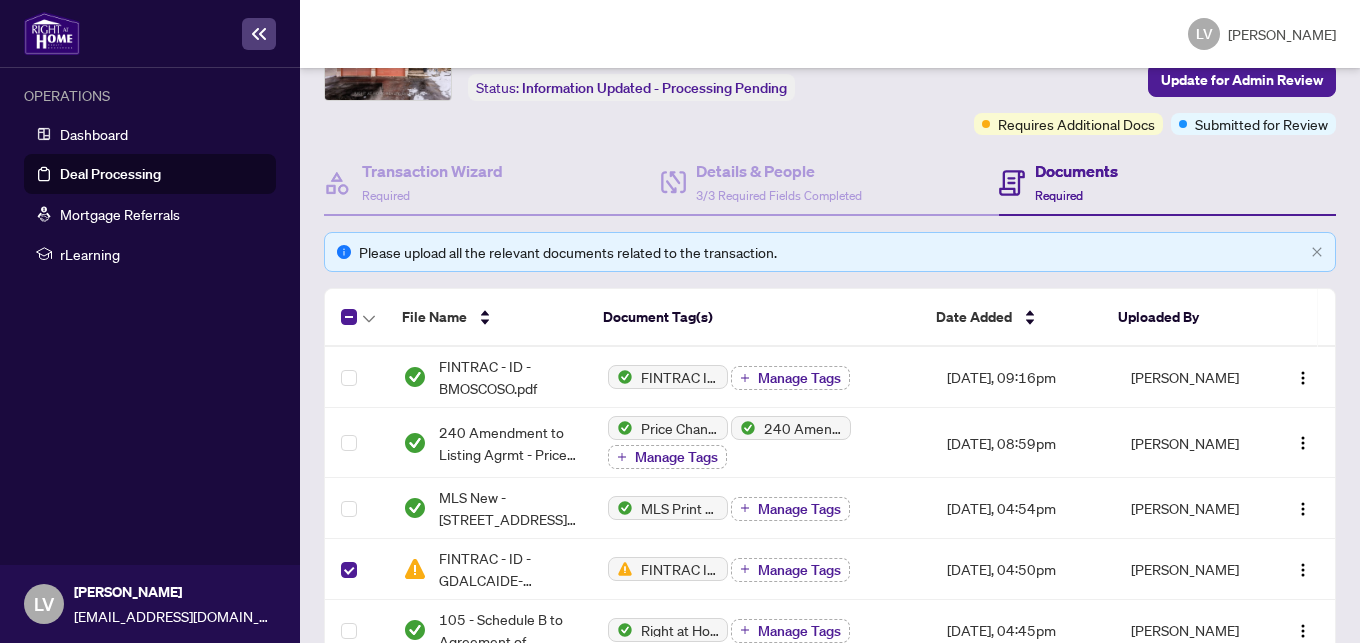 scroll, scrollTop: 142, scrollLeft: 0, axis: vertical 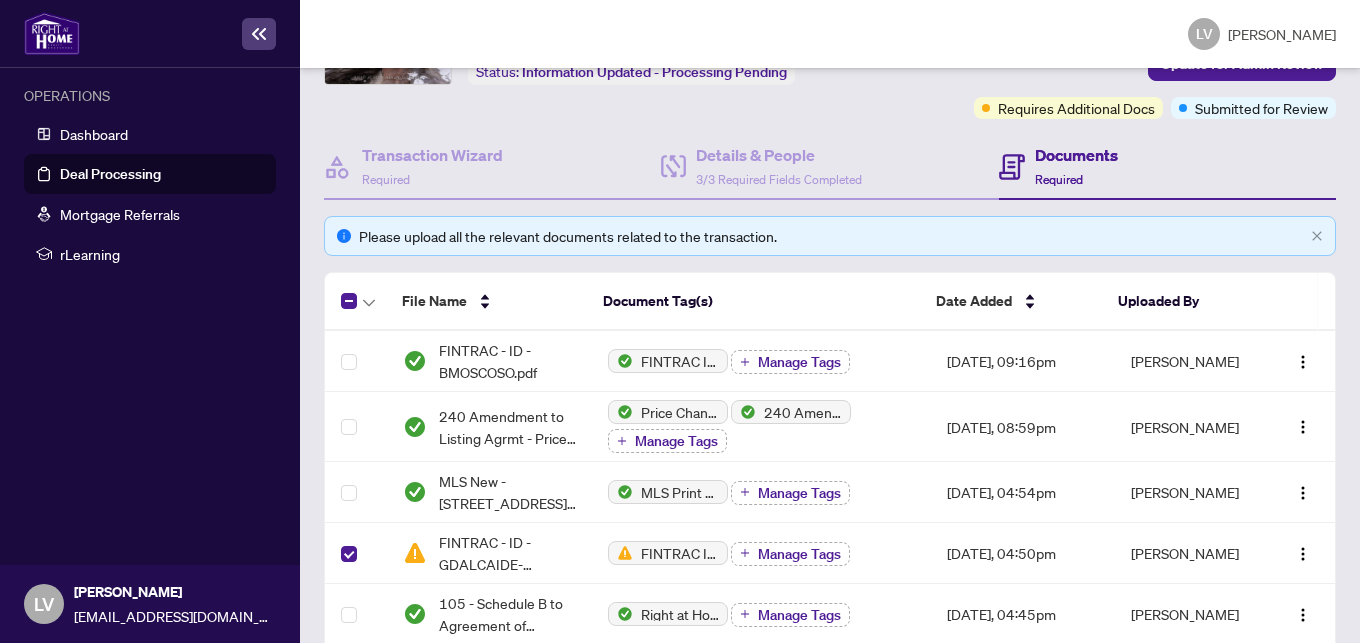 click at bounding box center [349, 554] 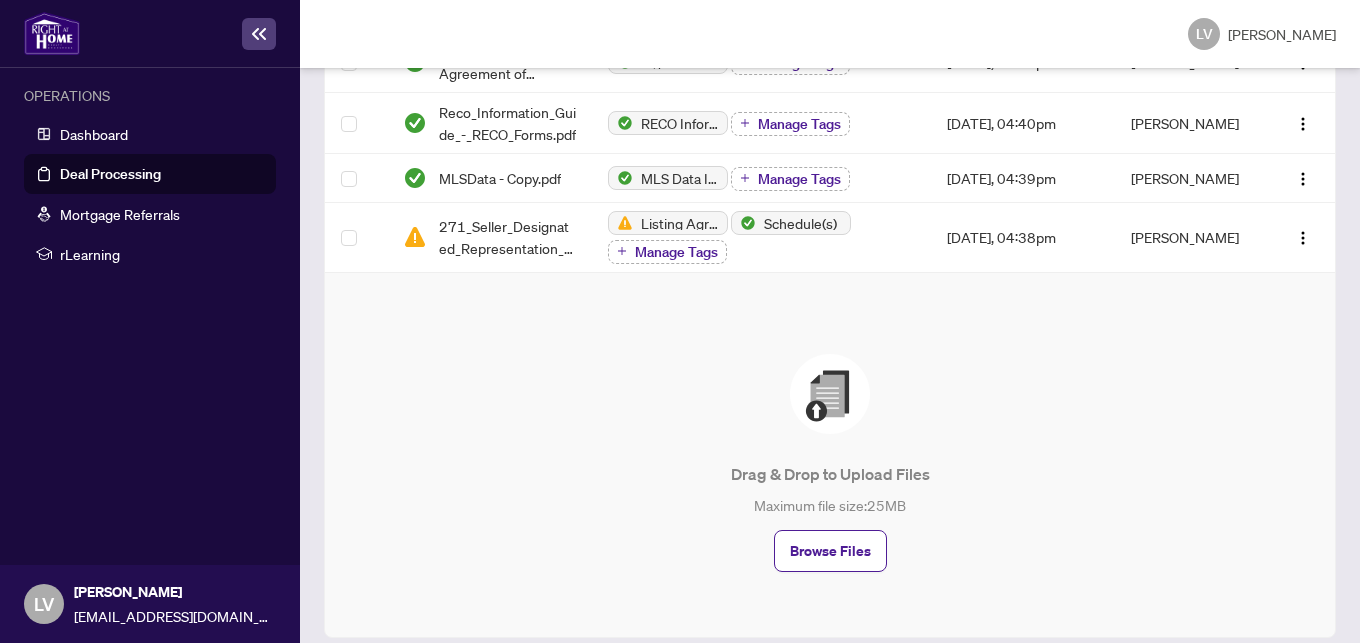 scroll, scrollTop: 769, scrollLeft: 0, axis: vertical 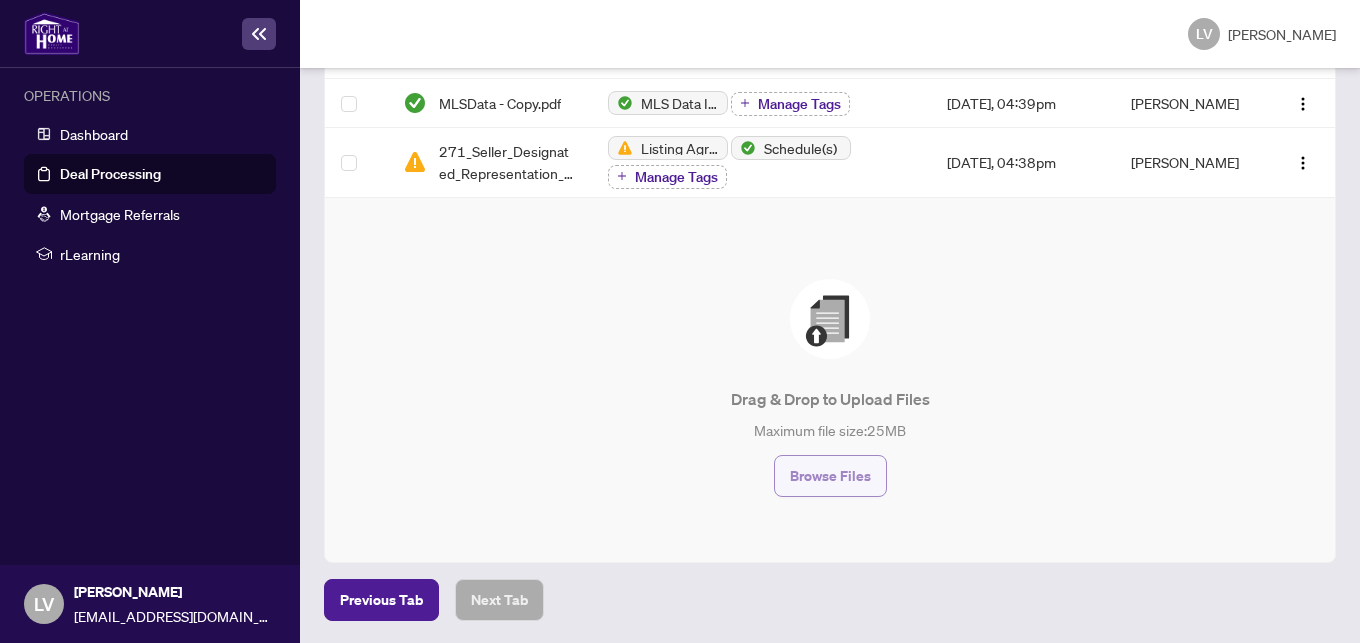 click on "Browse Files" at bounding box center (830, 476) 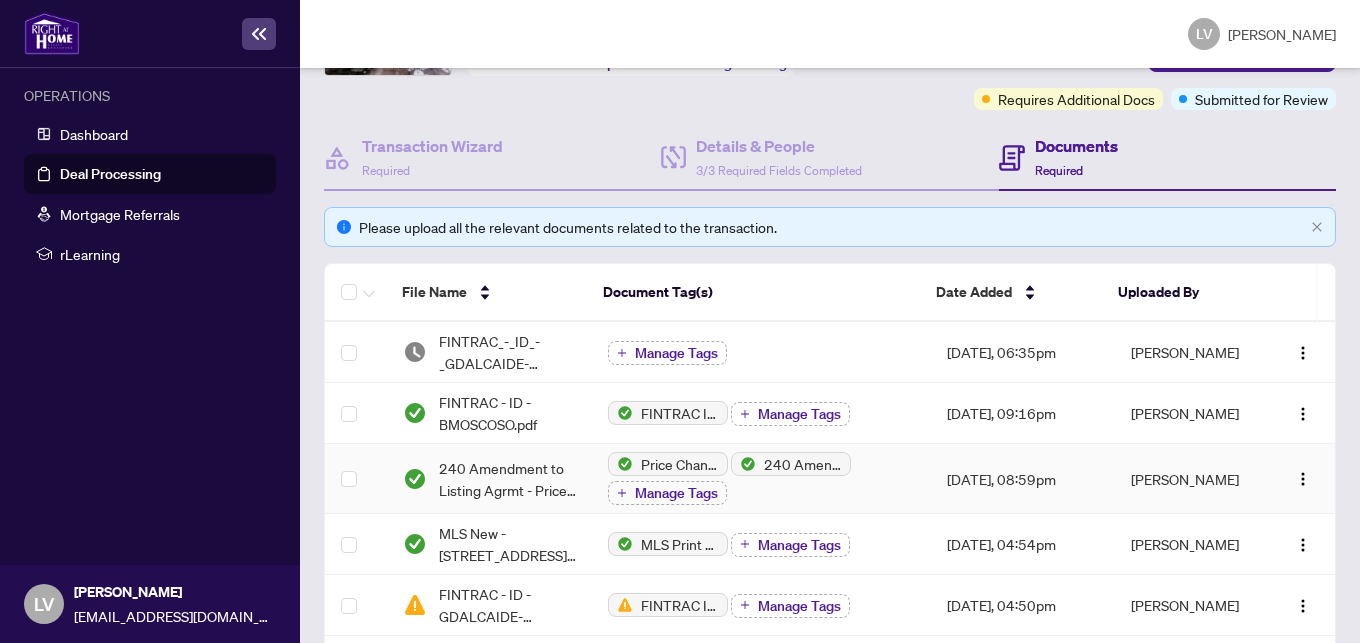 scroll, scrollTop: 147, scrollLeft: 0, axis: vertical 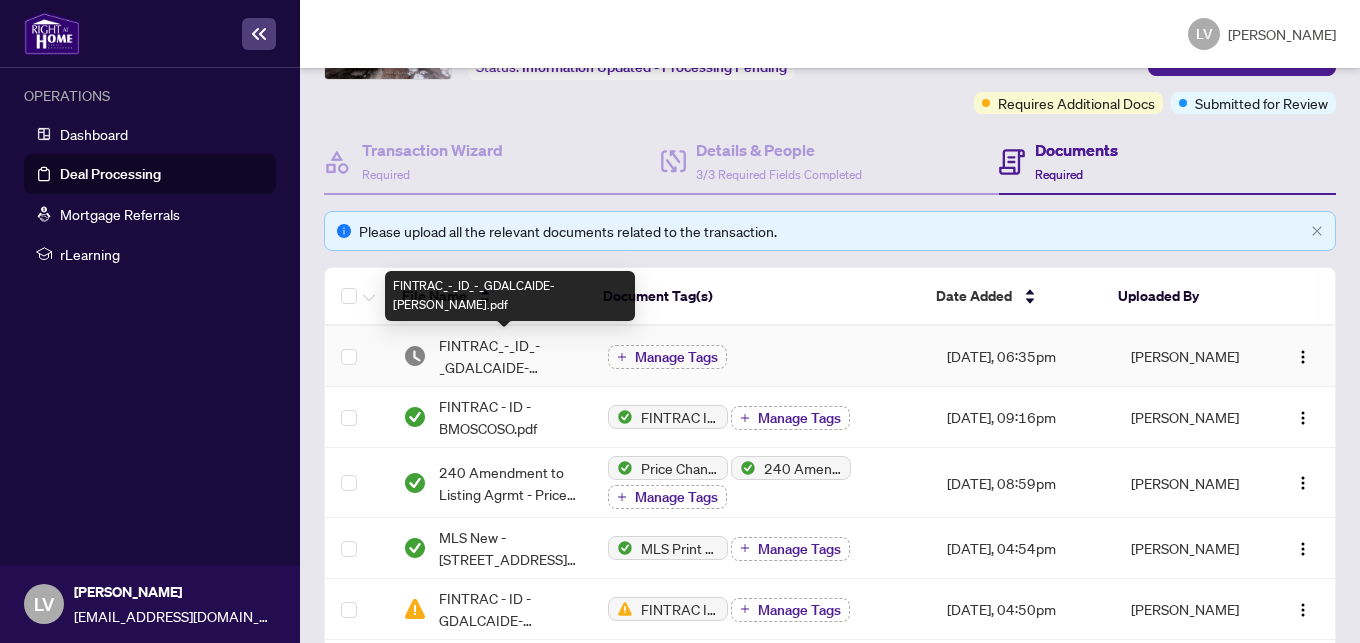 click on "FINTRAC_-_ID_-_GDALCAIDE-[PERSON_NAME].pdf" at bounding box center (507, 356) 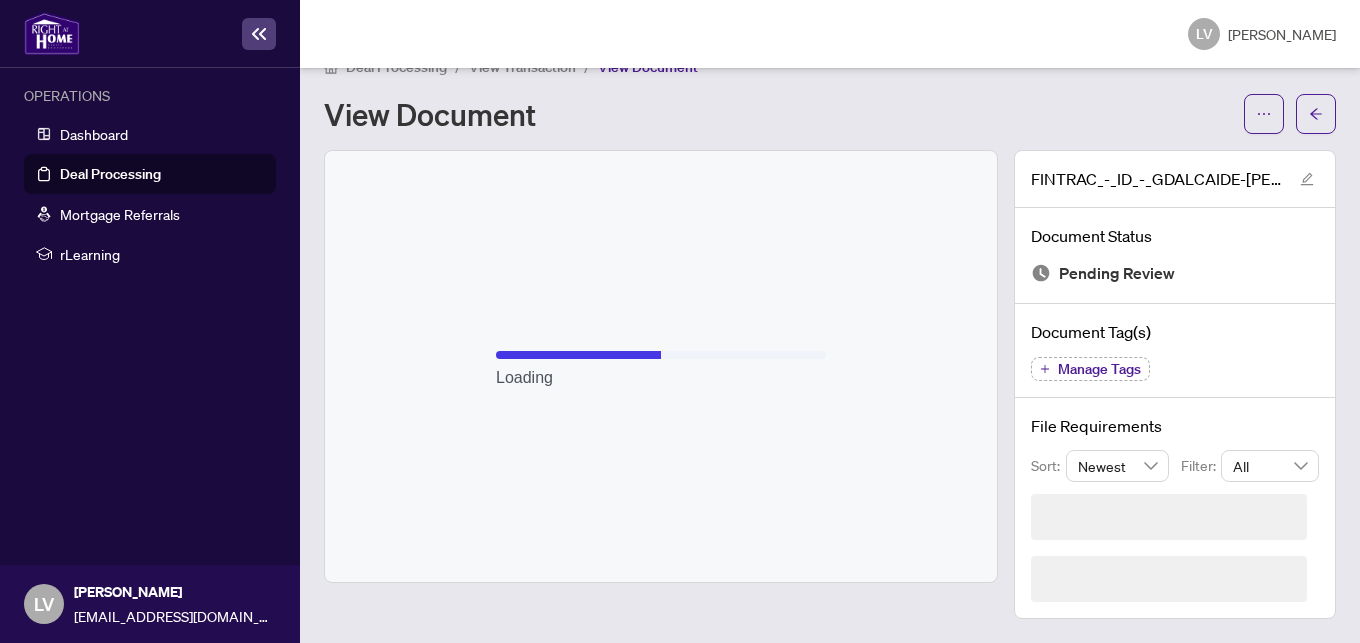 scroll, scrollTop: 1, scrollLeft: 0, axis: vertical 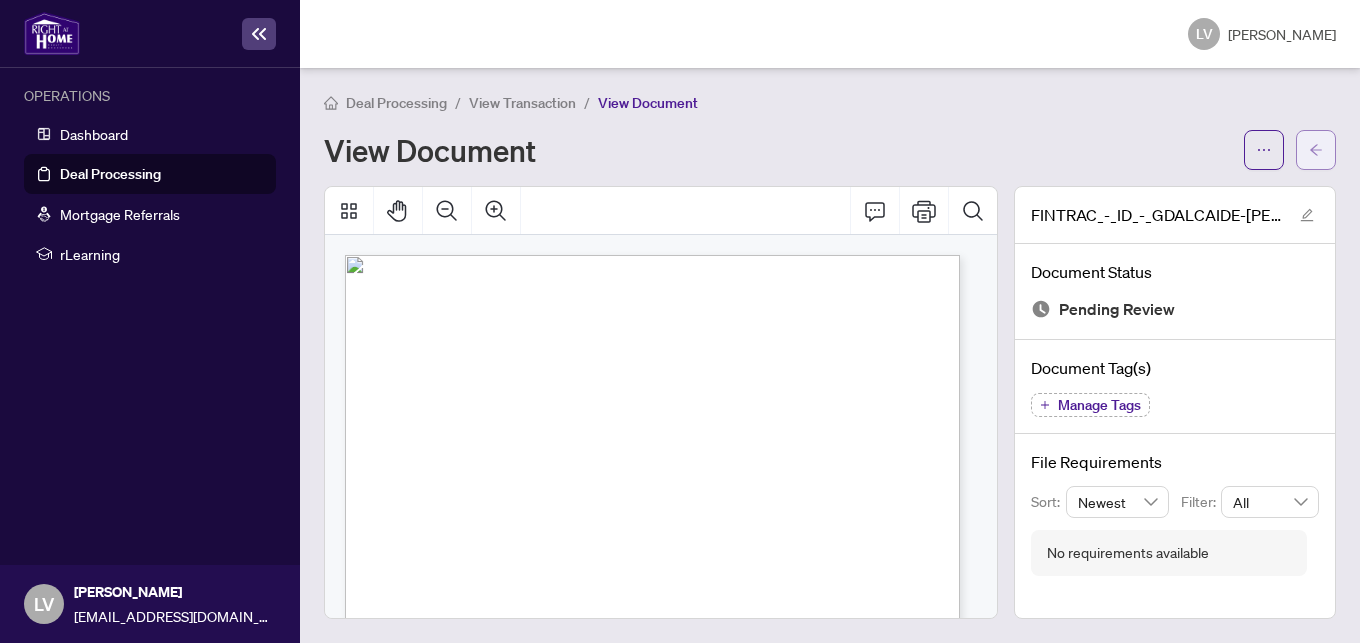 click 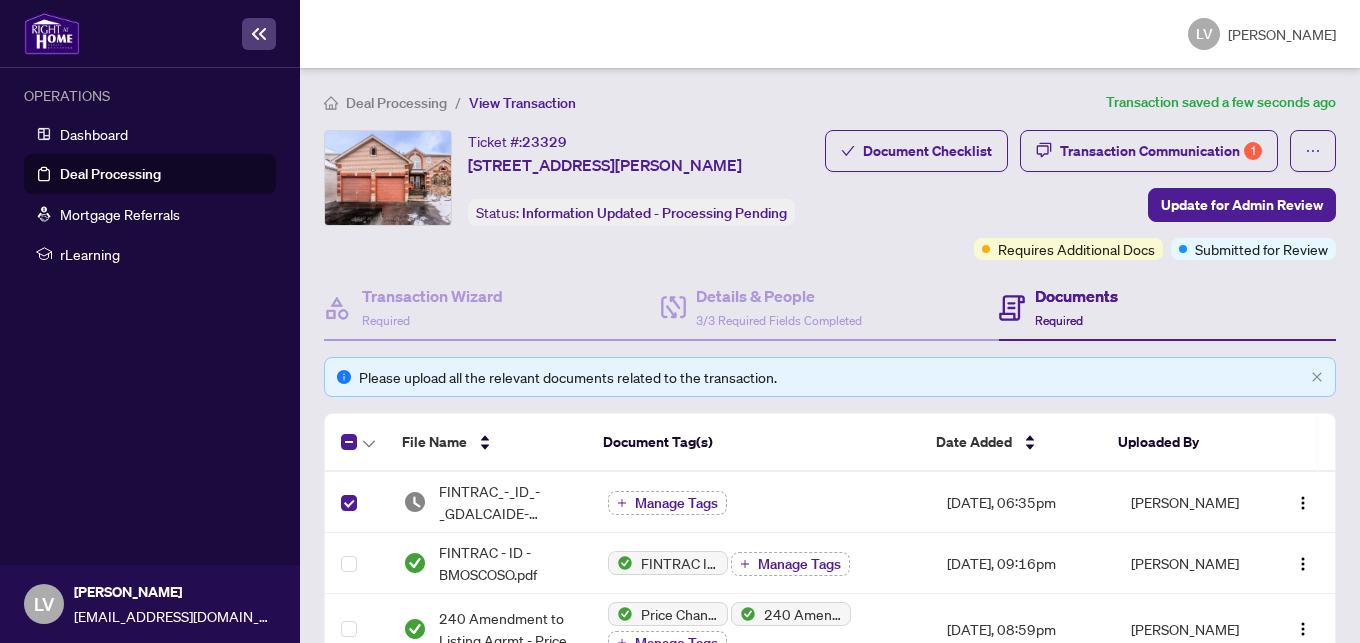 click on "Manage Tags" at bounding box center (676, 503) 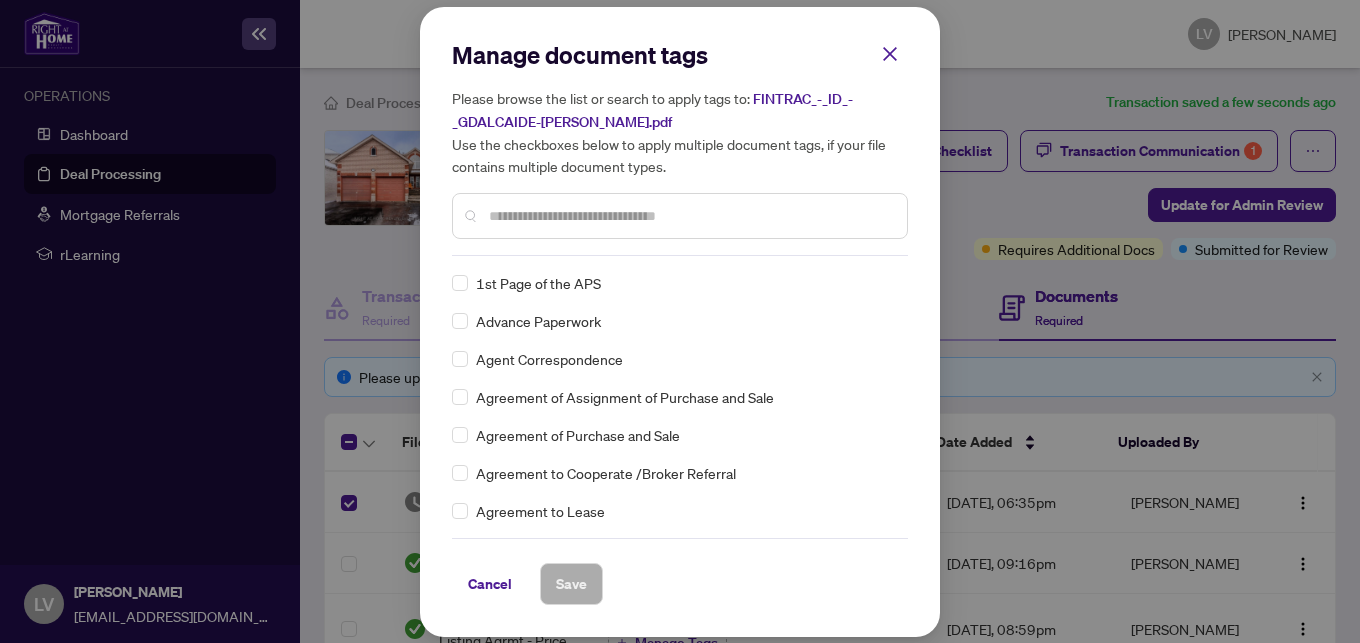 click at bounding box center [690, 216] 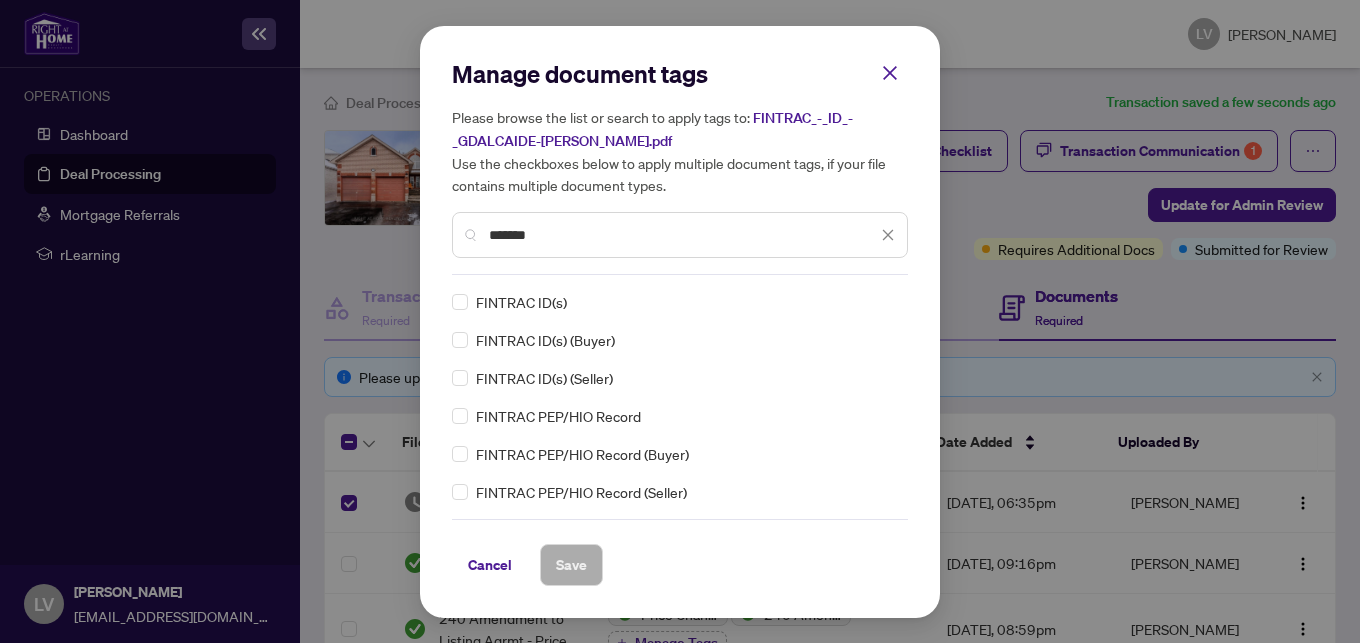 type on "*******" 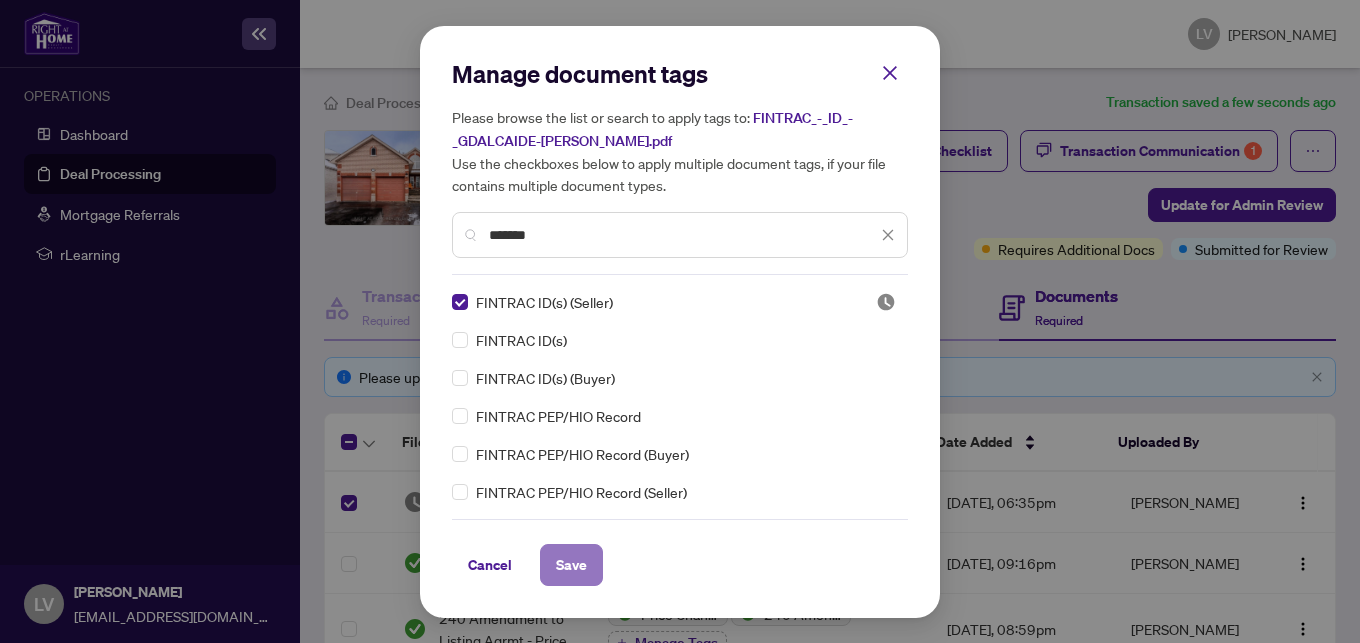 click on "Save" at bounding box center (571, 565) 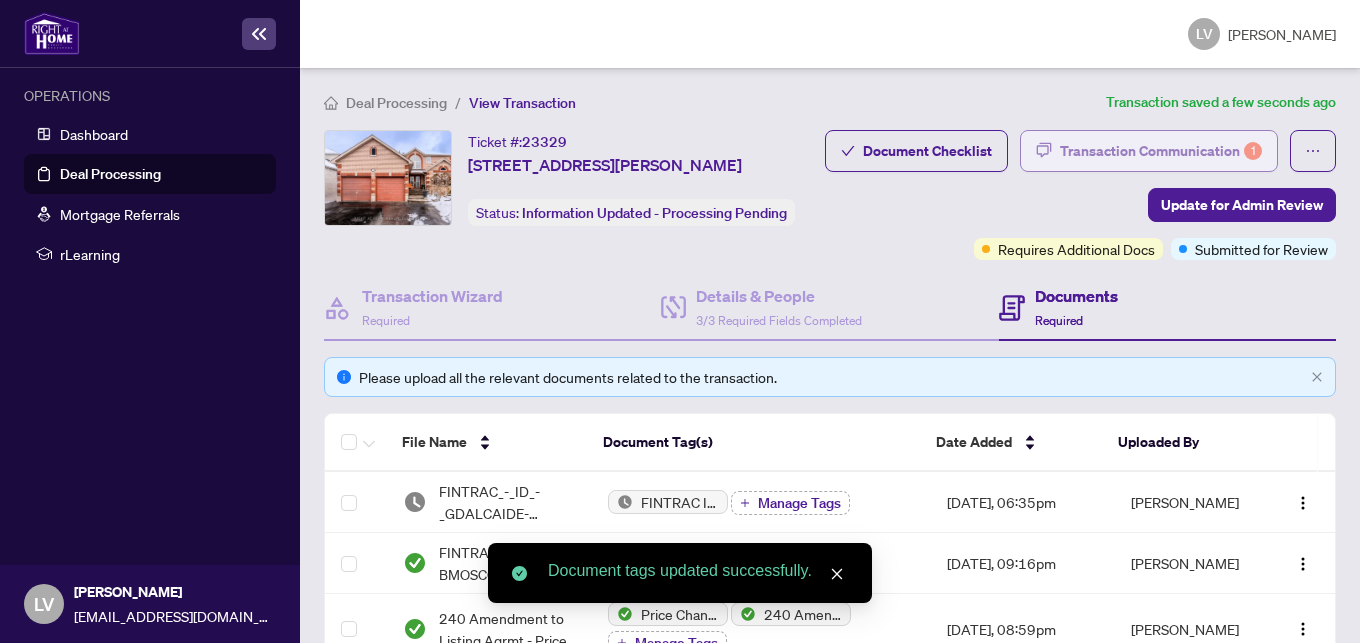 click on "Transaction Communication 1" at bounding box center (1161, 151) 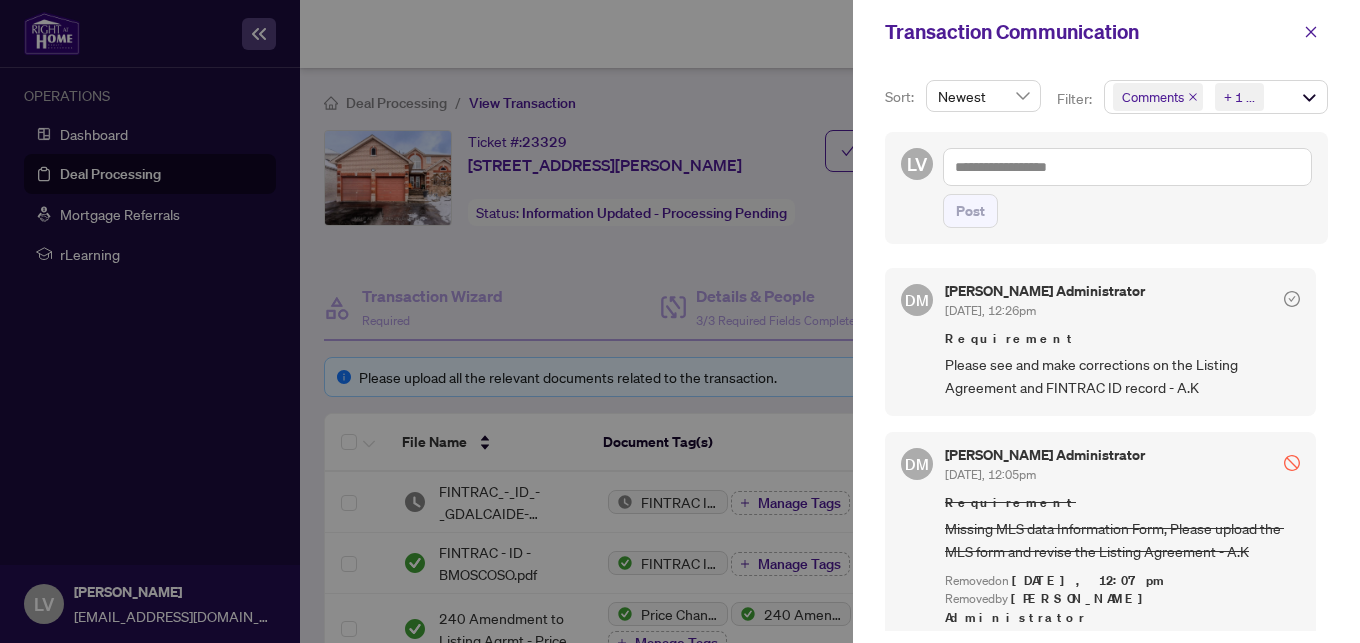 click at bounding box center [680, 321] 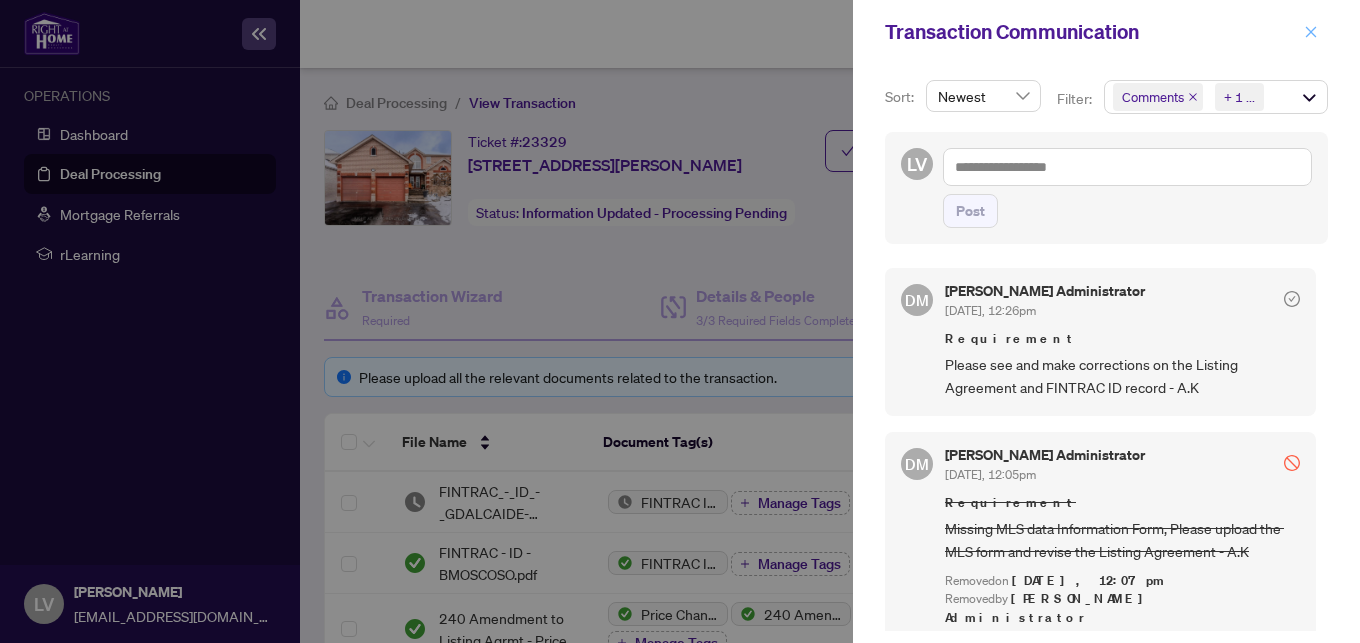 click 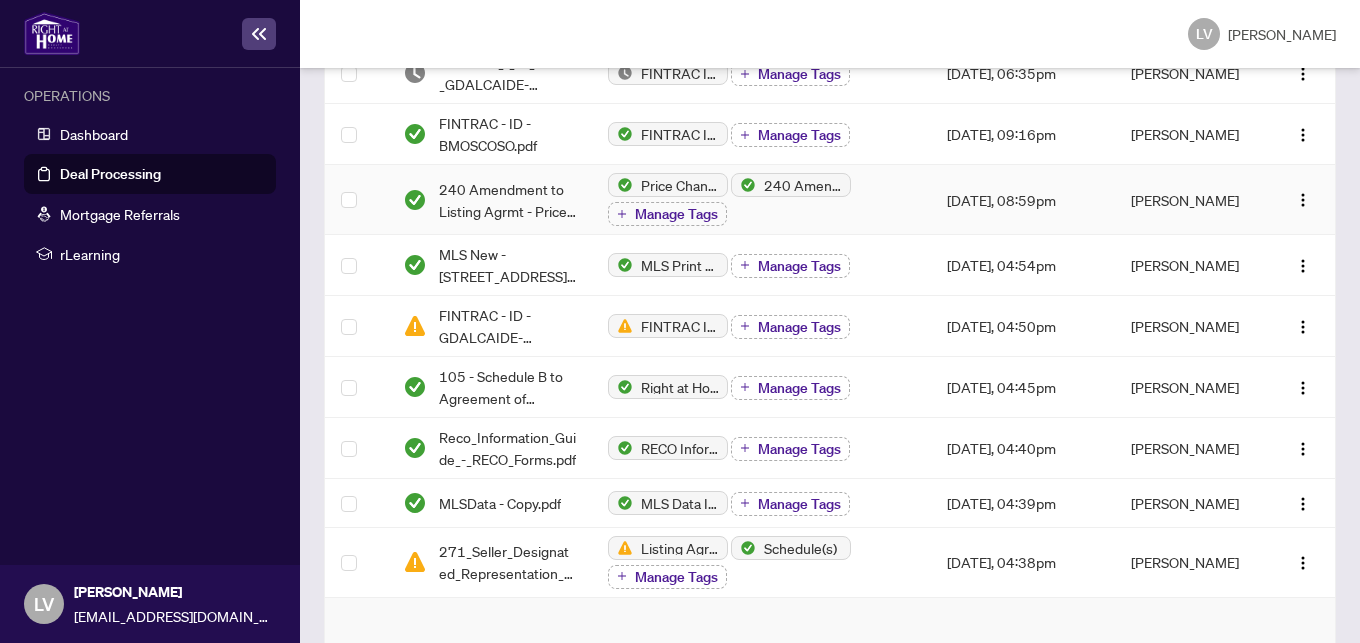 scroll, scrollTop: 463, scrollLeft: 0, axis: vertical 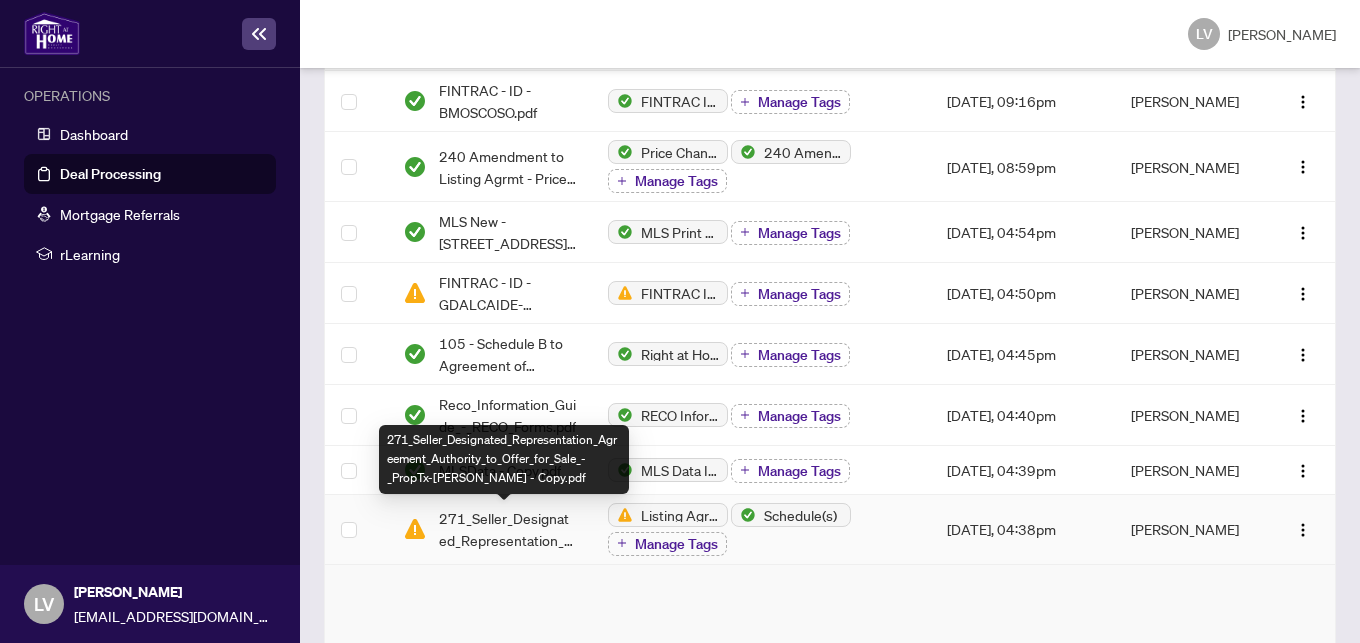 click on "271_Seller_Designated_Representation_Agreement_Authority_to_Offer_for_Sale_-_PropTx-[PERSON_NAME] - Copy.pdf" at bounding box center [507, 529] 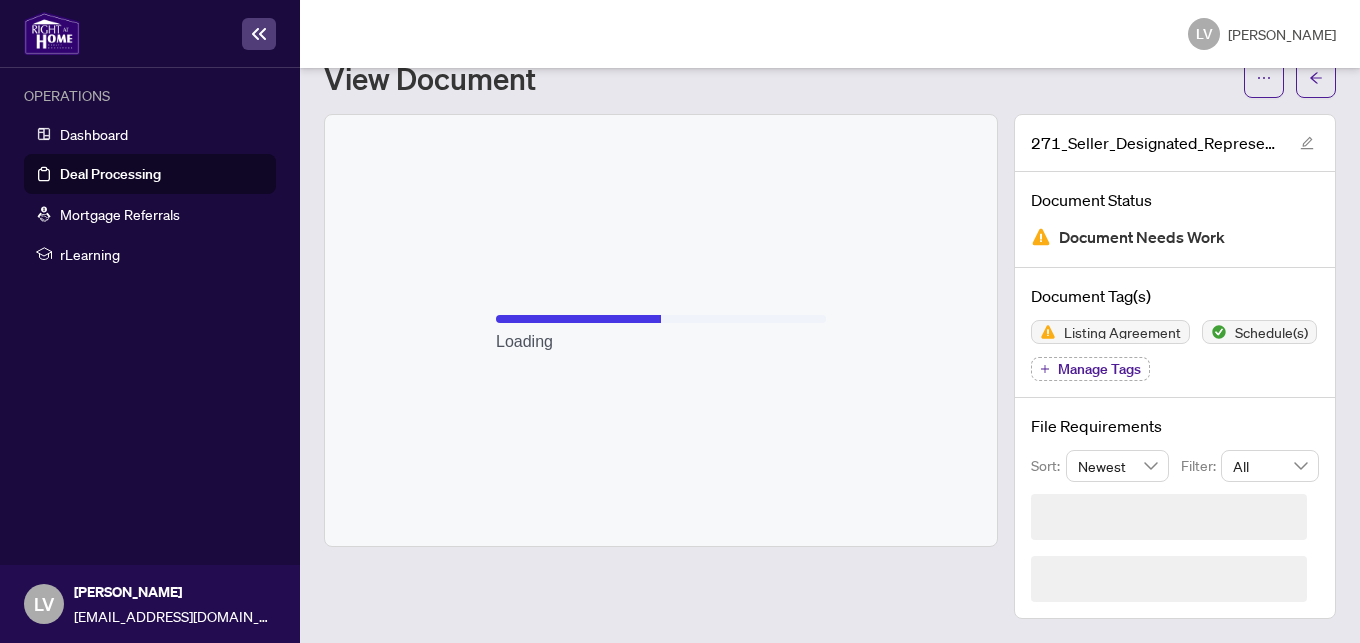 scroll, scrollTop: 10, scrollLeft: 0, axis: vertical 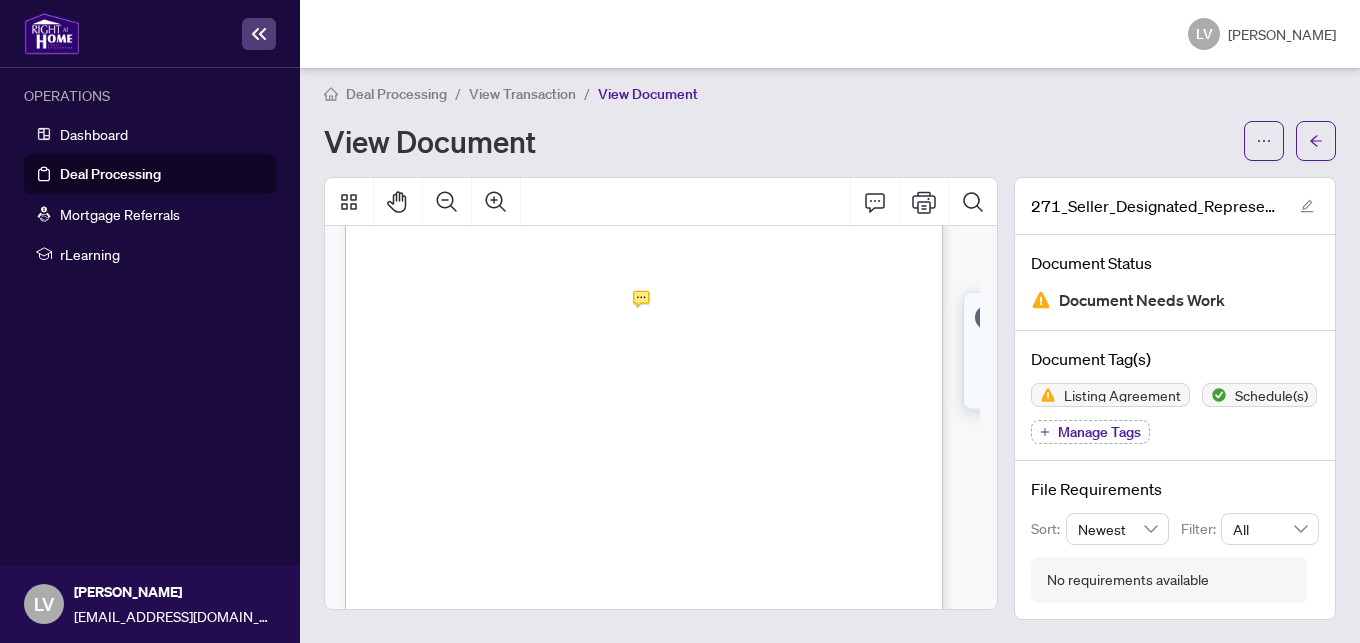 click at bounding box center (644, -7) 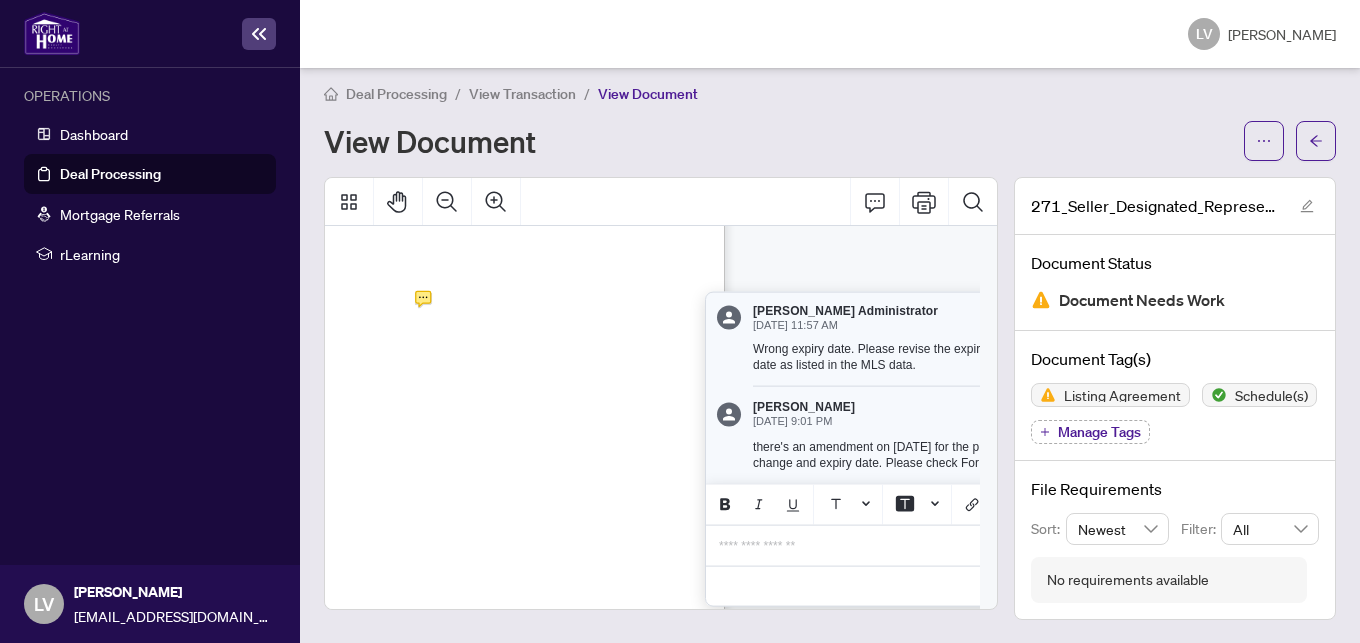 scroll, scrollTop: 253, scrollLeft: 225, axis: both 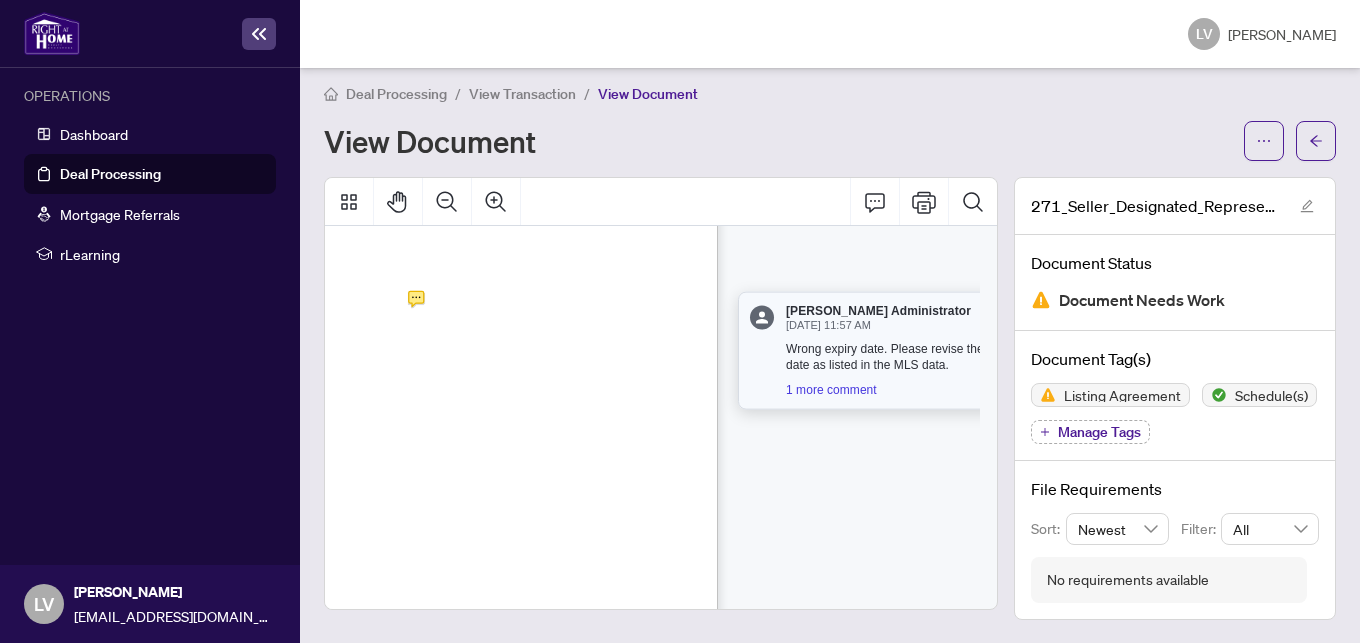 click on "[PERSON_NAME] Administrator [DATE] 11:57 AM Wrong expiry date. Please revise the expiration date as listed in the MLS data. 1 more comment" at bounding box center [898, 351] 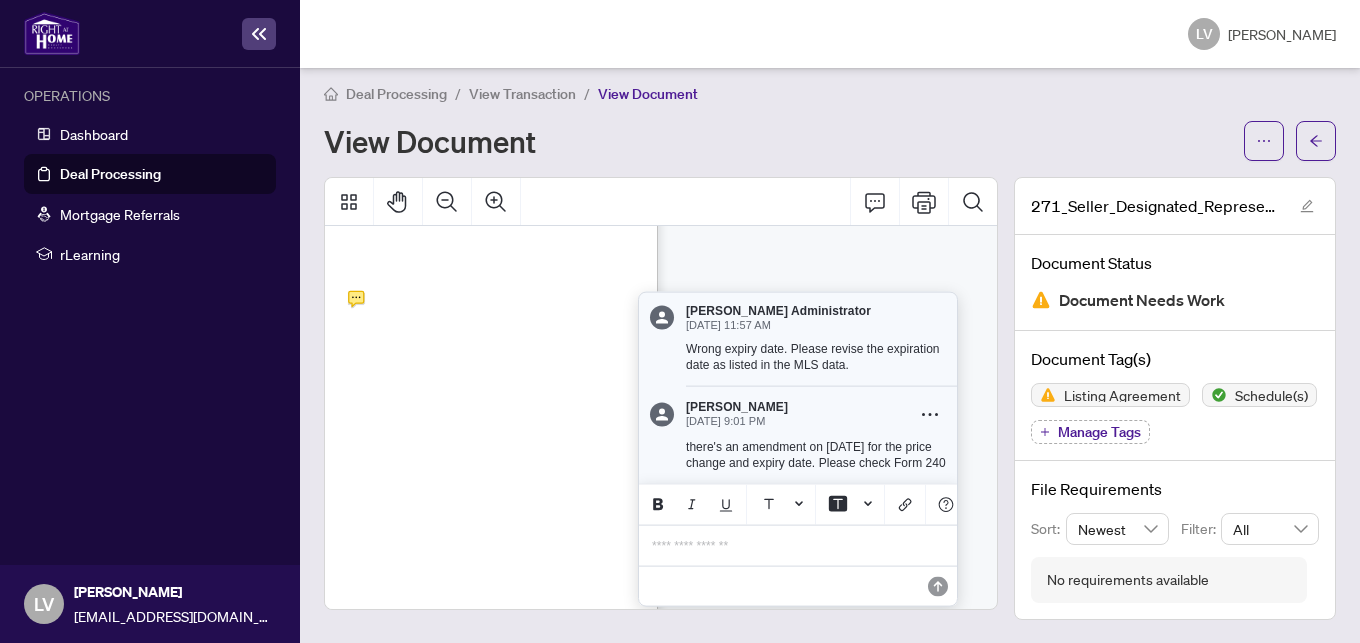 scroll, scrollTop: 253, scrollLeft: 282, axis: both 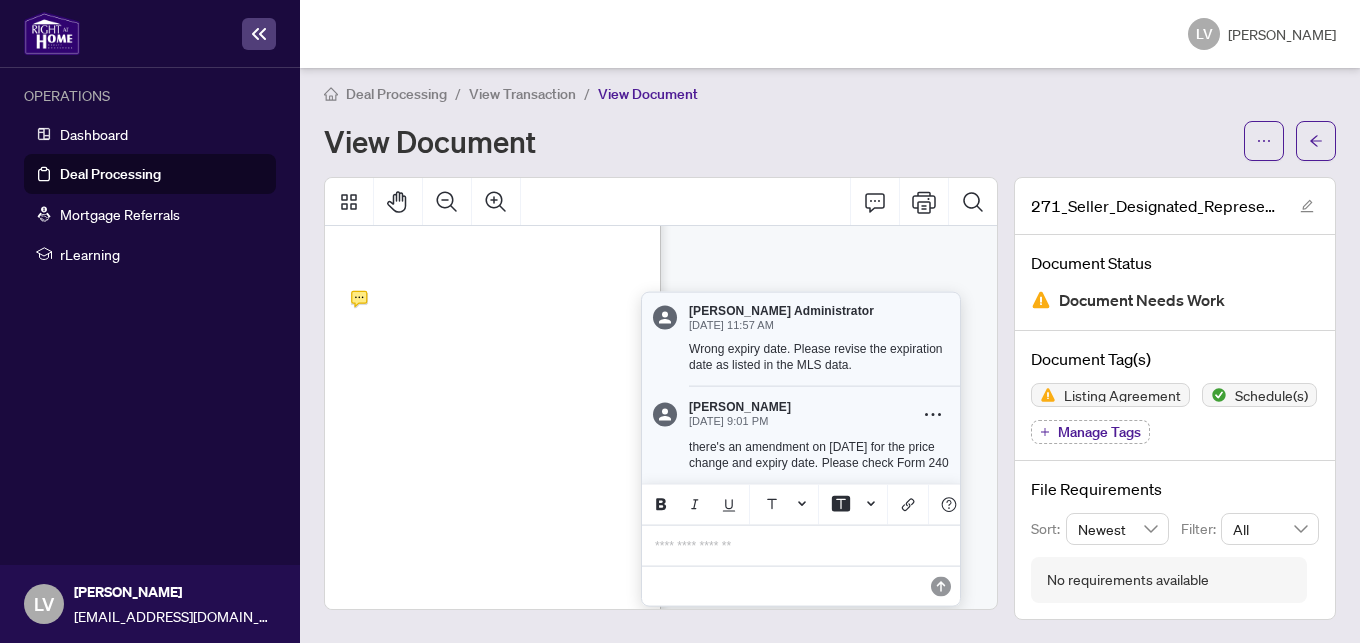 click on "**********" at bounding box center [841, 327] 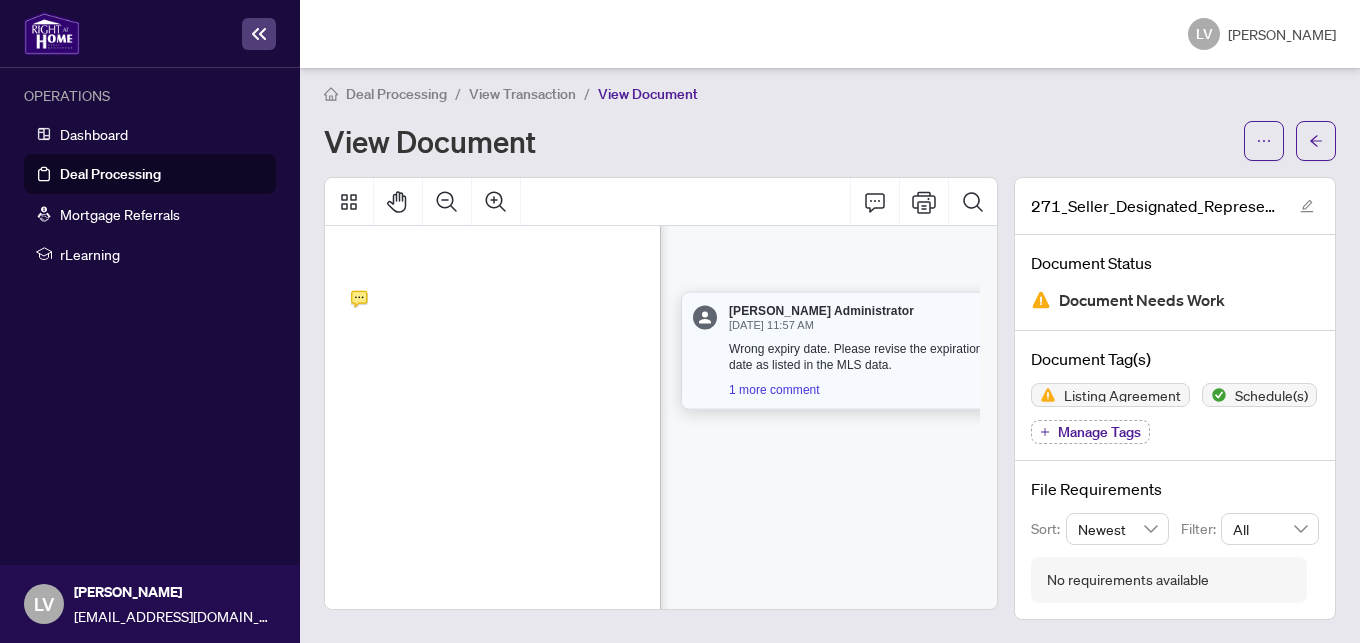 click on "View Transaction" at bounding box center [522, 94] 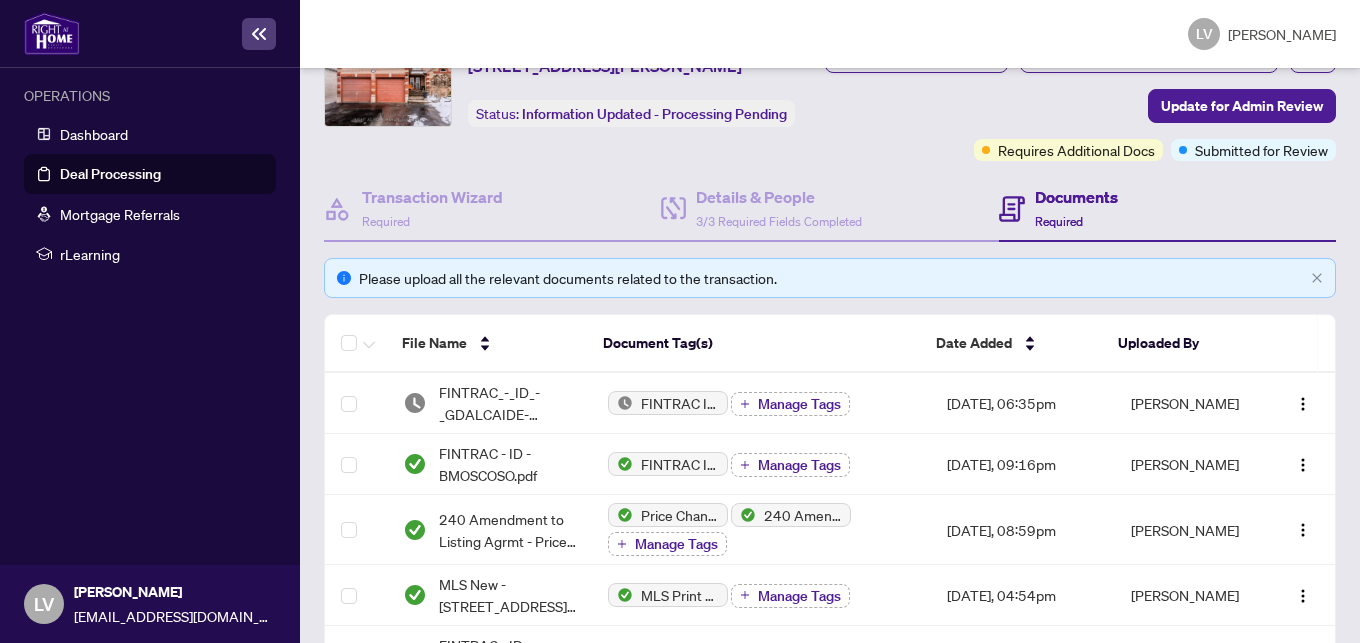 scroll, scrollTop: 118, scrollLeft: 0, axis: vertical 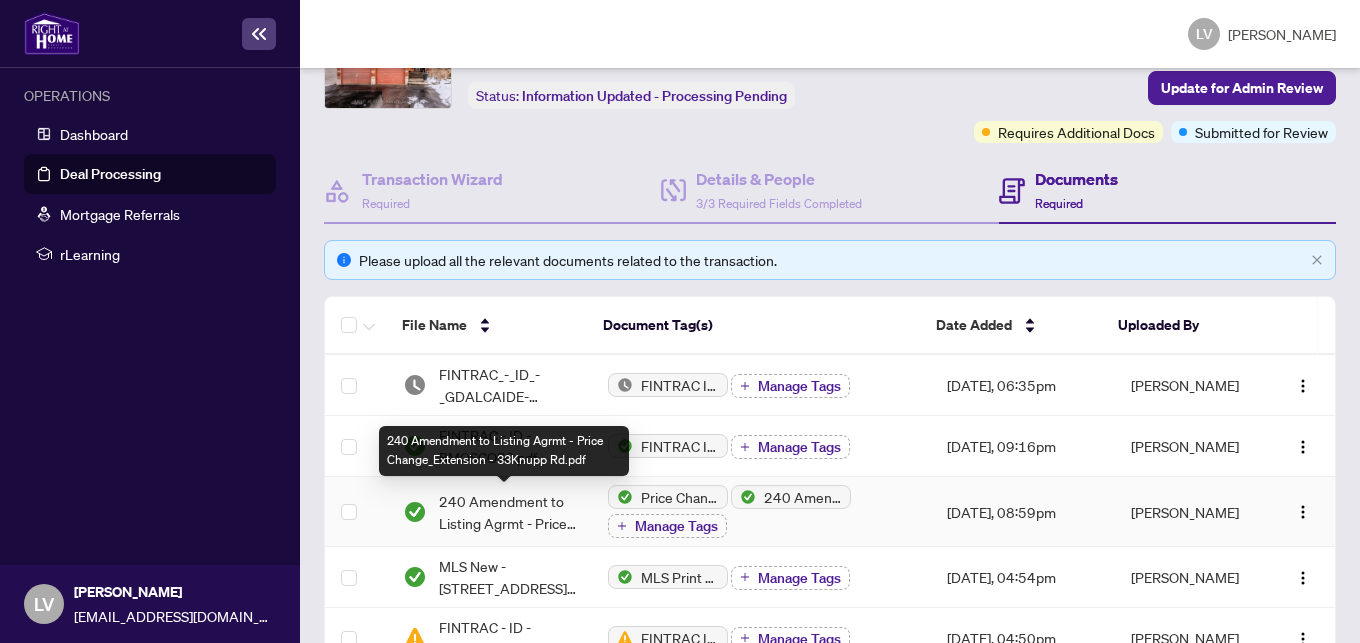 click on "240 Amendment to Listing Agrmt - Price Change_Extension - 33Knupp Rd.pdf" at bounding box center [507, 512] 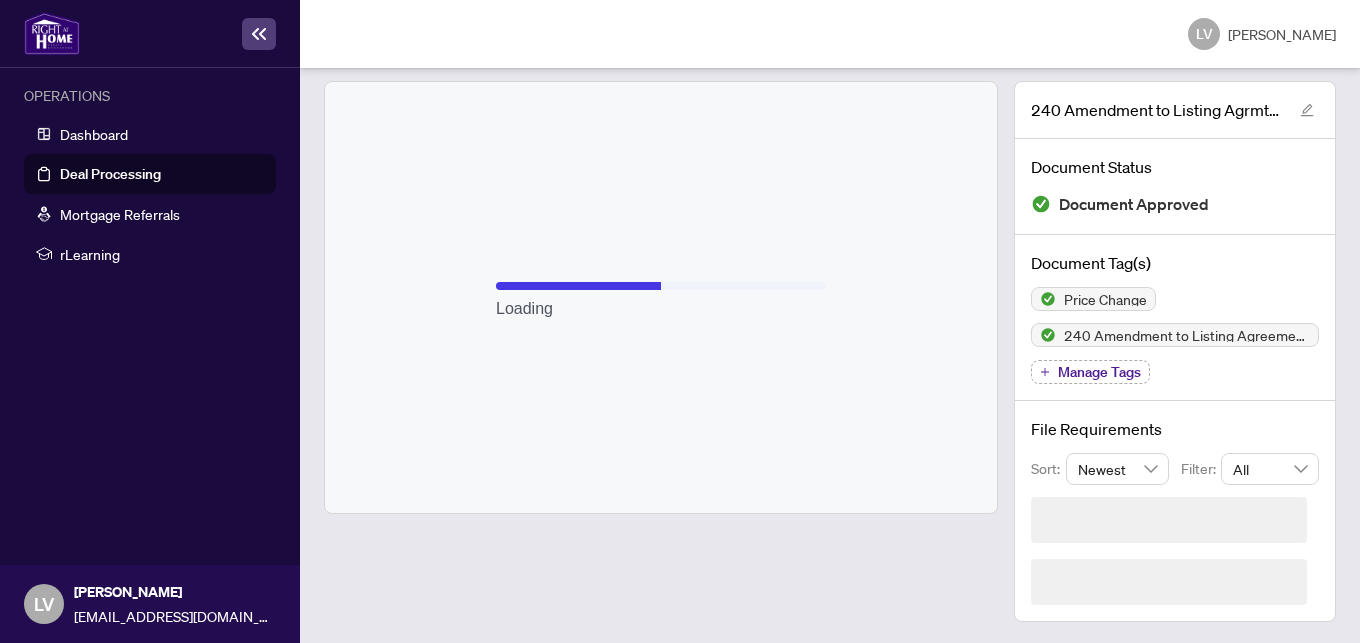 scroll, scrollTop: 46, scrollLeft: 0, axis: vertical 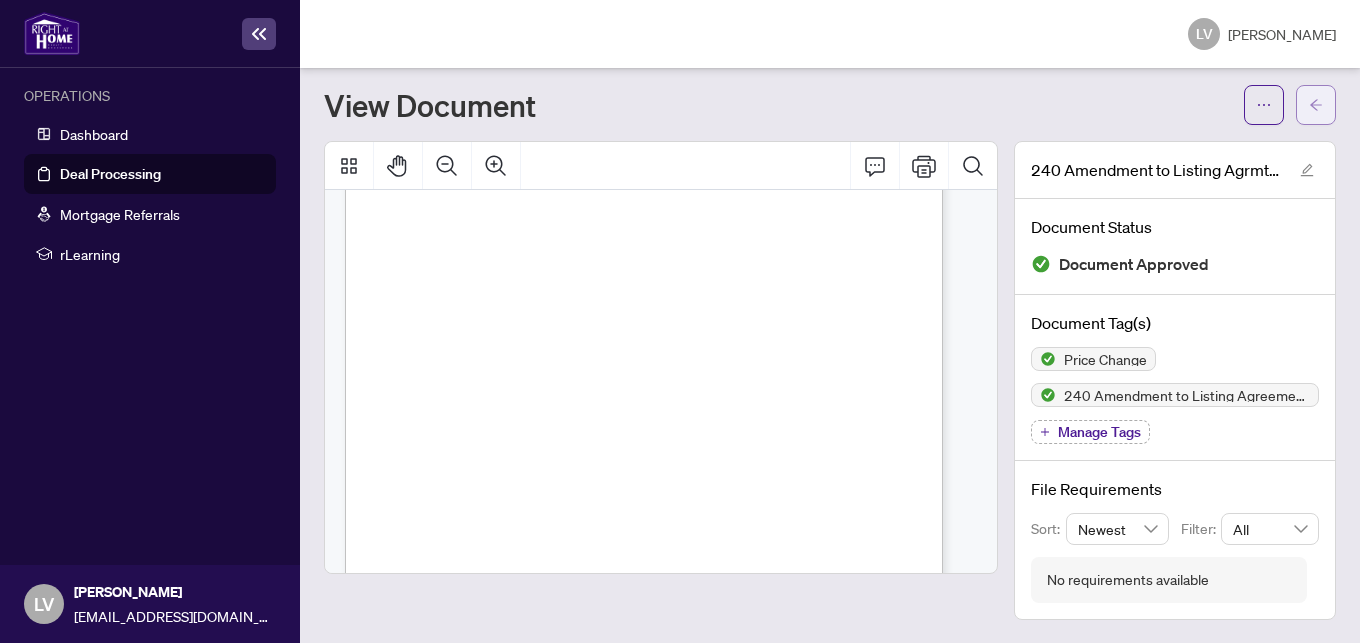 click 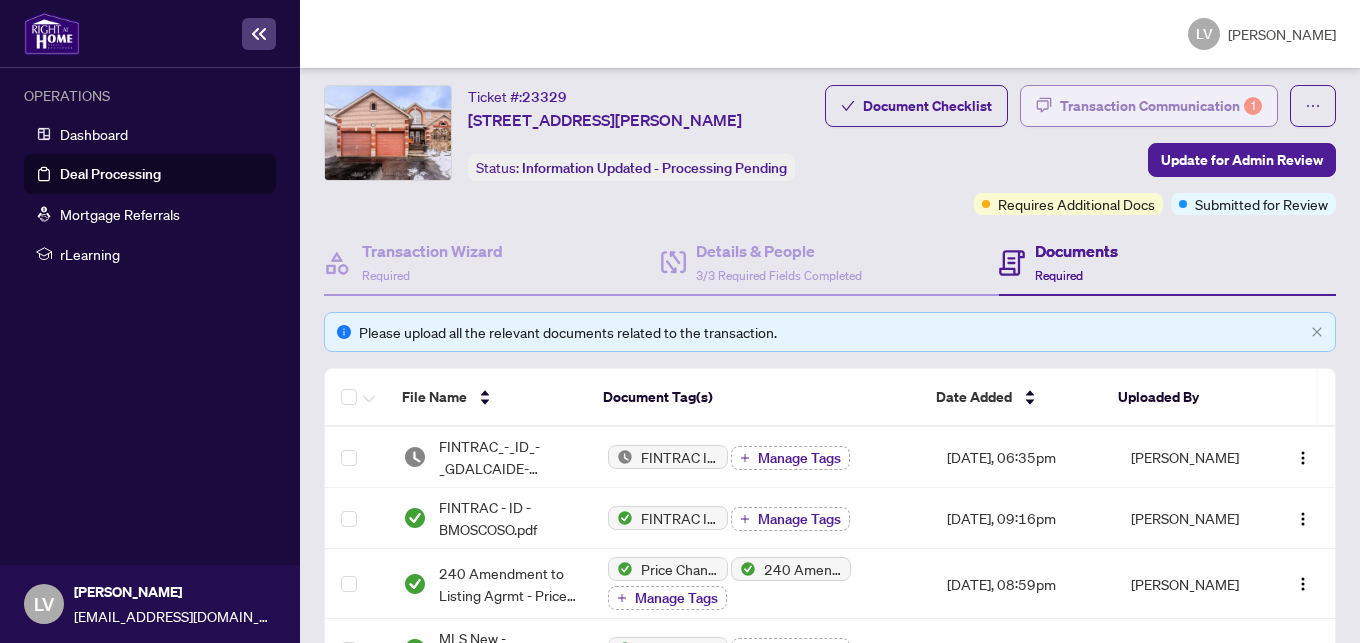 click on "Transaction Communication 1" at bounding box center (1161, 106) 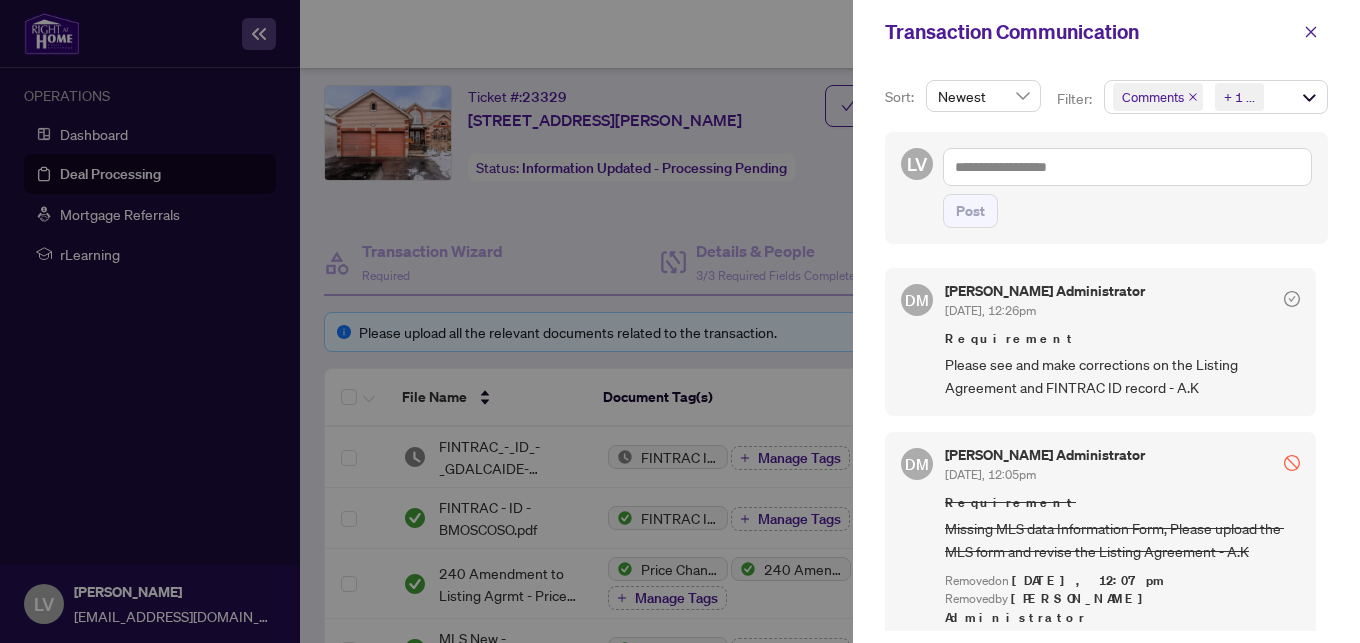 scroll, scrollTop: 4, scrollLeft: 0, axis: vertical 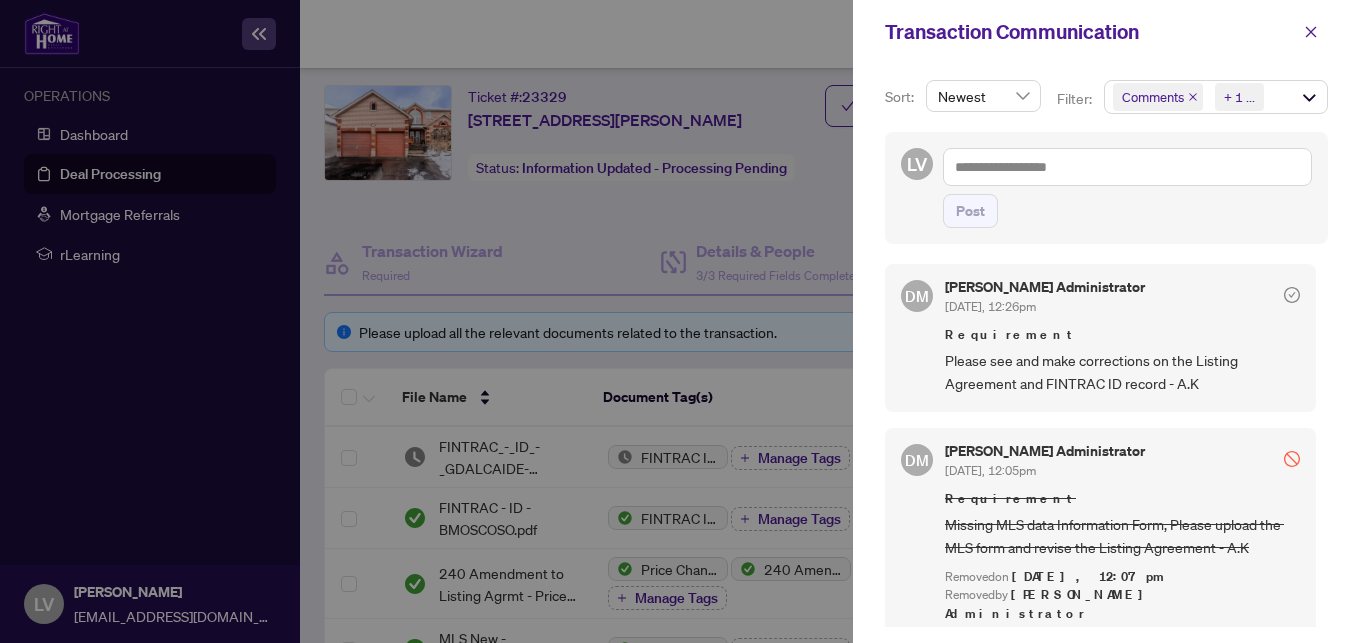 click on "+ 1 ..." at bounding box center [1239, 97] 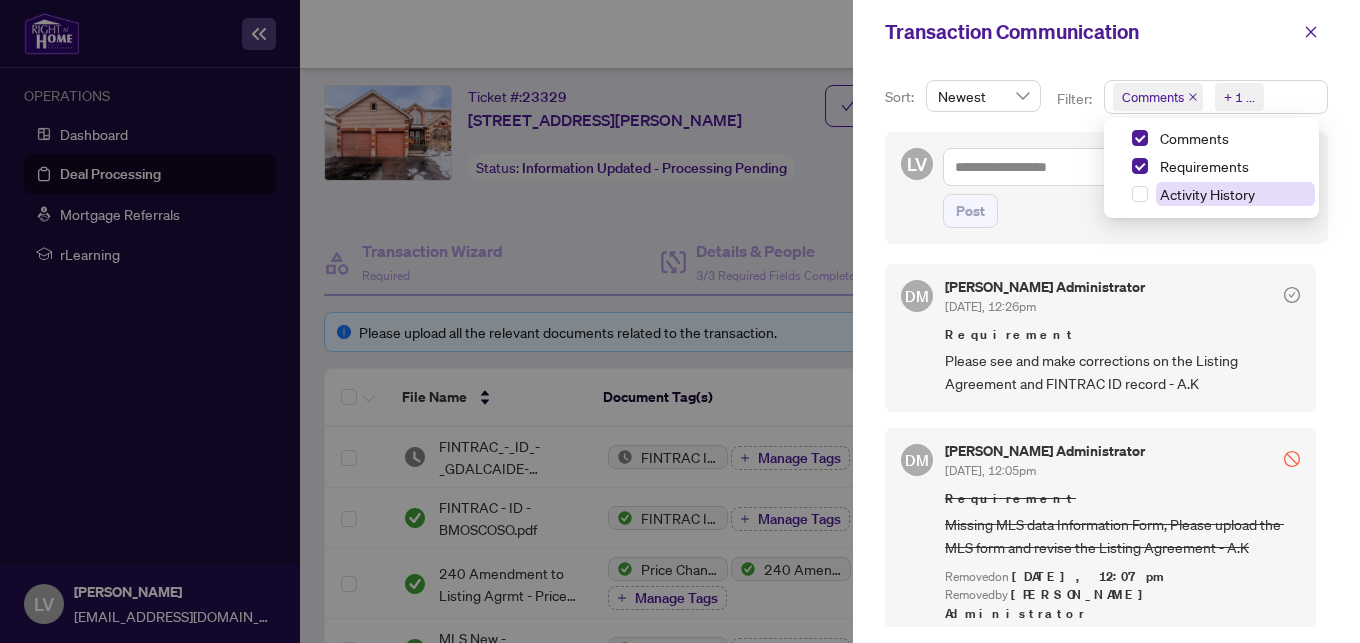 click on "Activity History" at bounding box center (1207, 194) 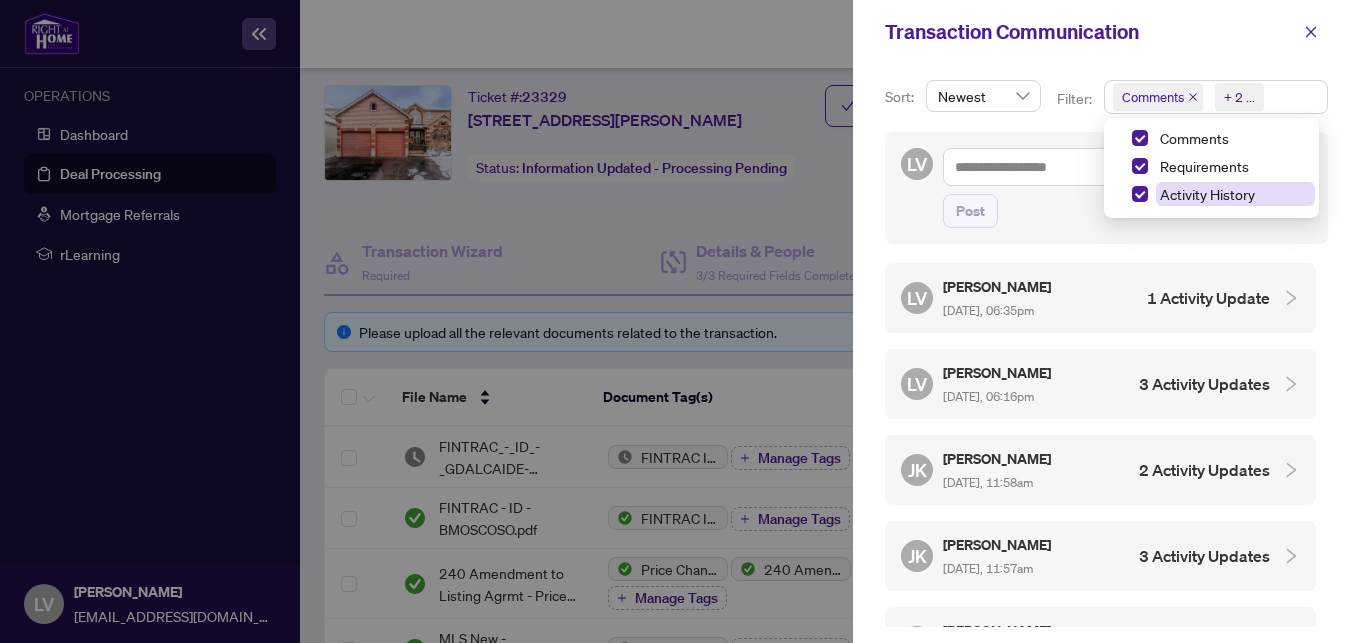 scroll, scrollTop: 93, scrollLeft: 0, axis: vertical 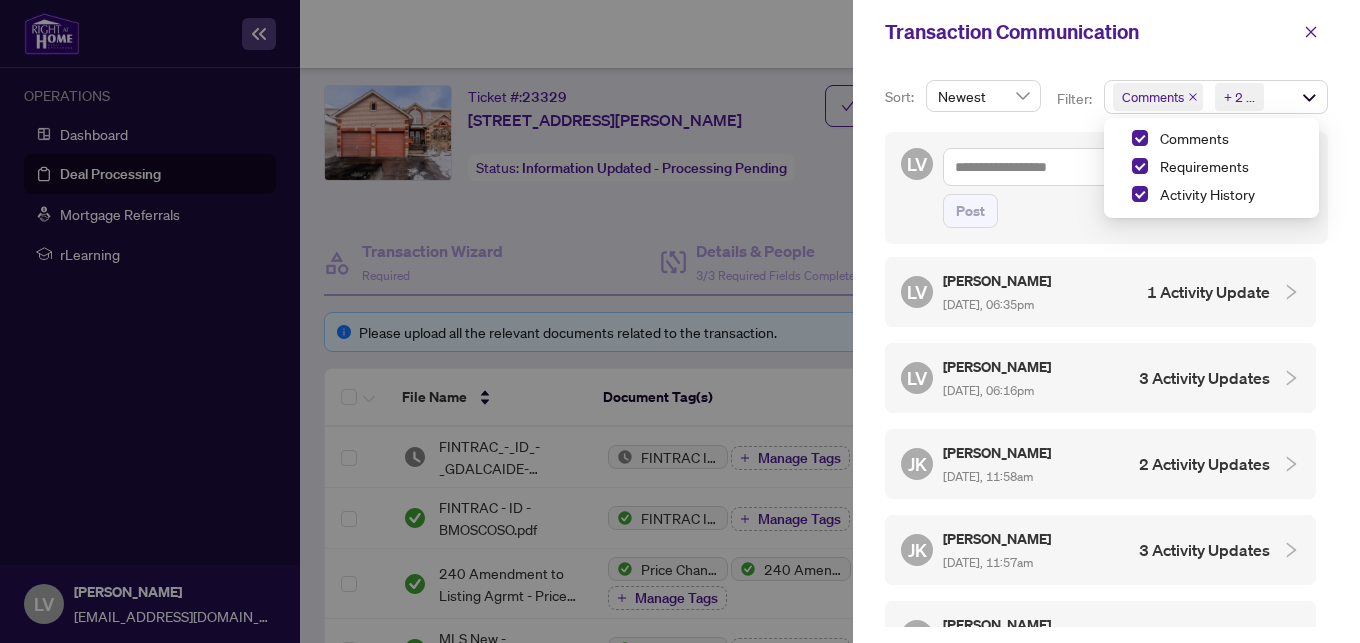 click at bounding box center (1285, 464) 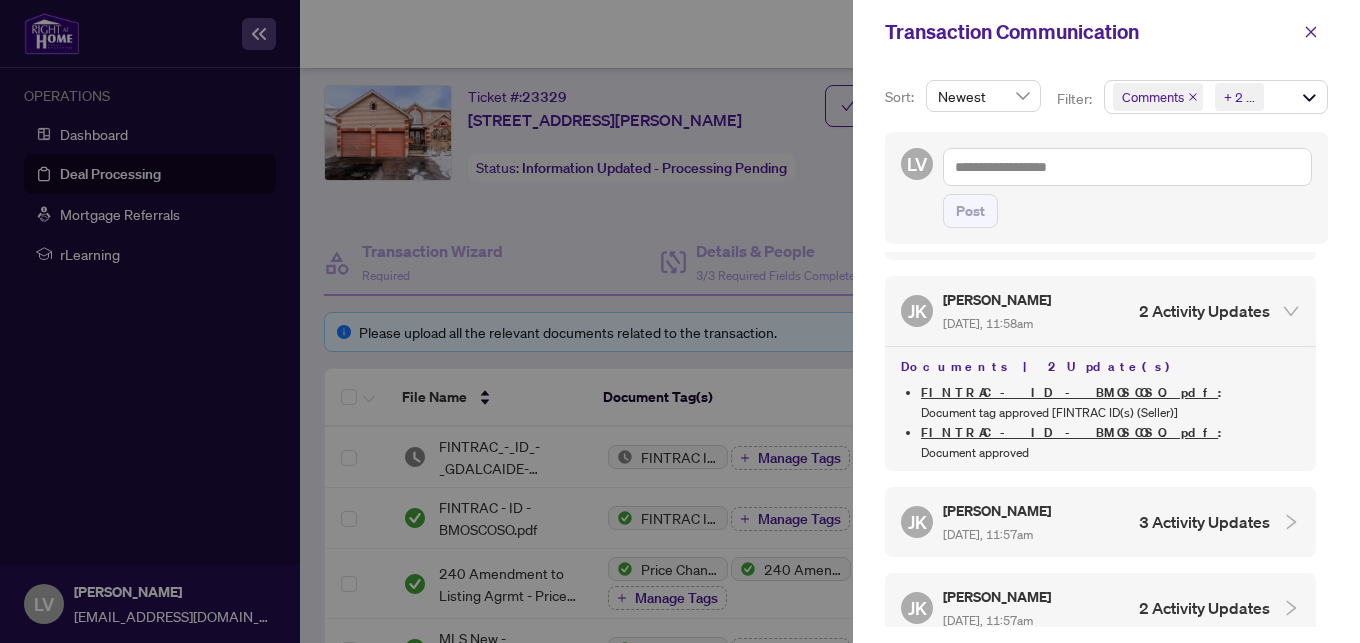 scroll, scrollTop: 249, scrollLeft: 0, axis: vertical 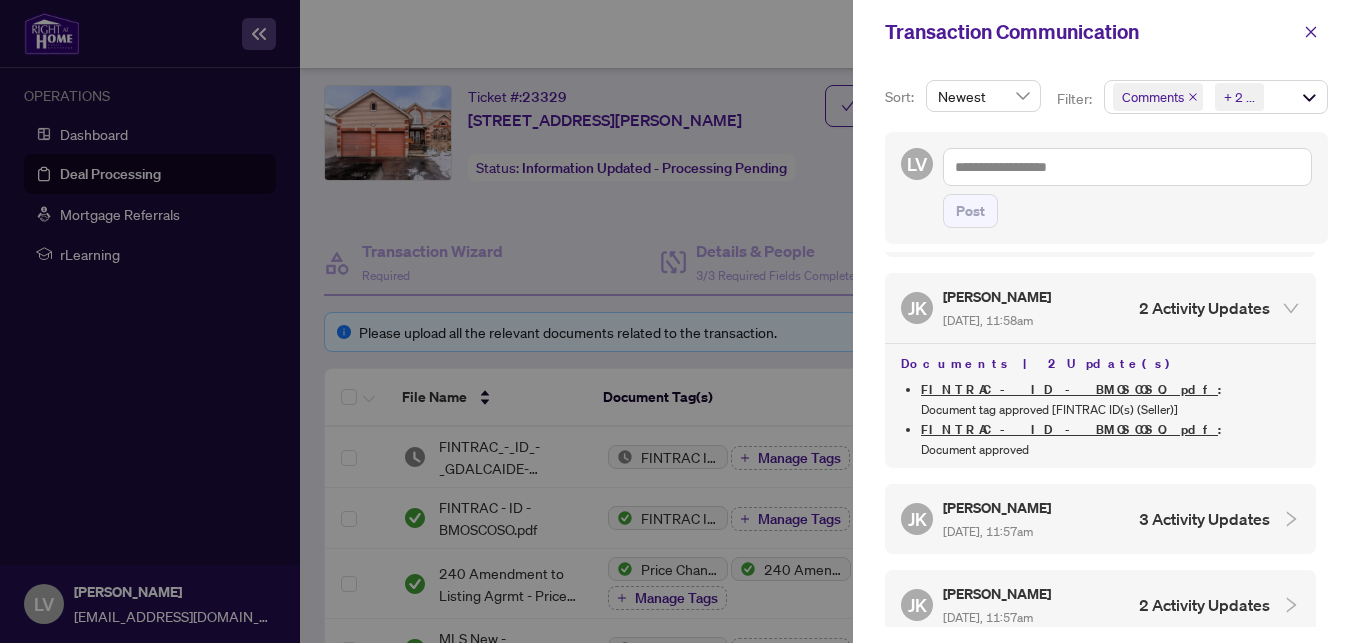 click at bounding box center [1285, 519] 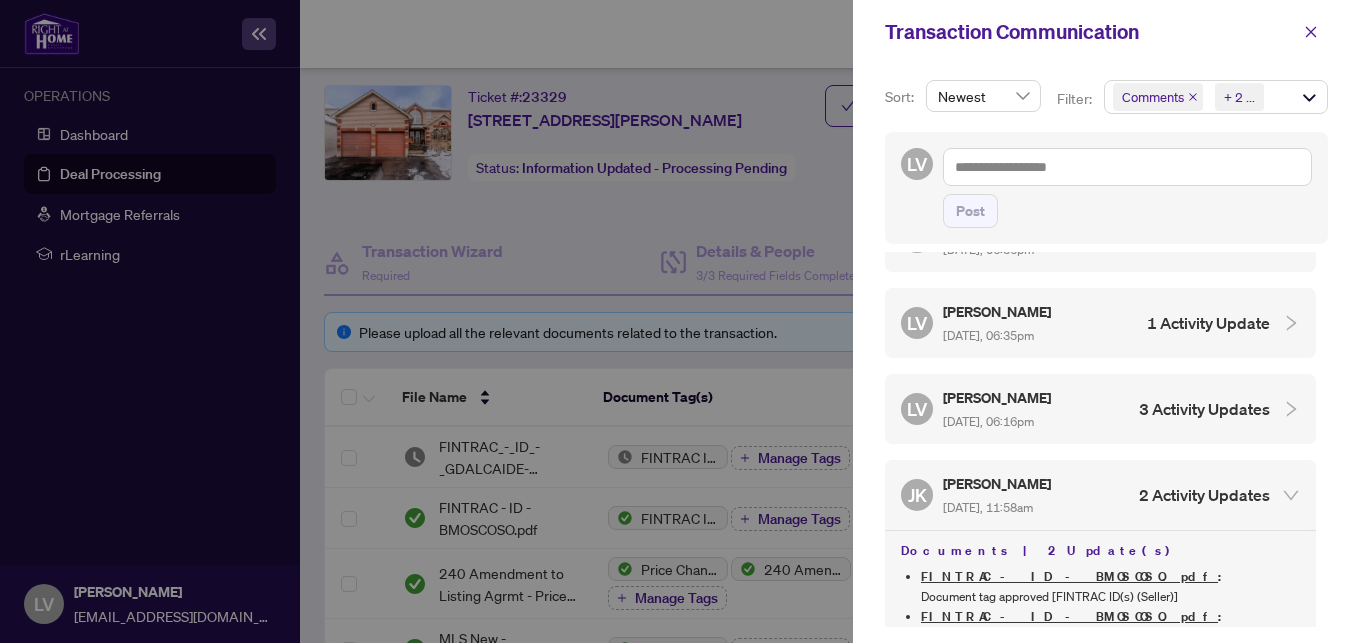 scroll, scrollTop: 0, scrollLeft: 0, axis: both 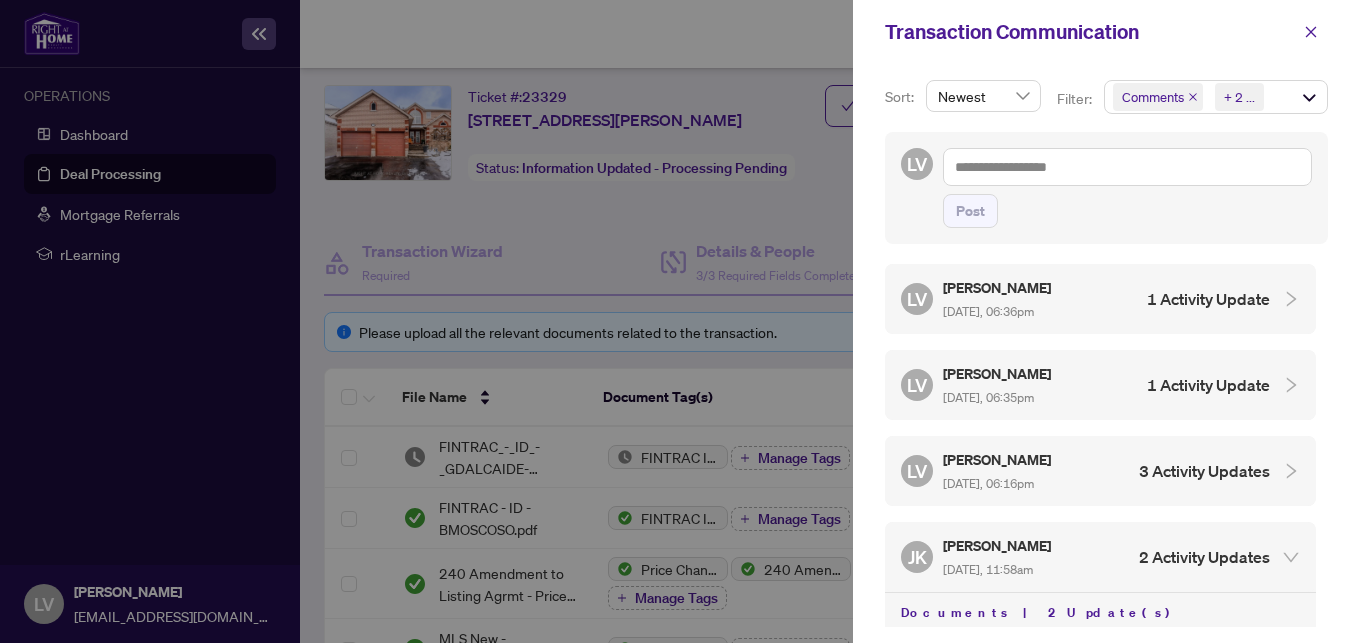 click at bounding box center [680, 321] 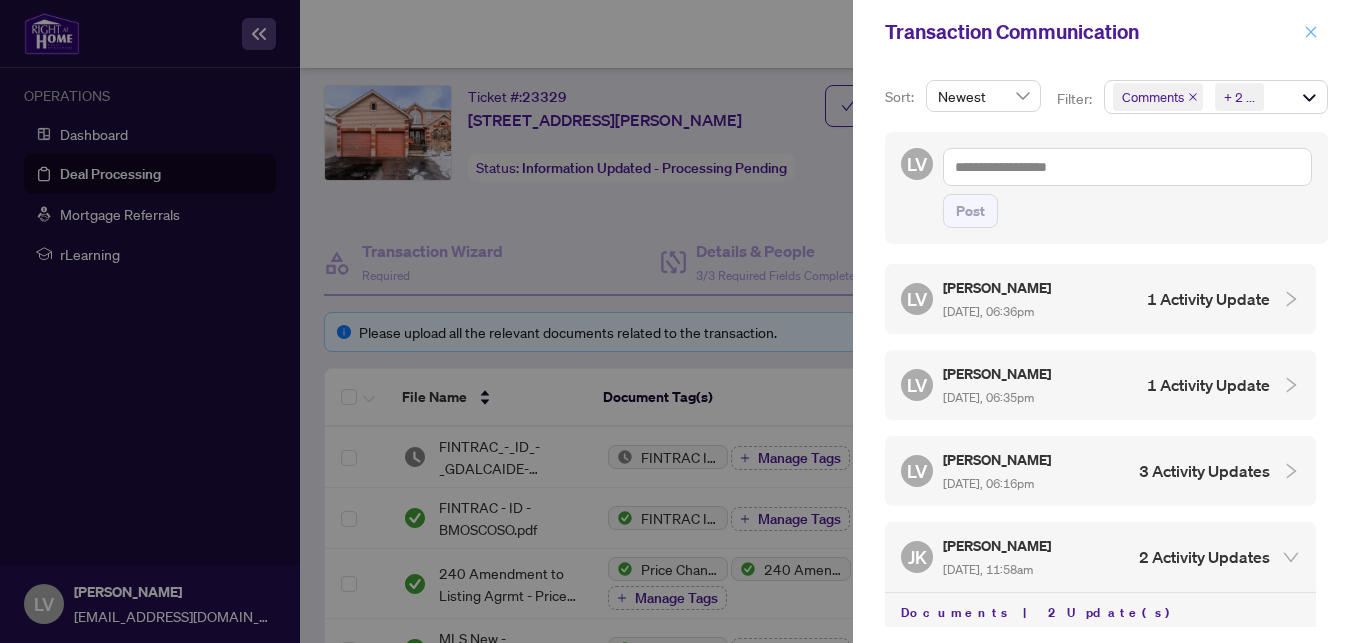 click at bounding box center [1311, 32] 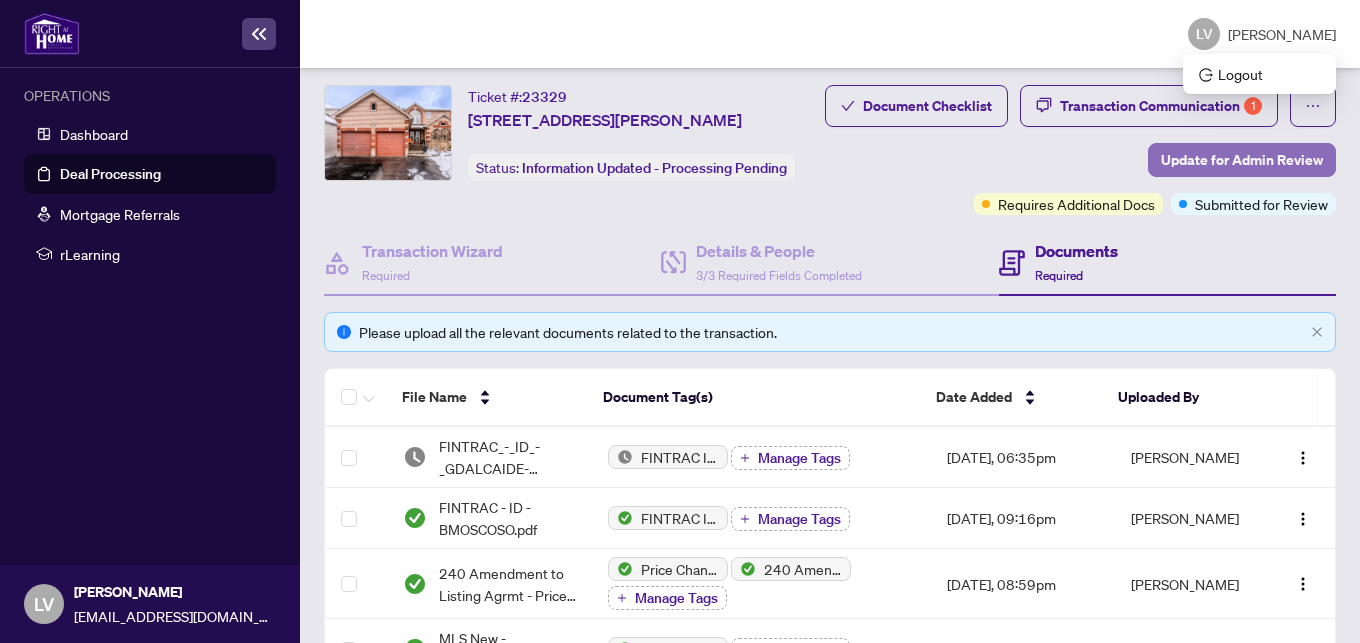 click on "Update for Admin Review" at bounding box center (1242, 160) 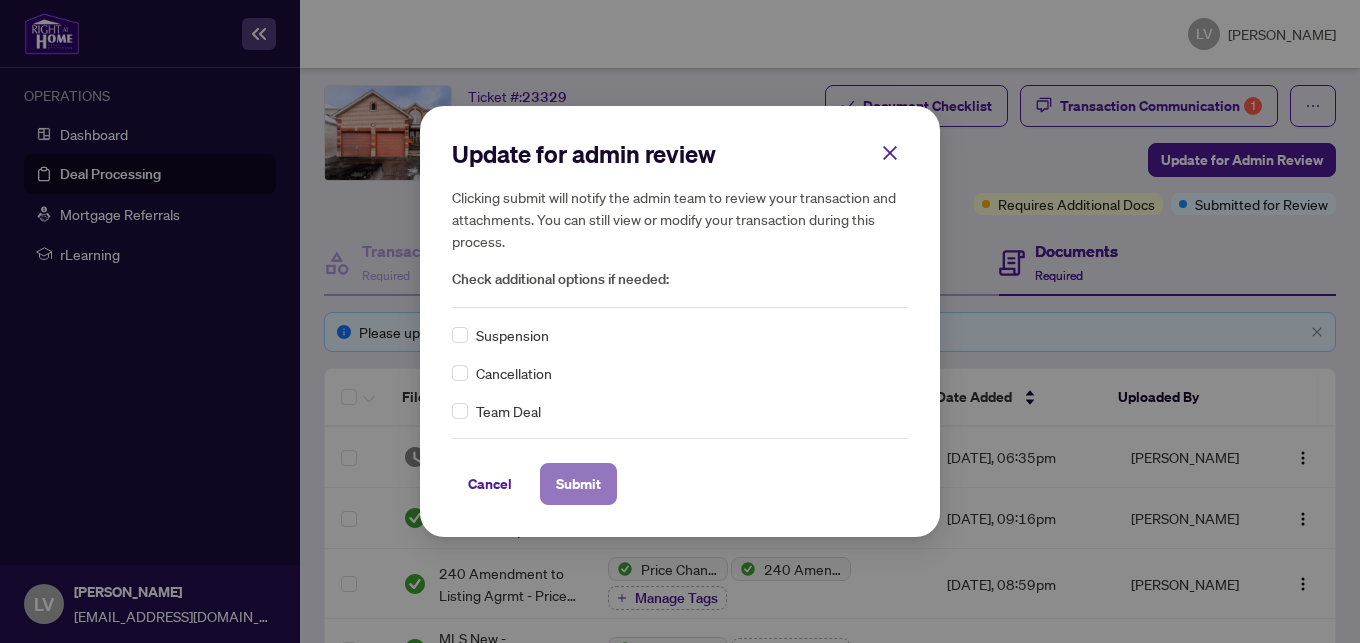 click on "Submit" at bounding box center (578, 484) 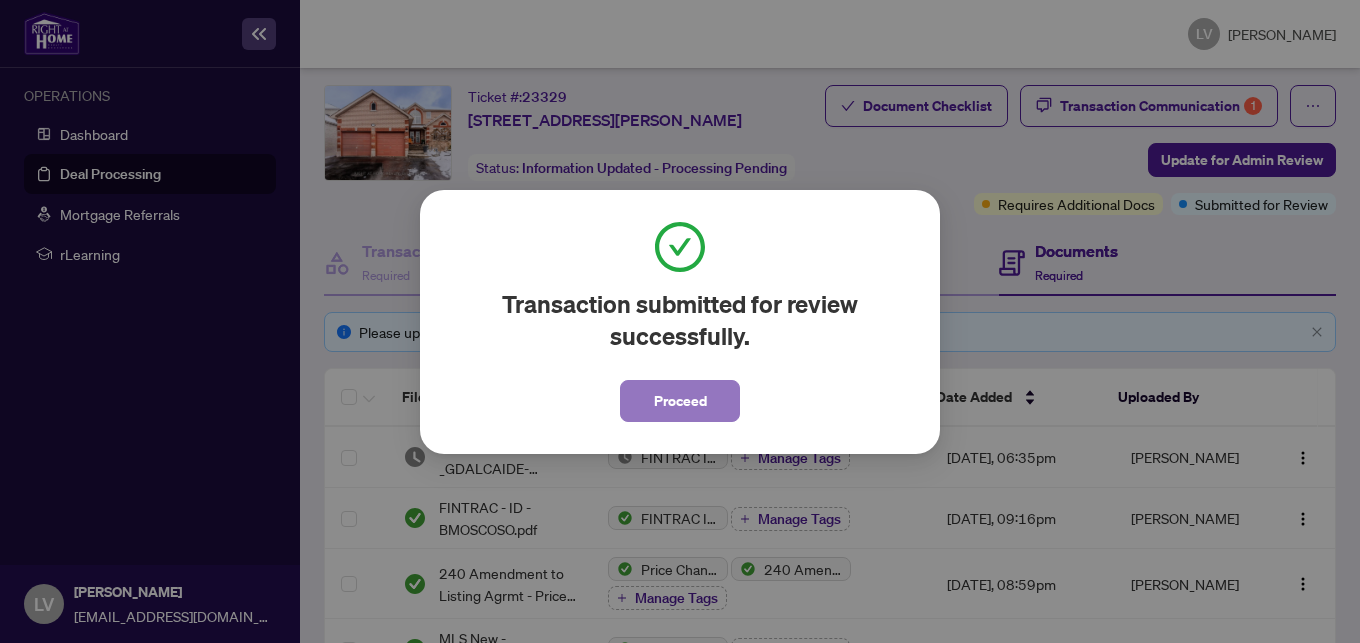click on "Proceed" at bounding box center [680, 401] 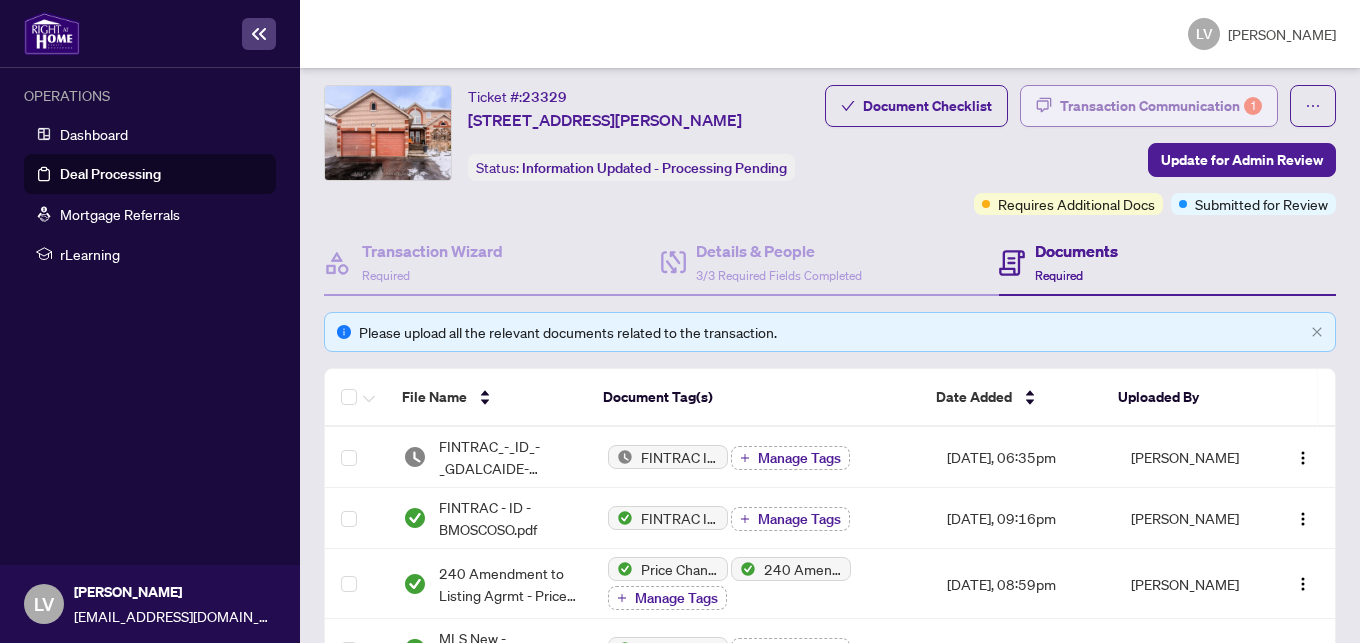 click on "Transaction Communication 1" at bounding box center (1161, 106) 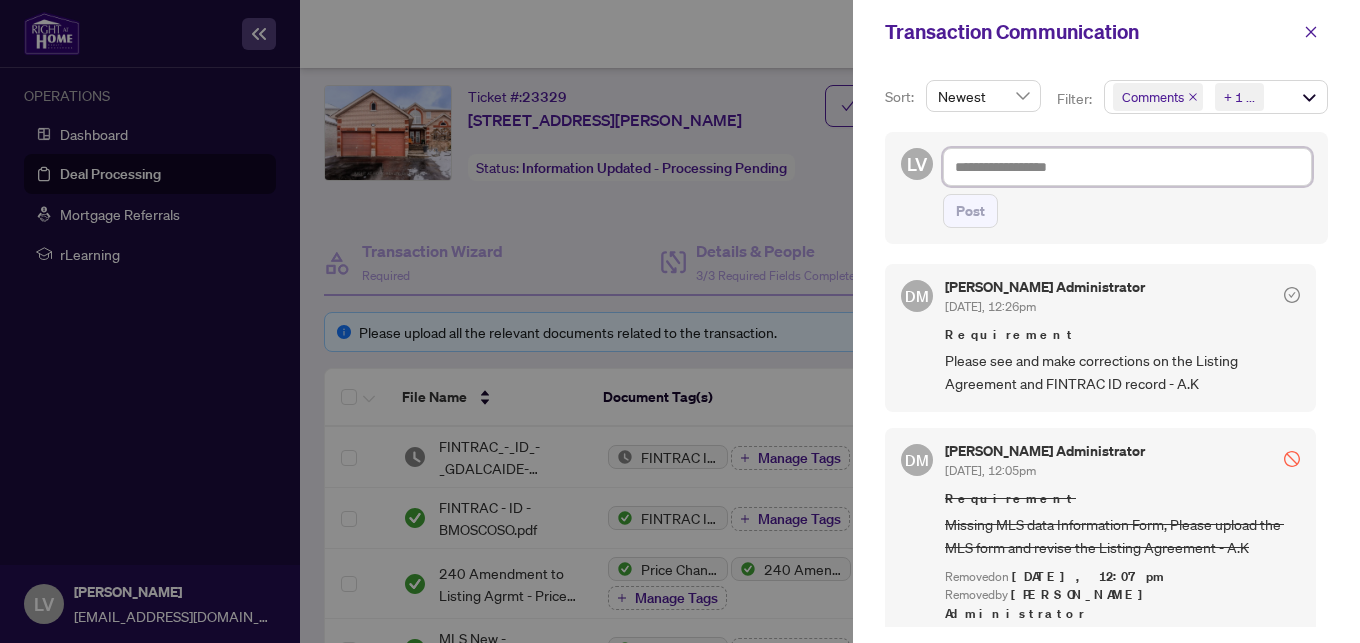 click at bounding box center (1127, 167) 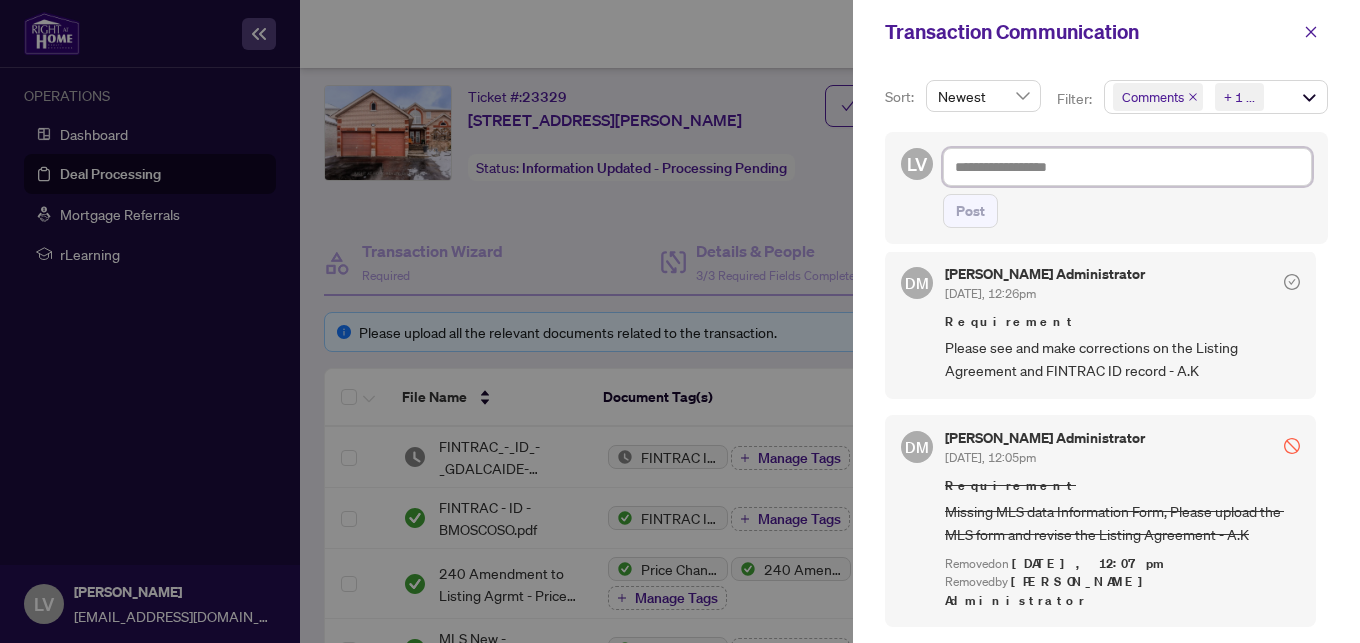 scroll, scrollTop: 12, scrollLeft: 0, axis: vertical 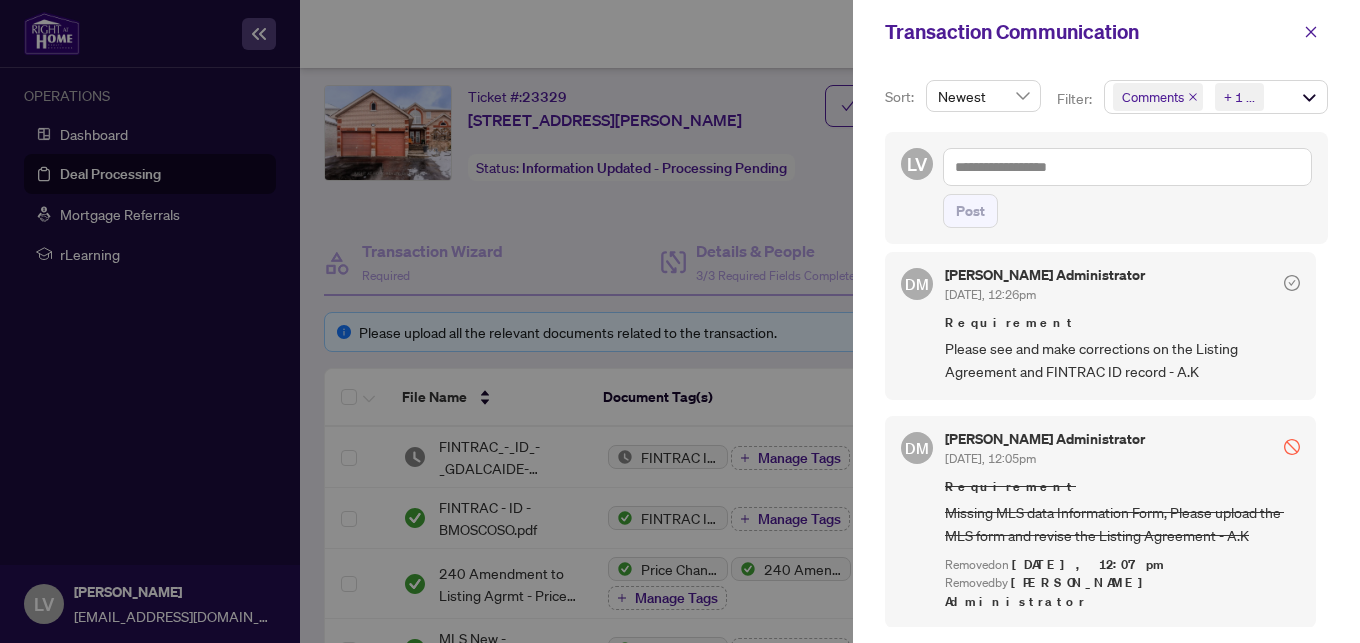 click at bounding box center (680, 321) 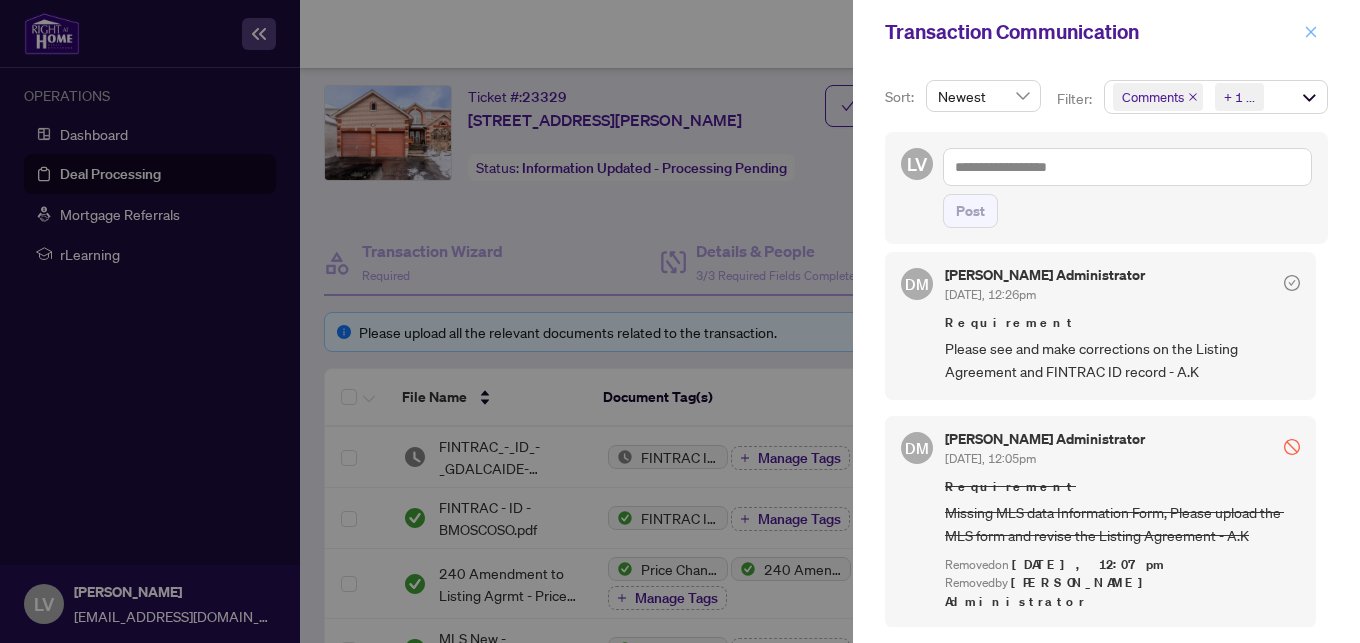 click 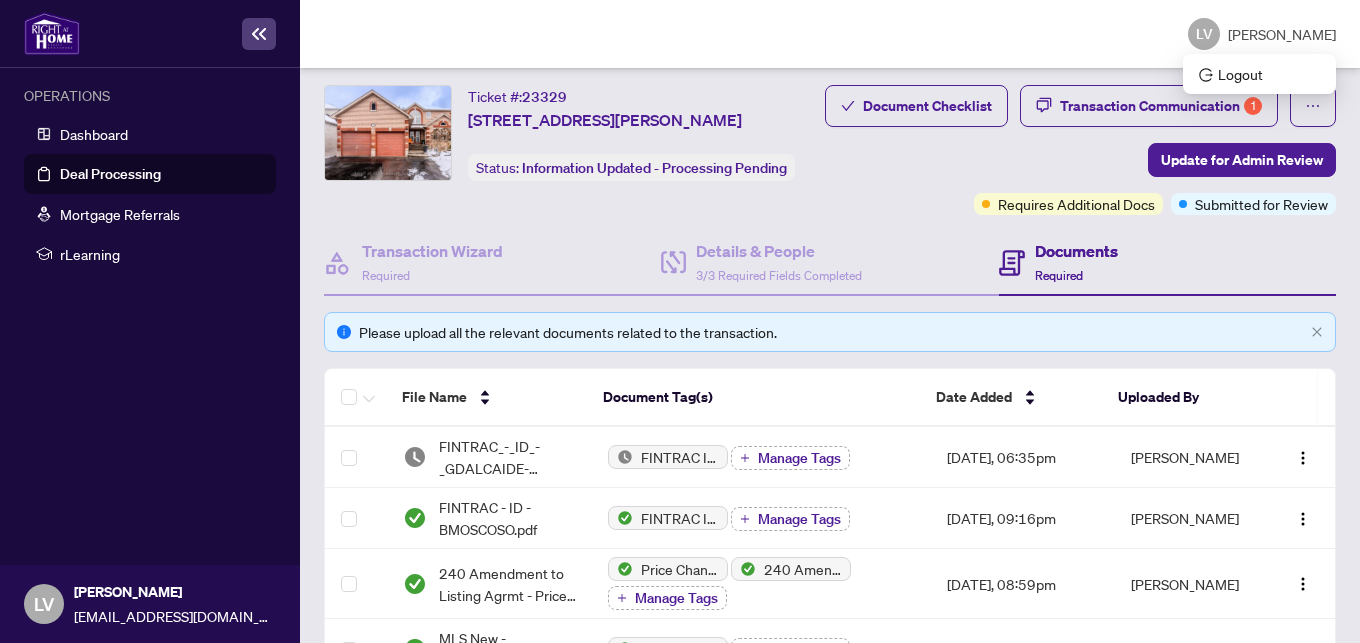 click on "Deal Processing" at bounding box center (110, 174) 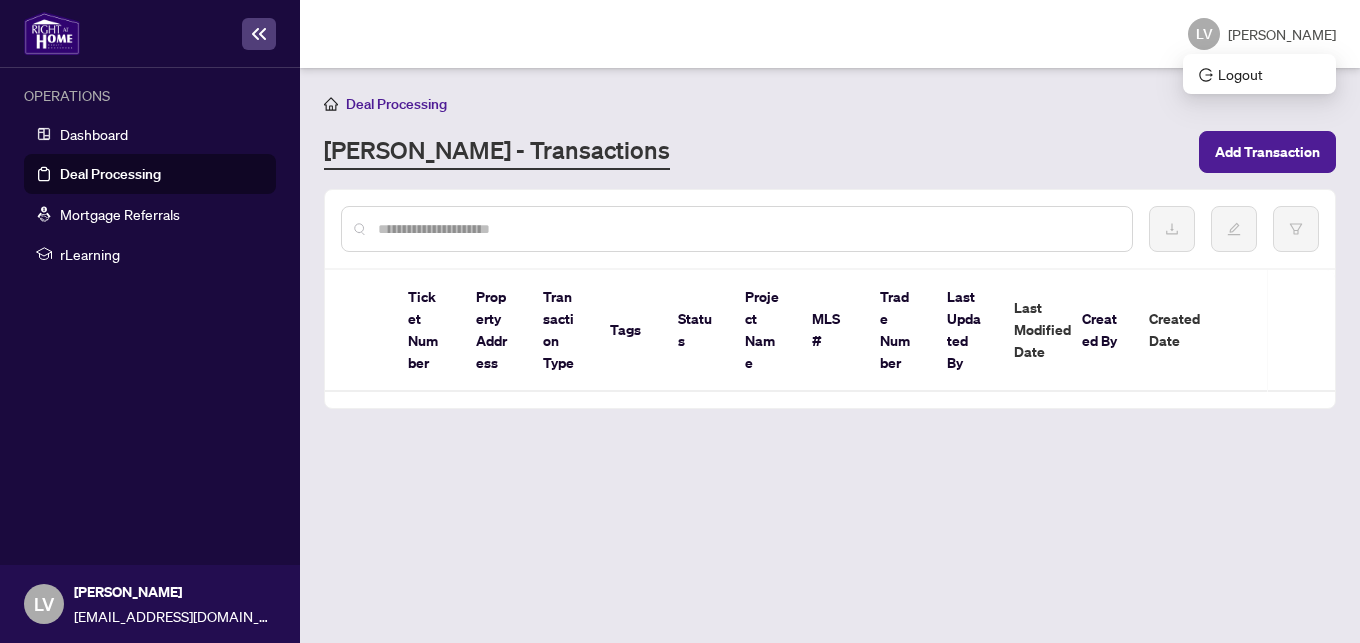 scroll, scrollTop: 0, scrollLeft: 0, axis: both 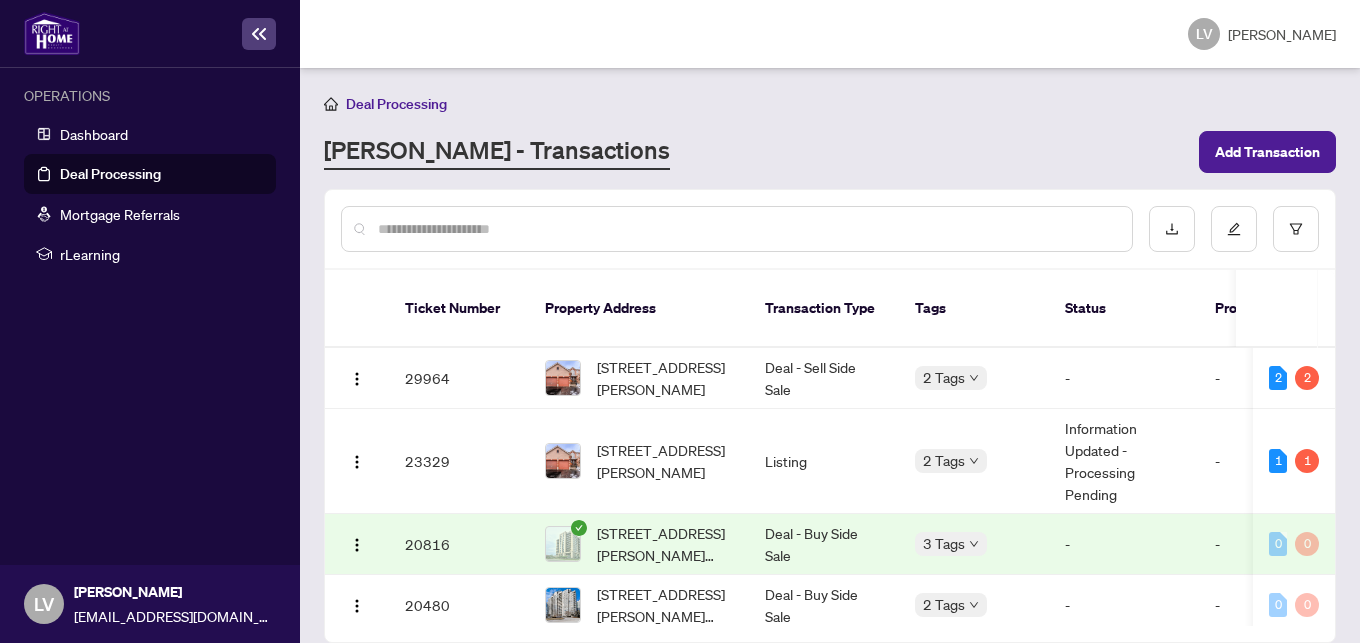 click on "[STREET_ADDRESS][PERSON_NAME]" at bounding box center (665, 378) 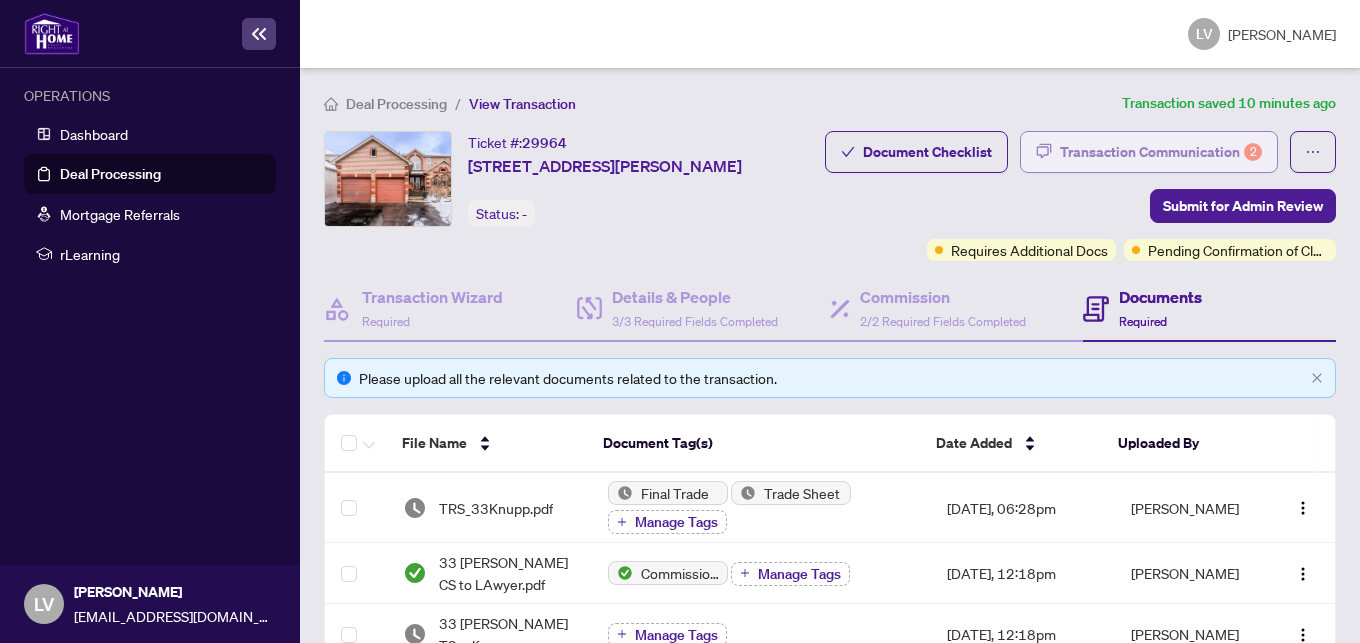 click on "Transaction Communication 2" at bounding box center (1161, 152) 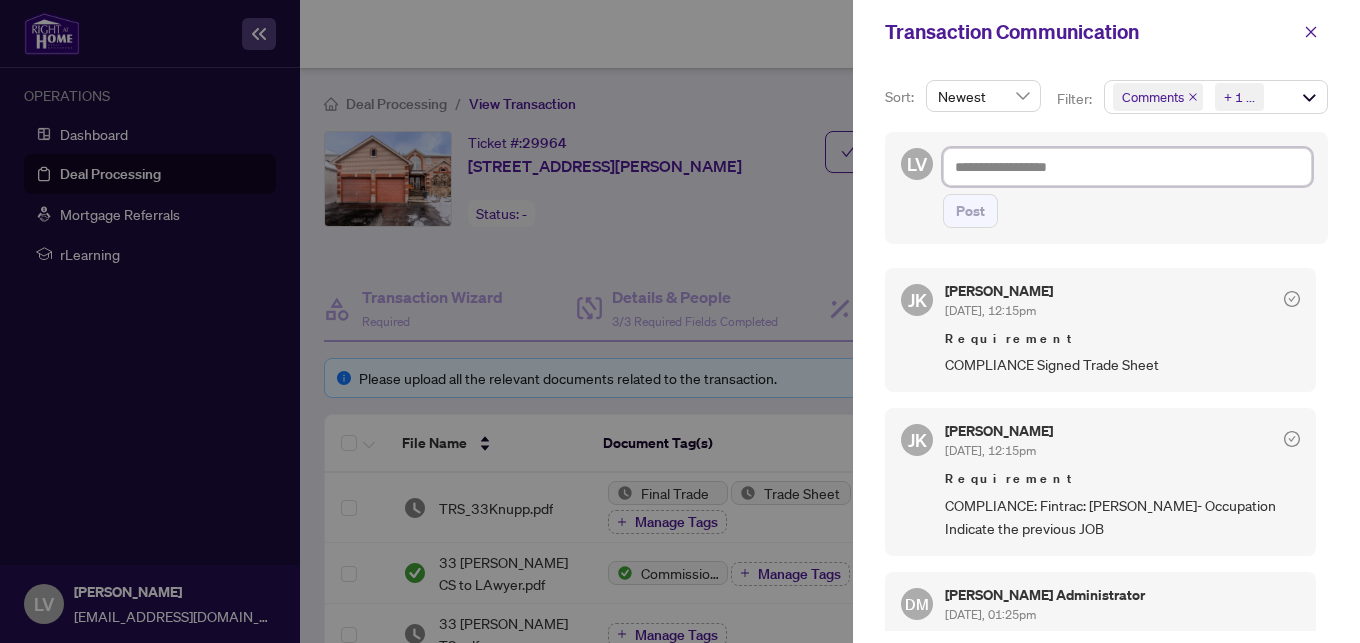click at bounding box center [1127, 167] 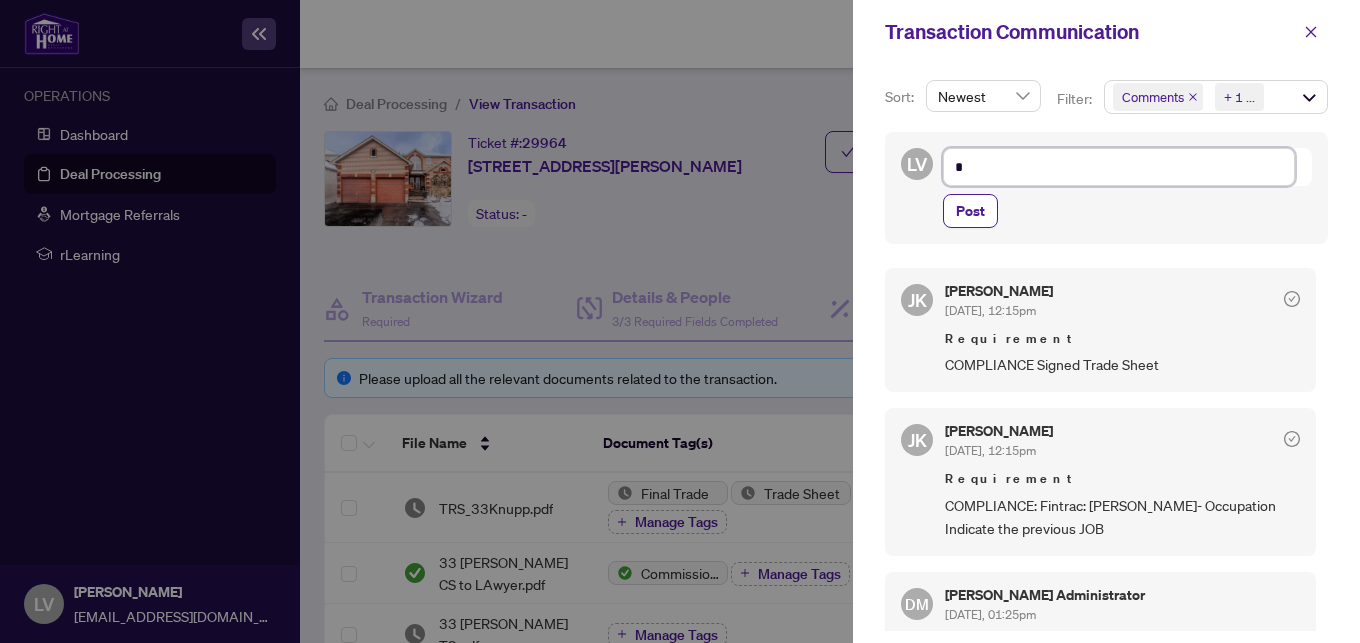 type on "**" 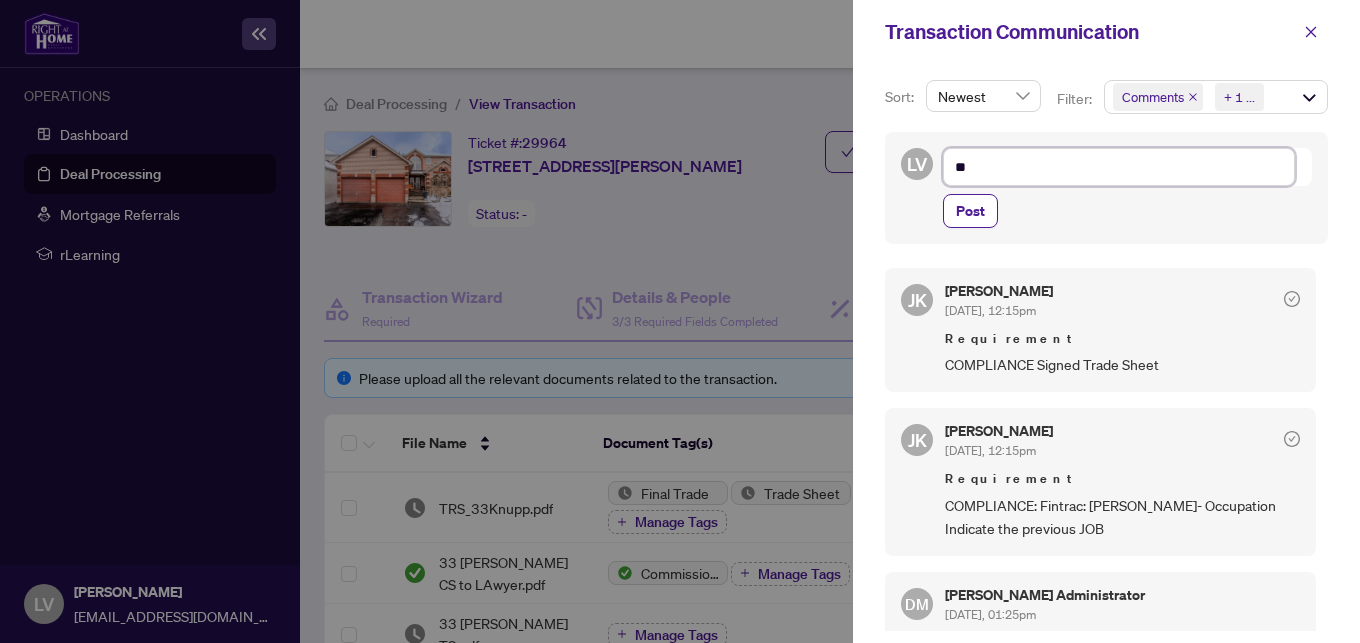 type on "***" 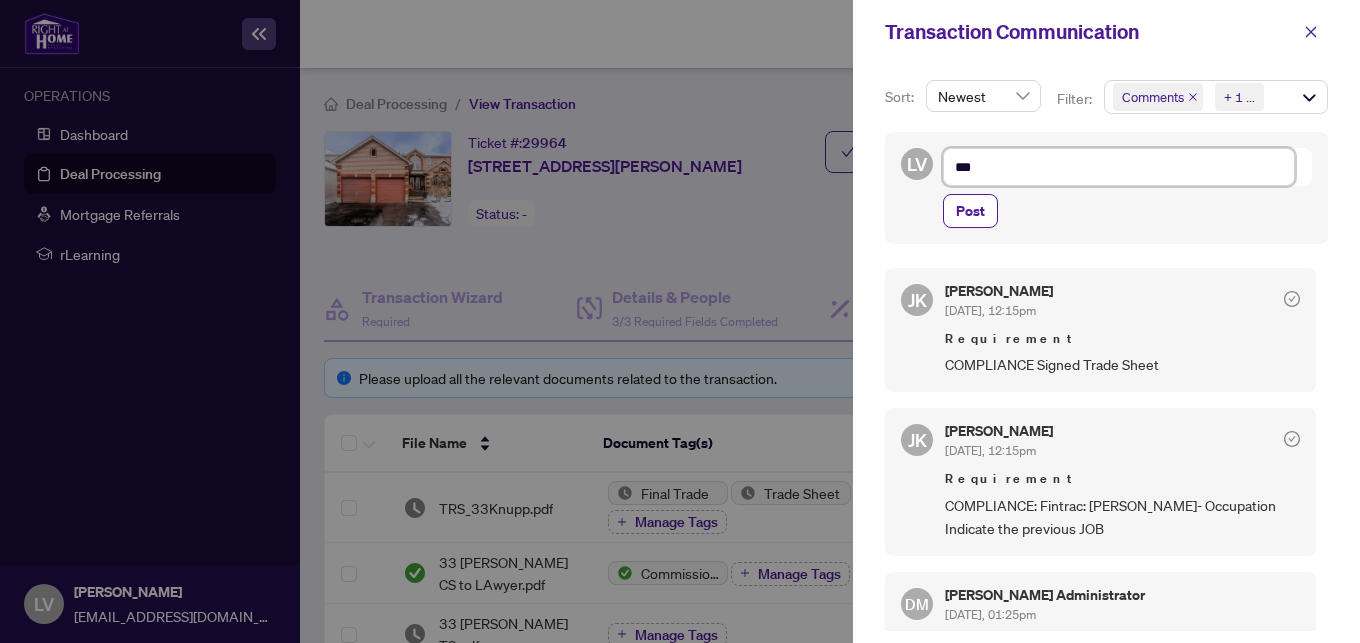 type on "****" 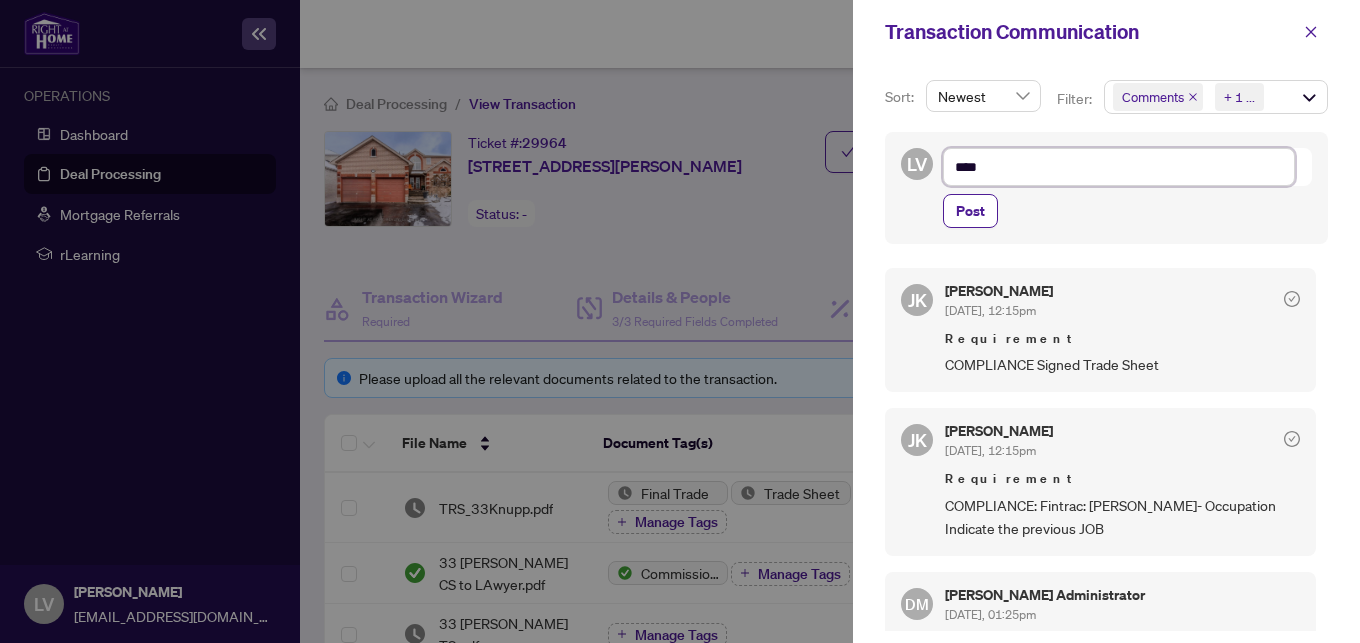 type on "*****" 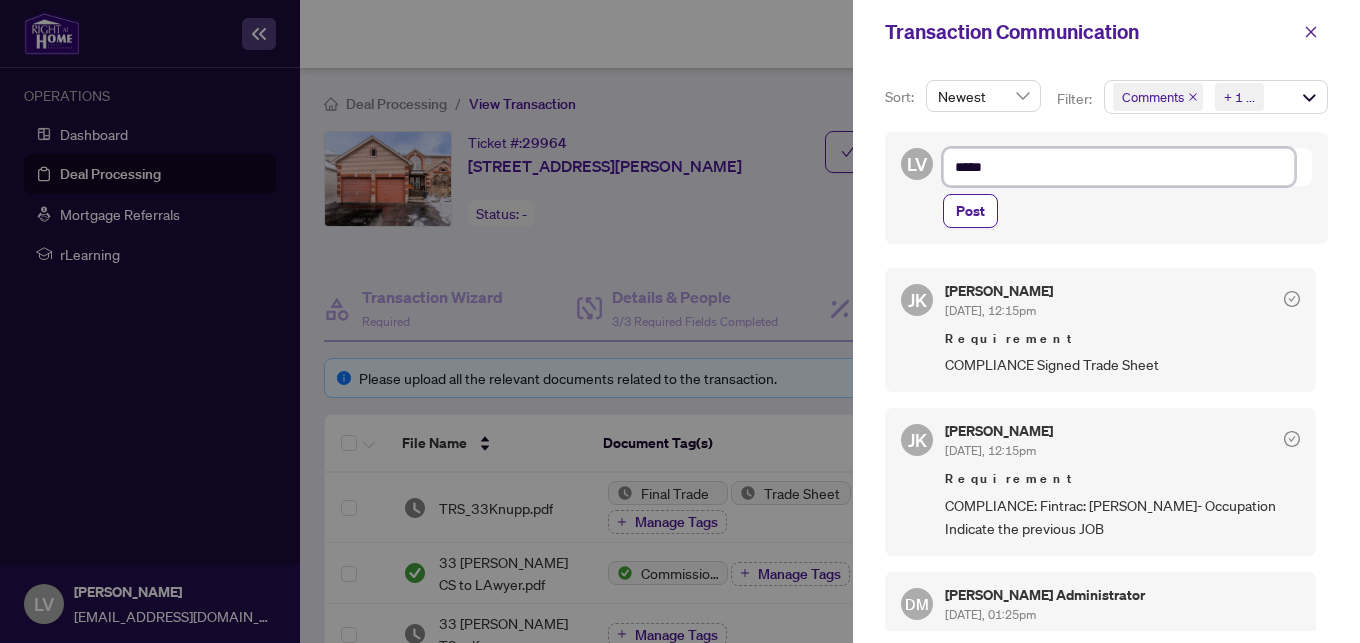 type on "******" 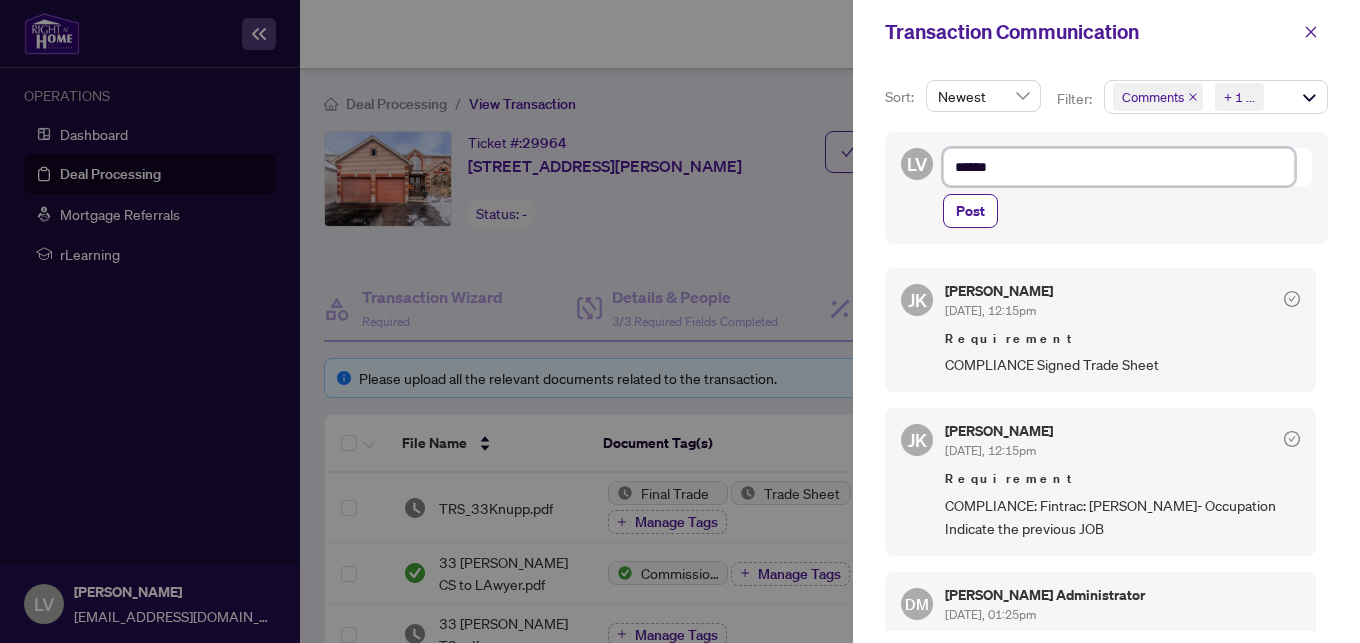 type on "******" 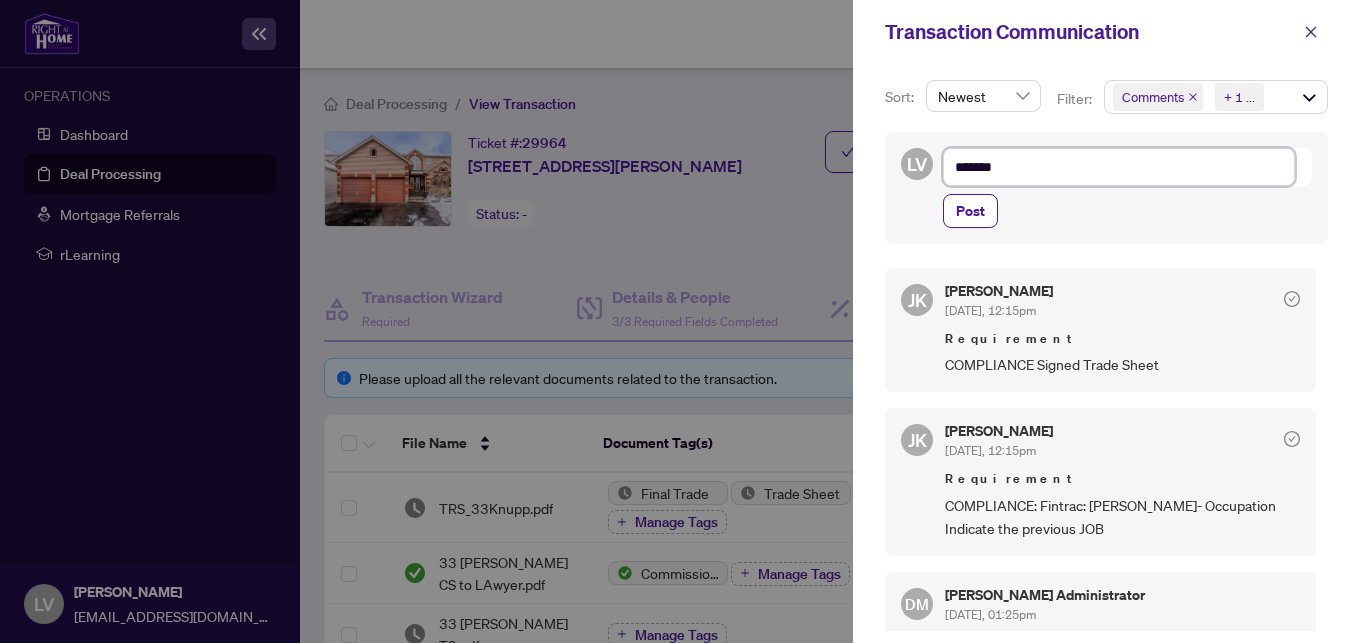 type on "********" 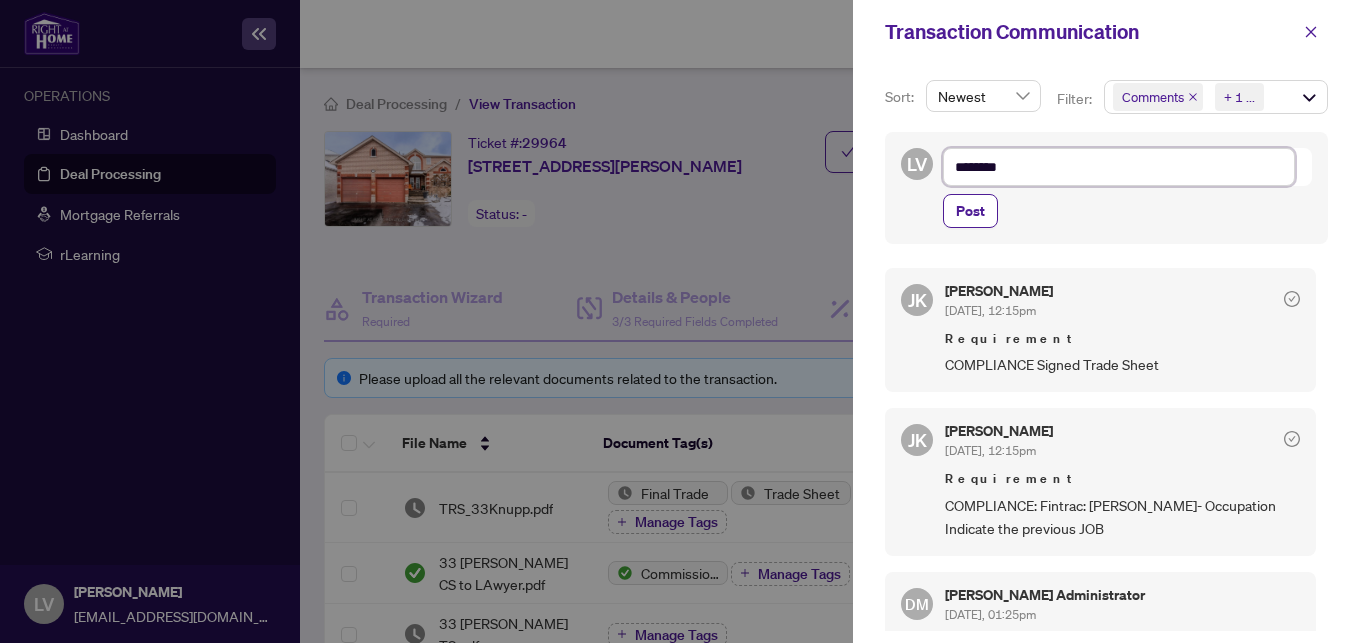type on "*********" 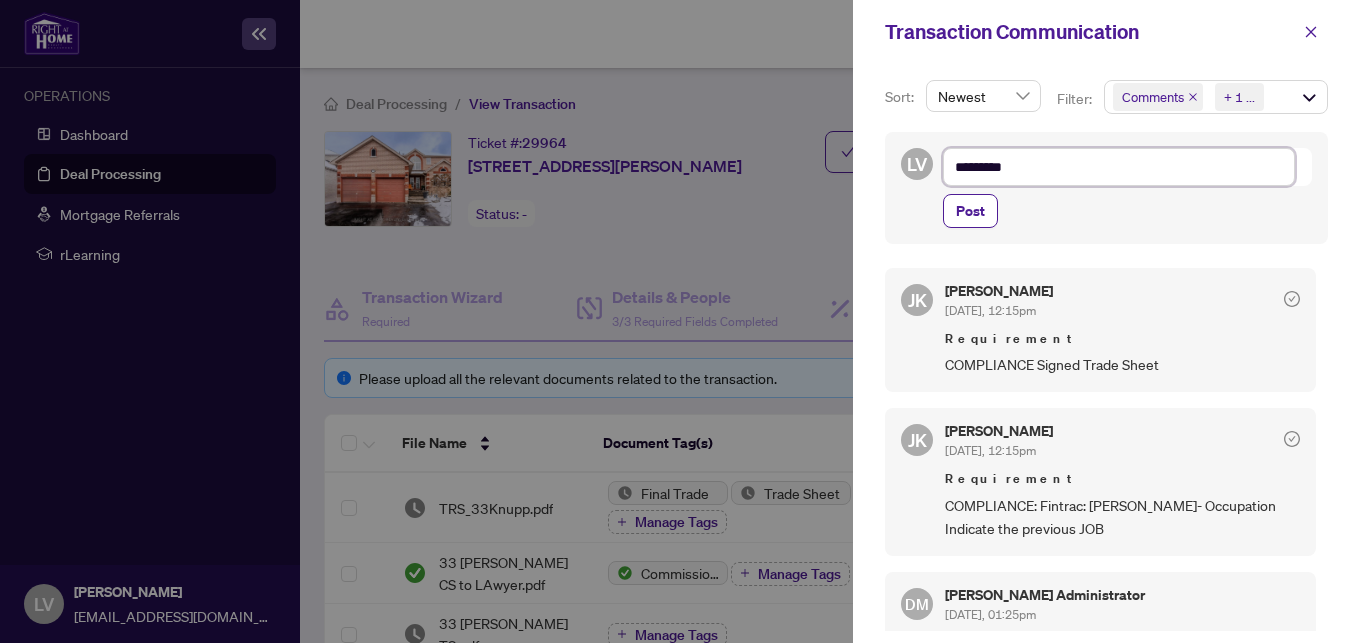 type on "**********" 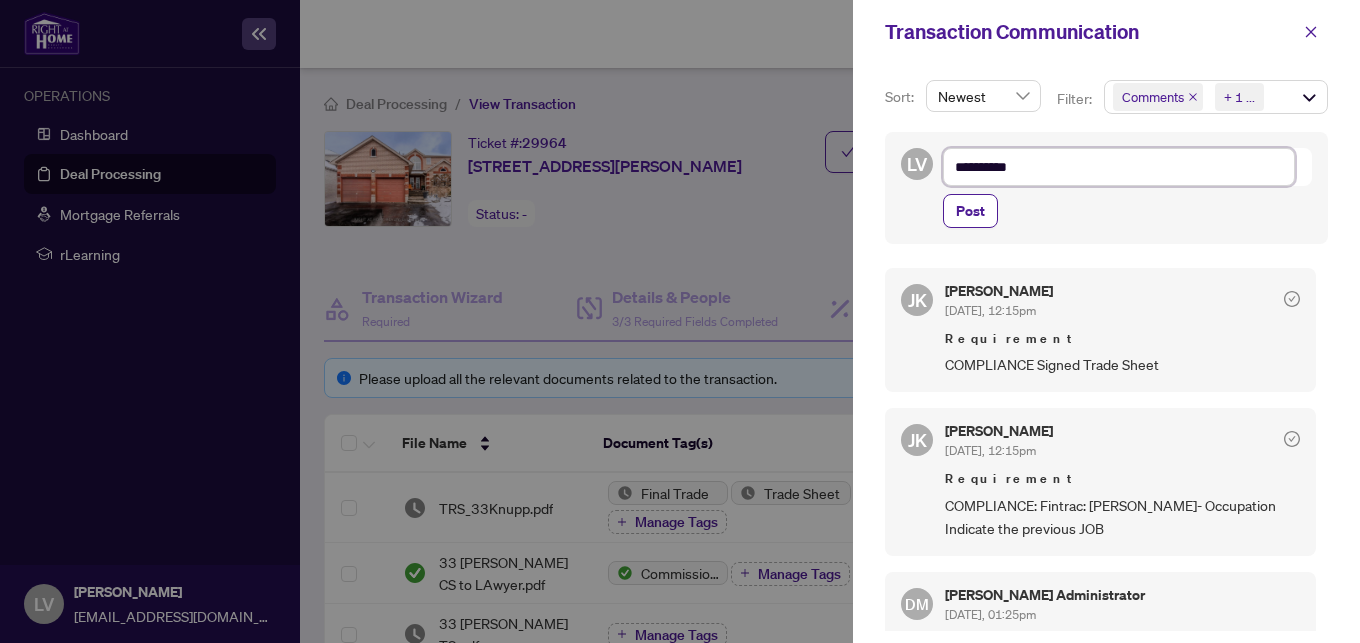 type on "*********" 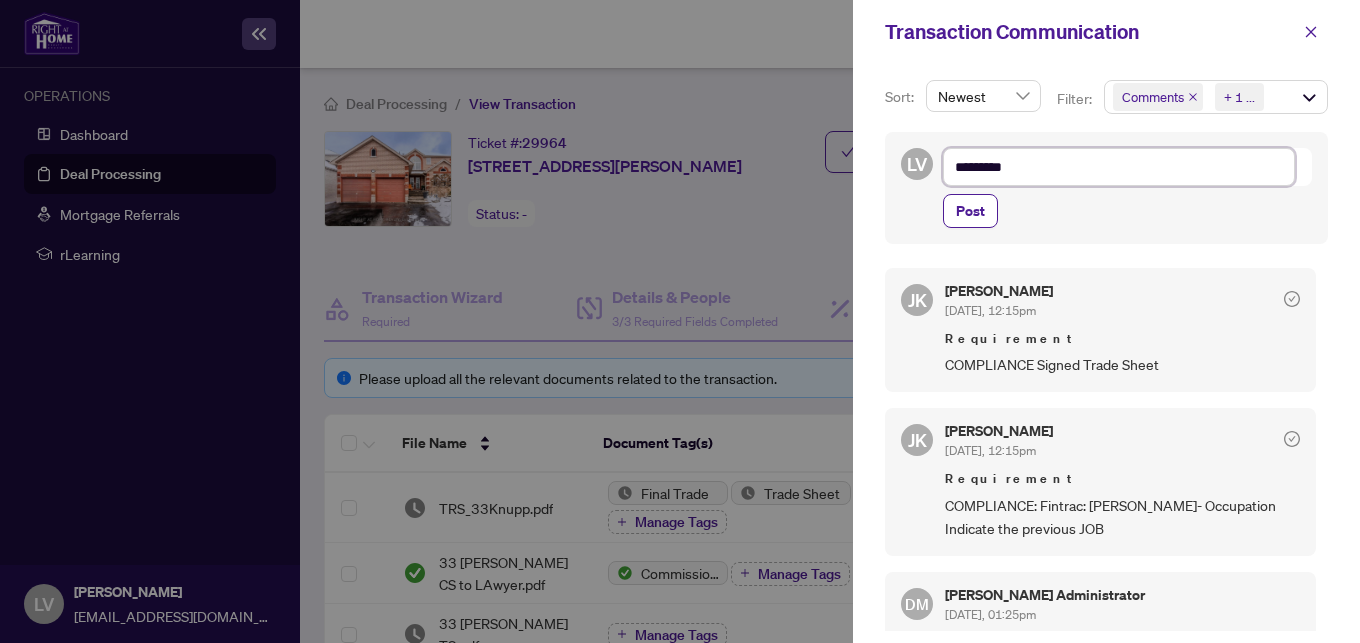 type on "********" 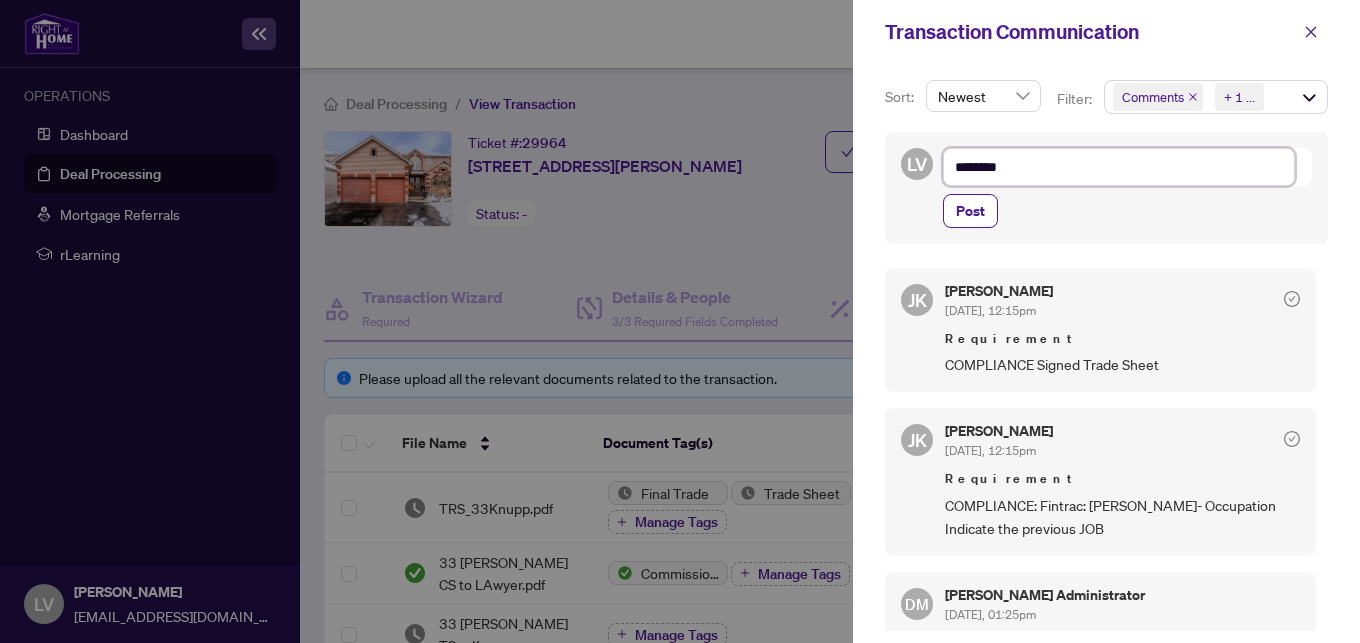 type on "*********" 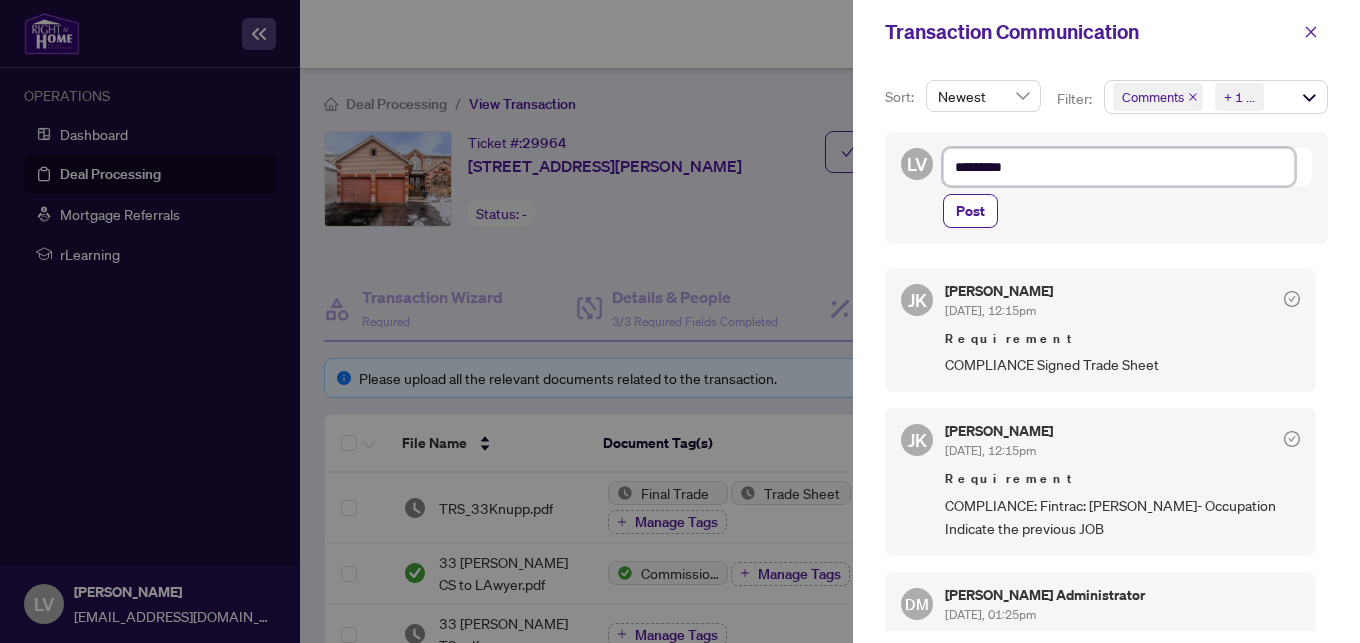 type on "**********" 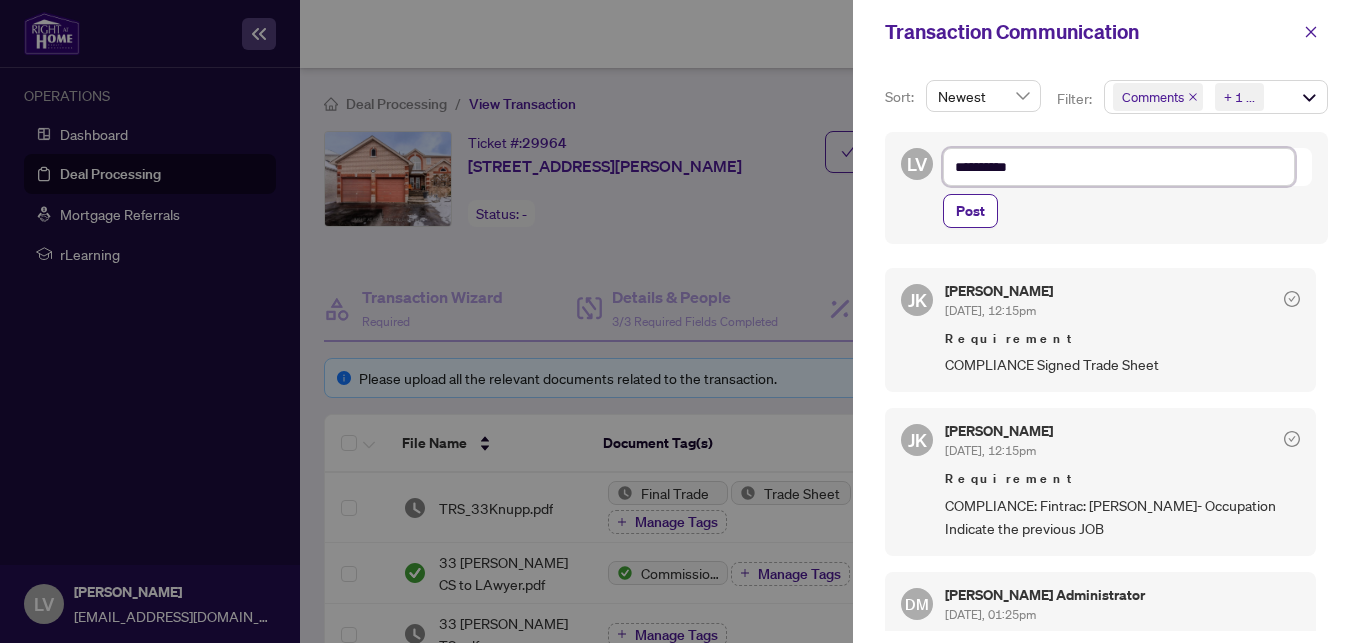 type on "**********" 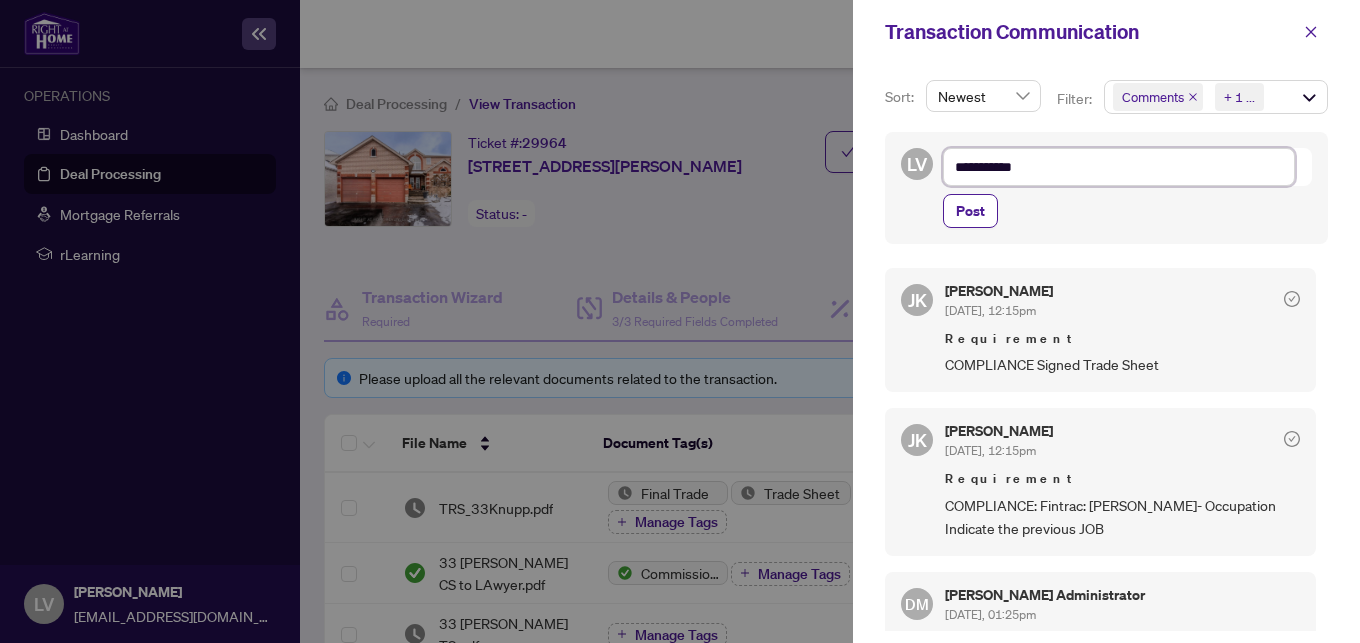 type on "**********" 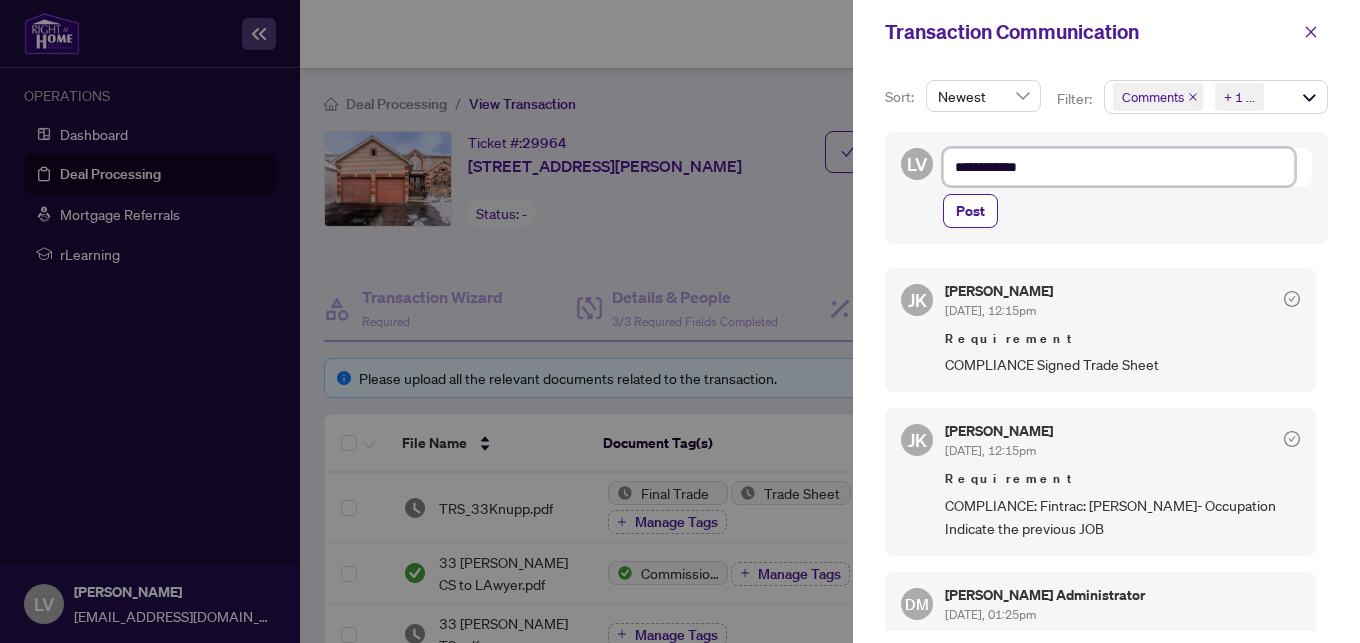 type on "**********" 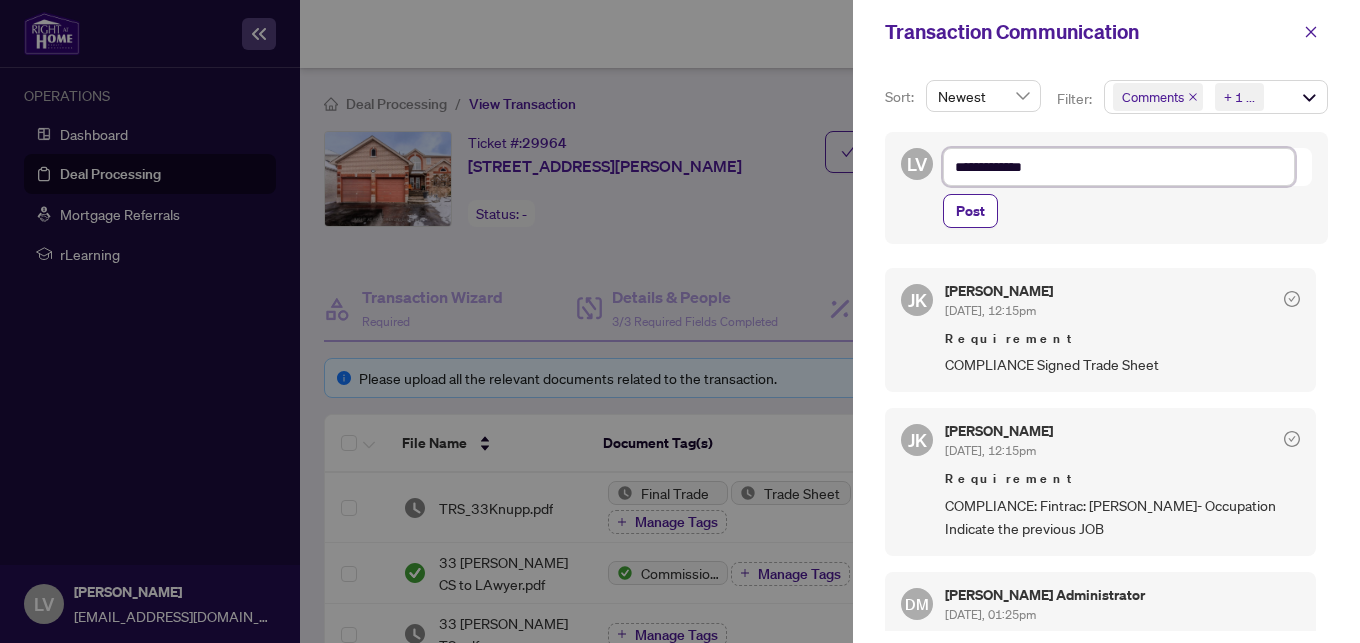 type on "**********" 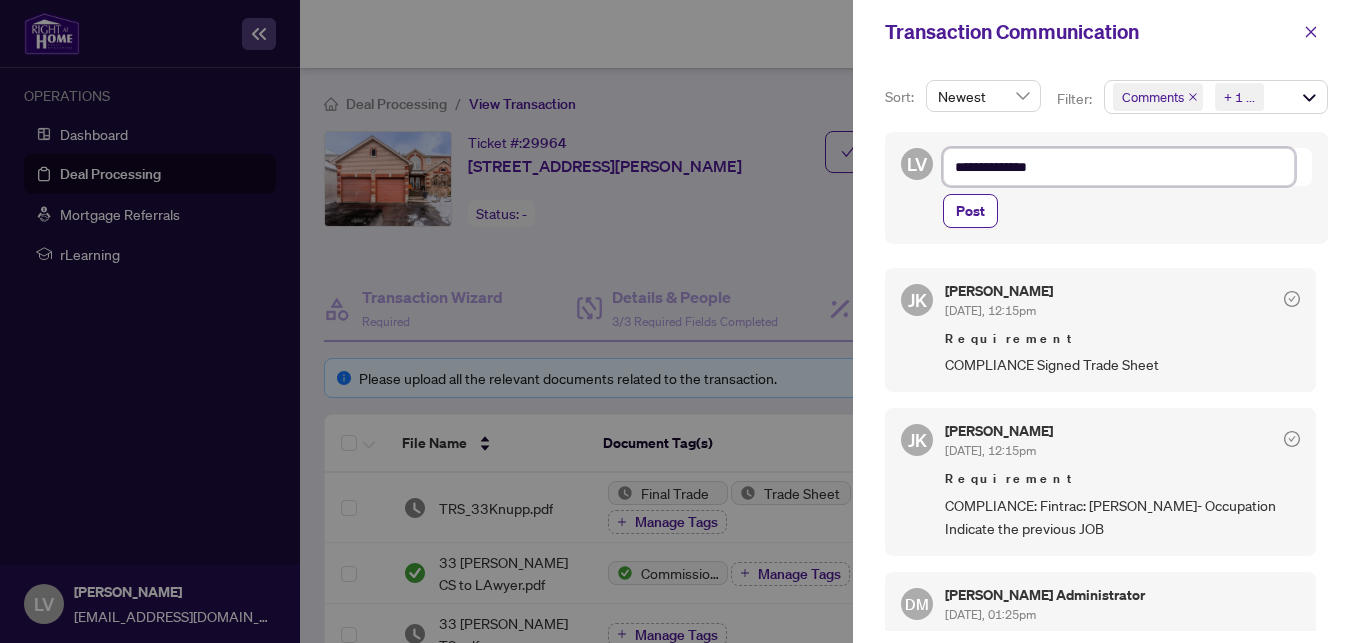 type on "**********" 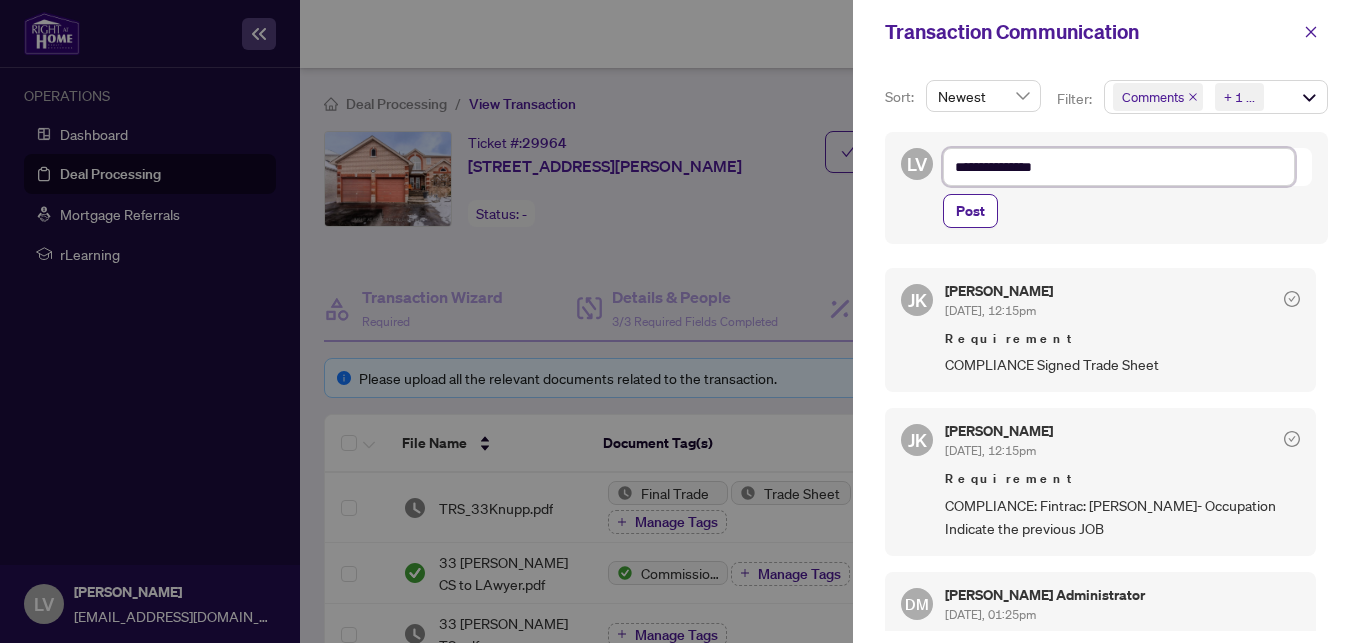 type on "**********" 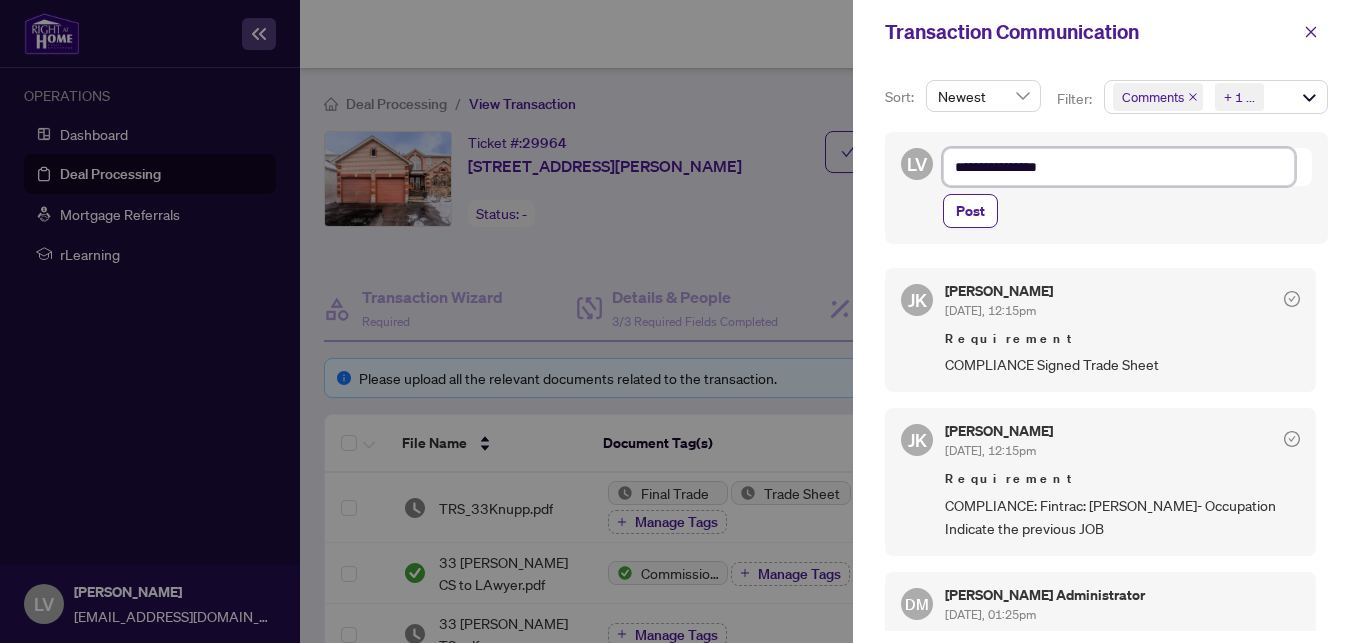 type on "**********" 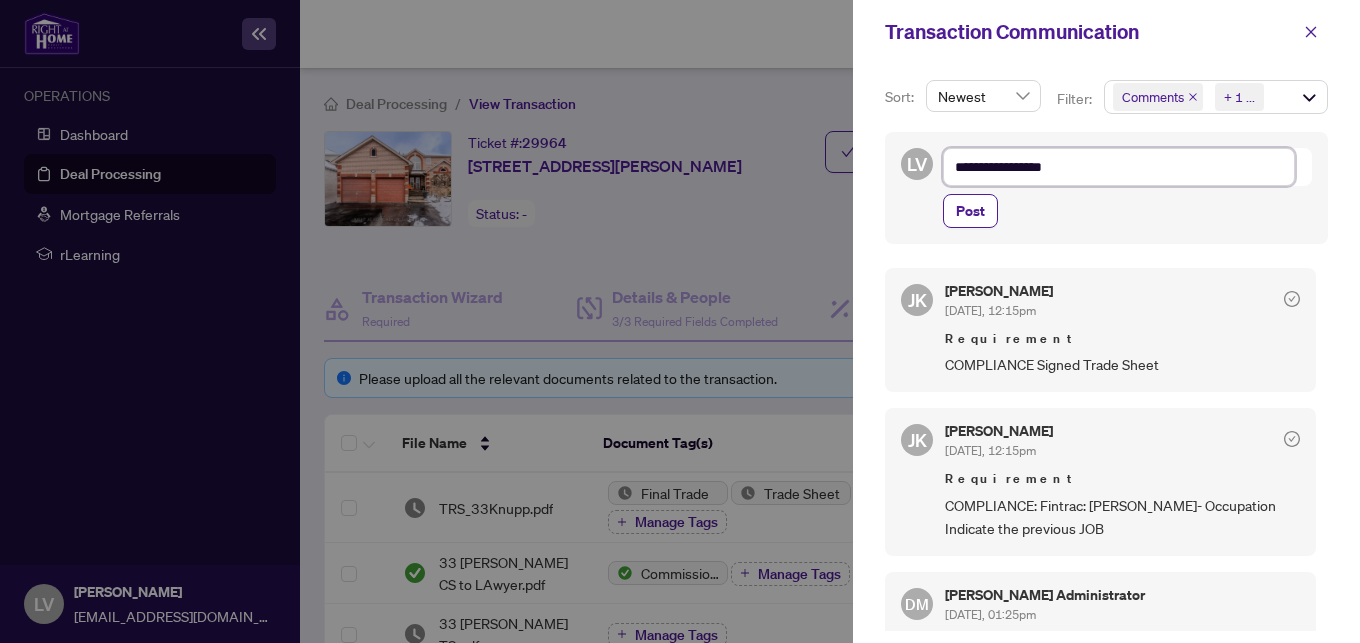 type on "**********" 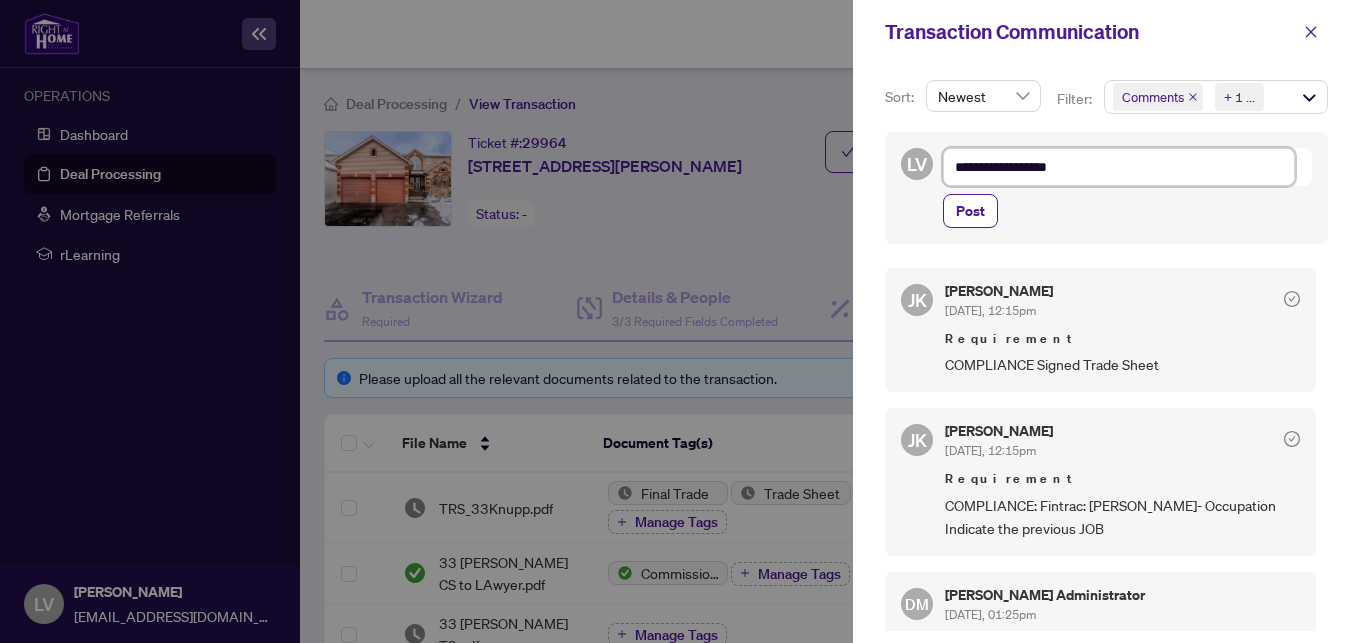 type on "**********" 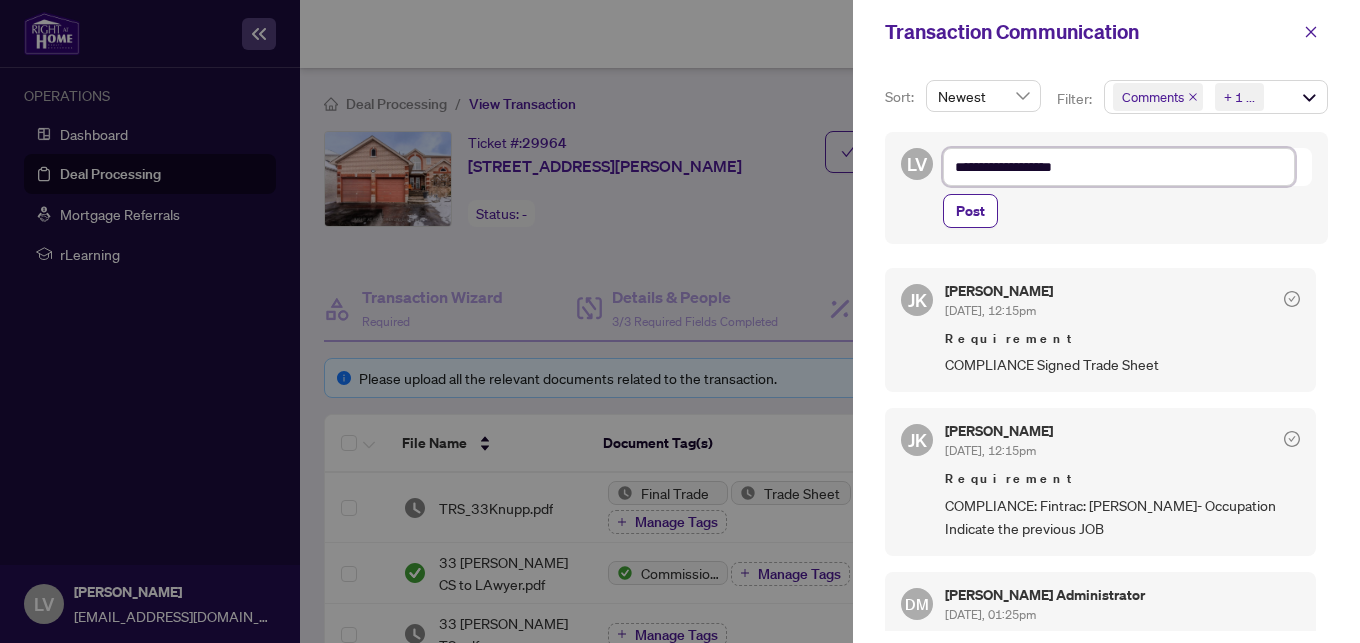 type on "**********" 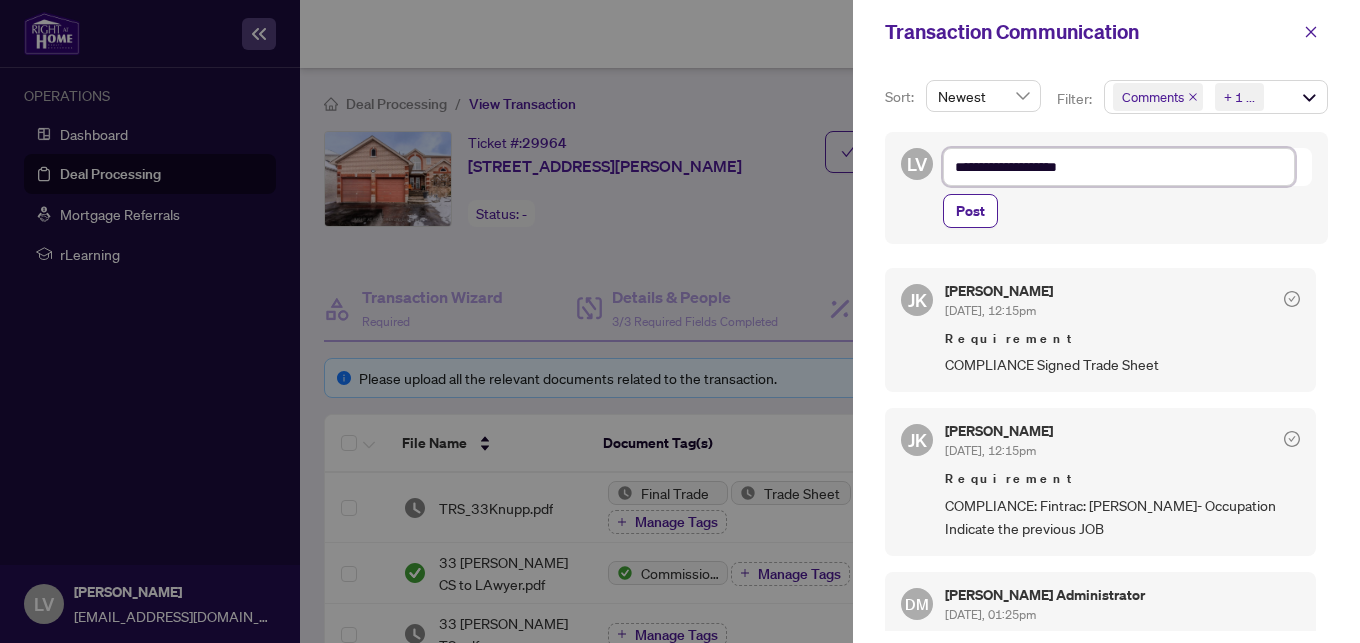 type on "**********" 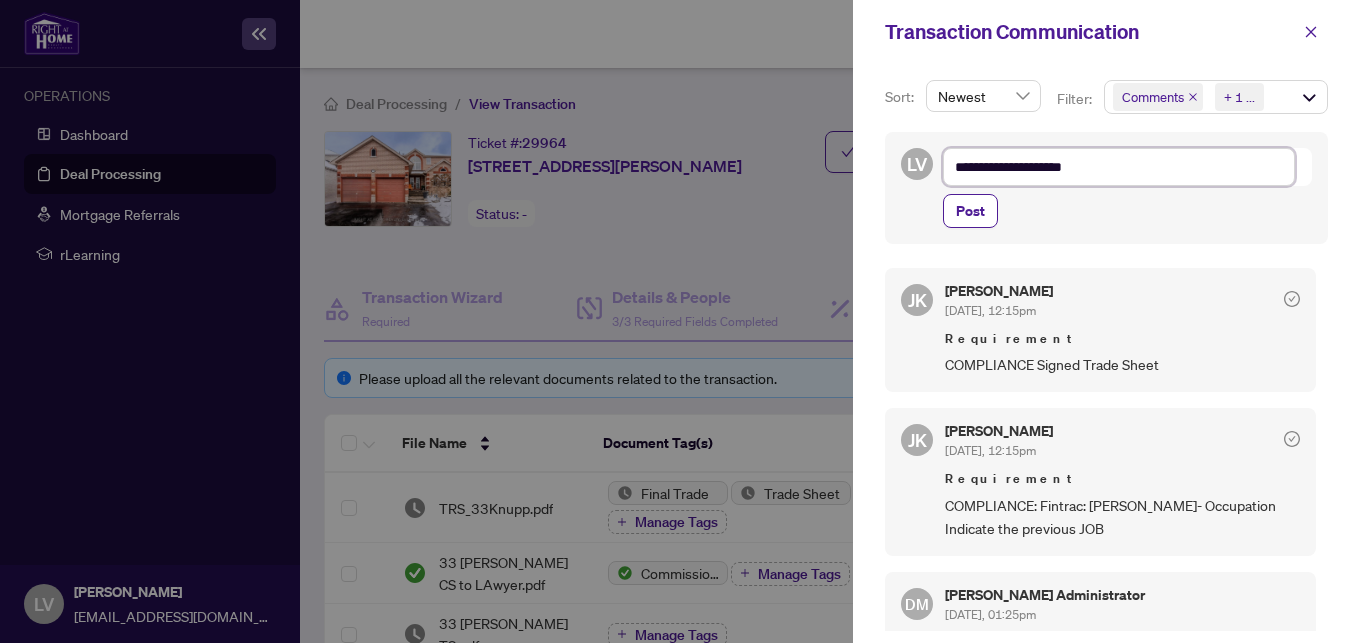 type on "**********" 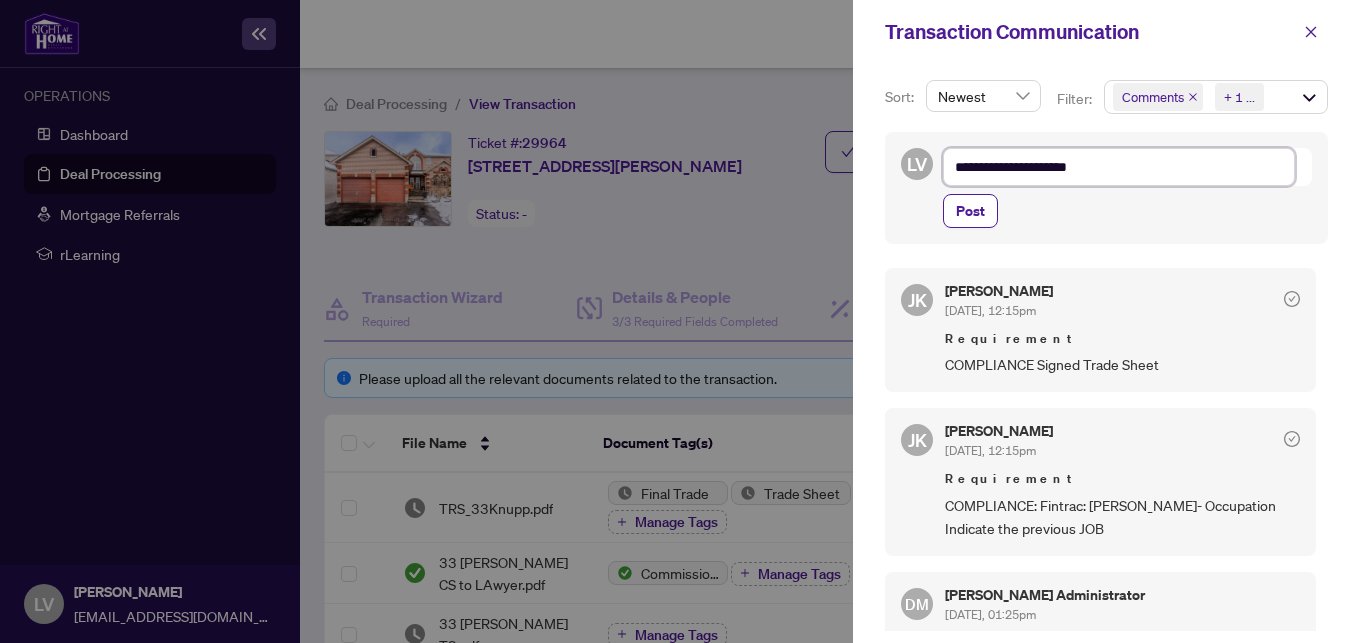 type on "**********" 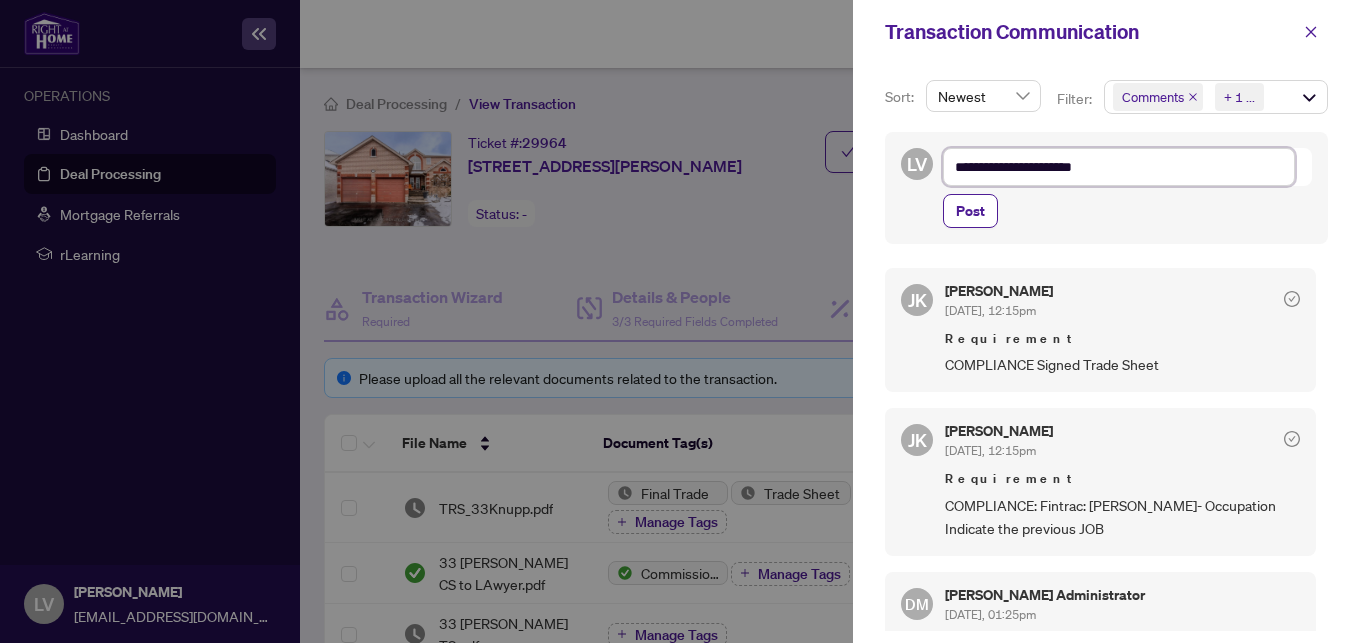 type on "**********" 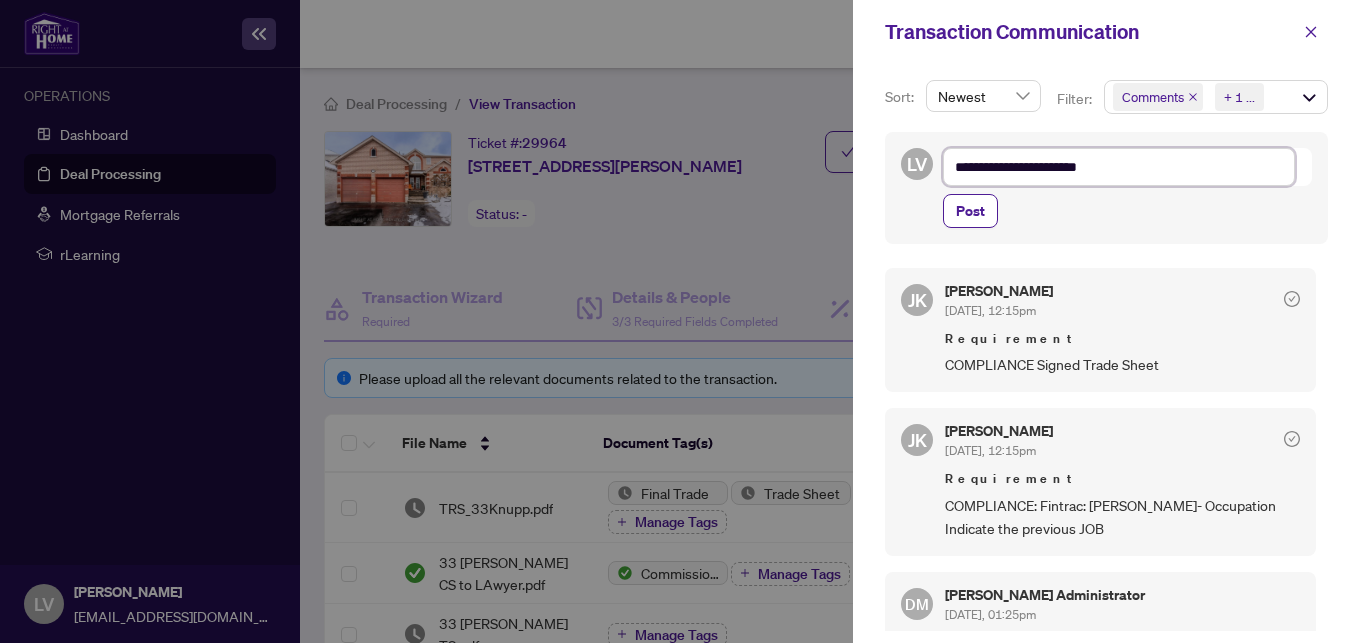 type on "**********" 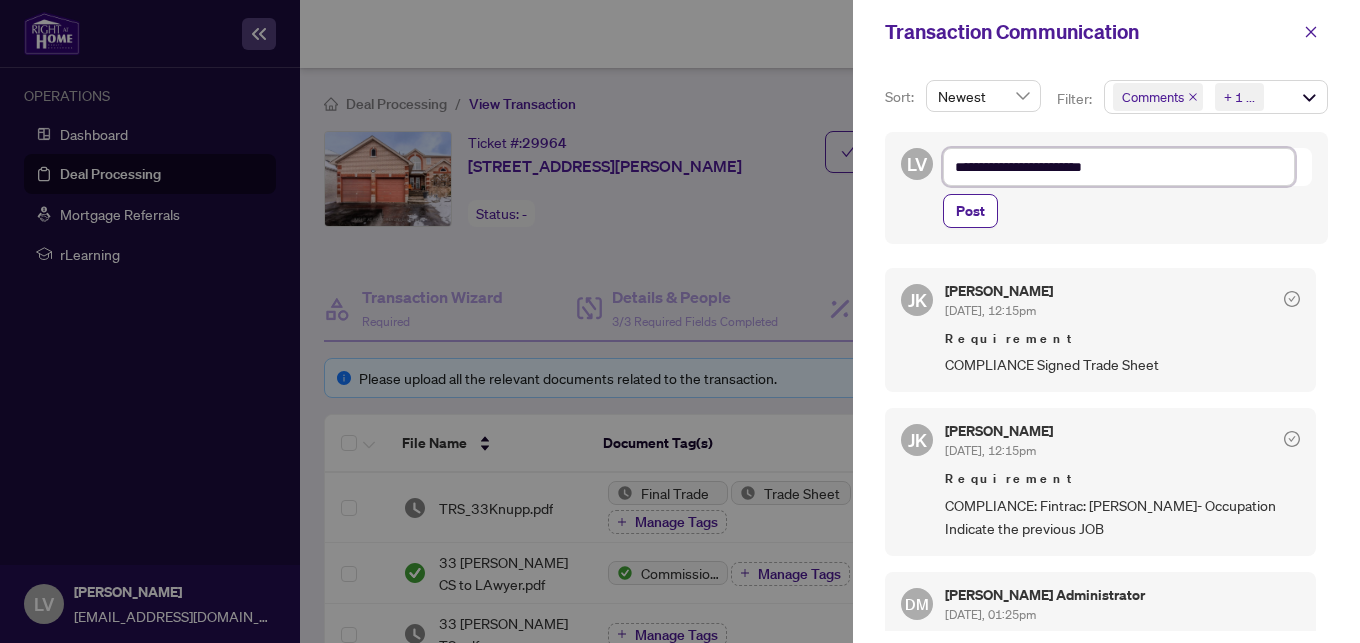 type on "**********" 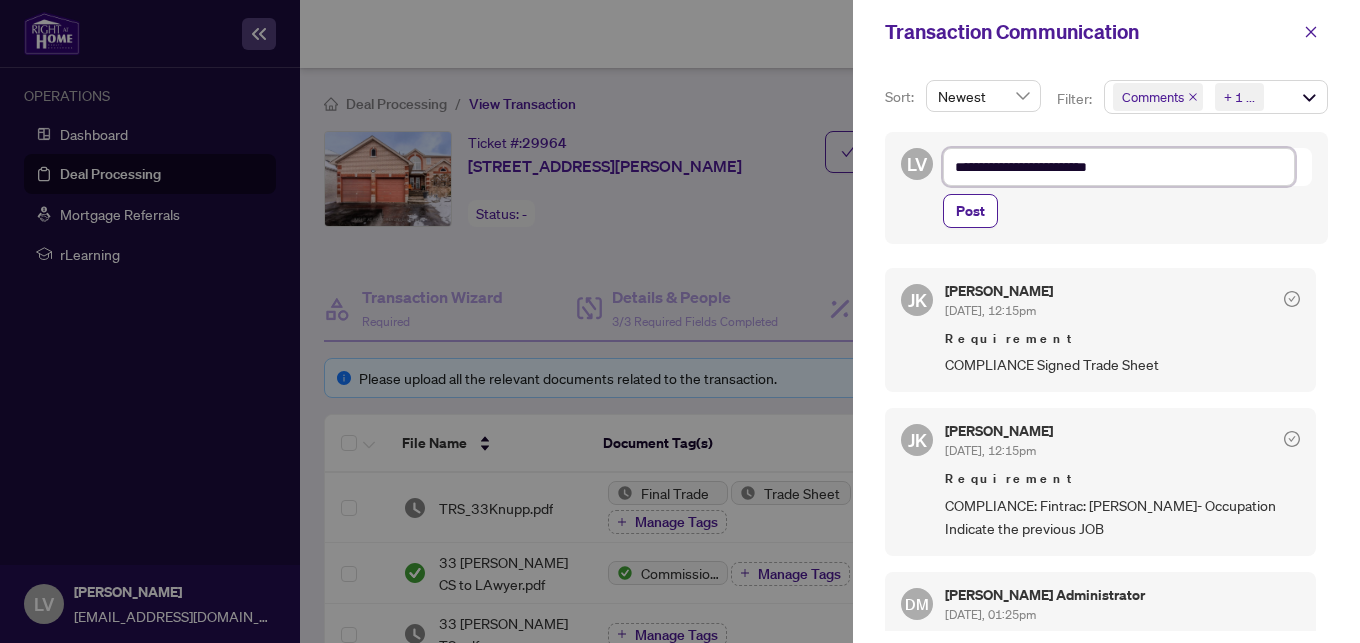 type on "**********" 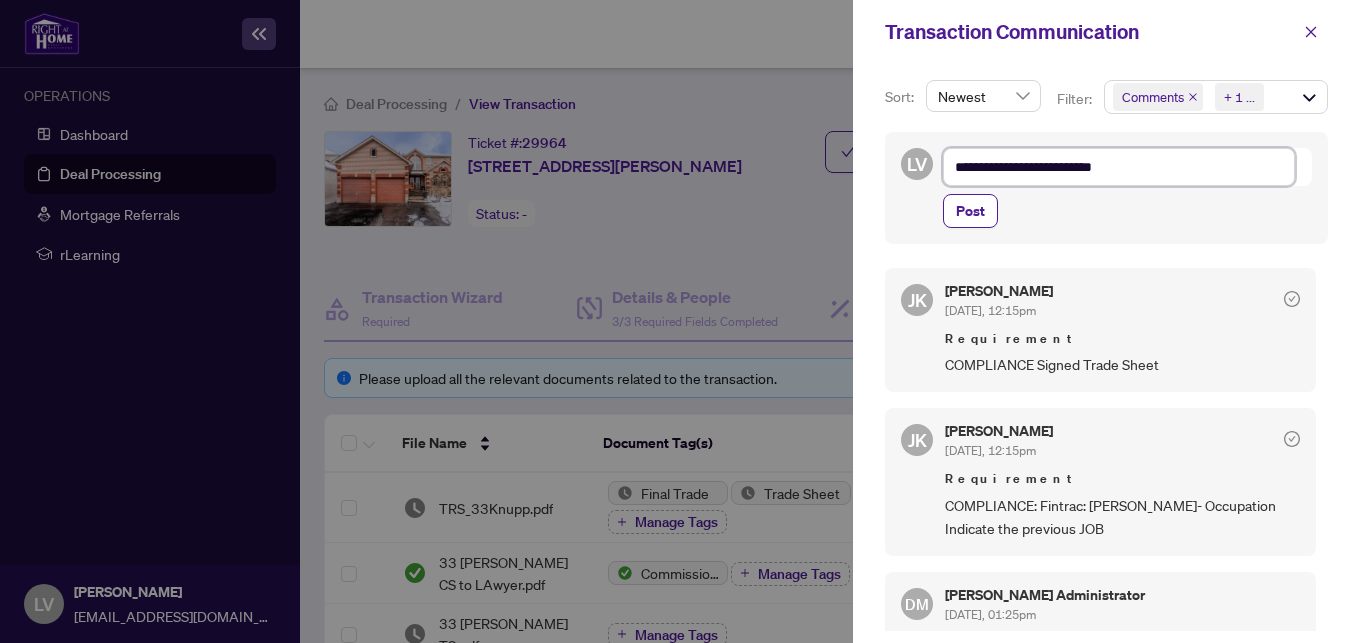 type on "**********" 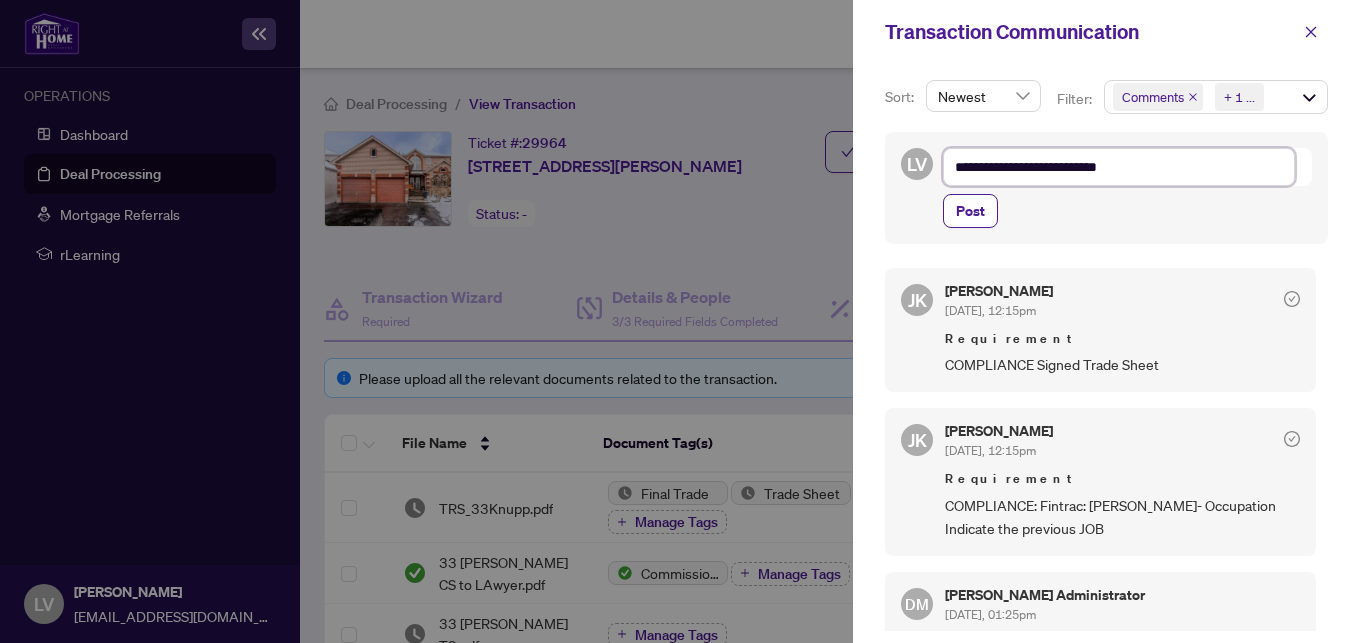 type on "**********" 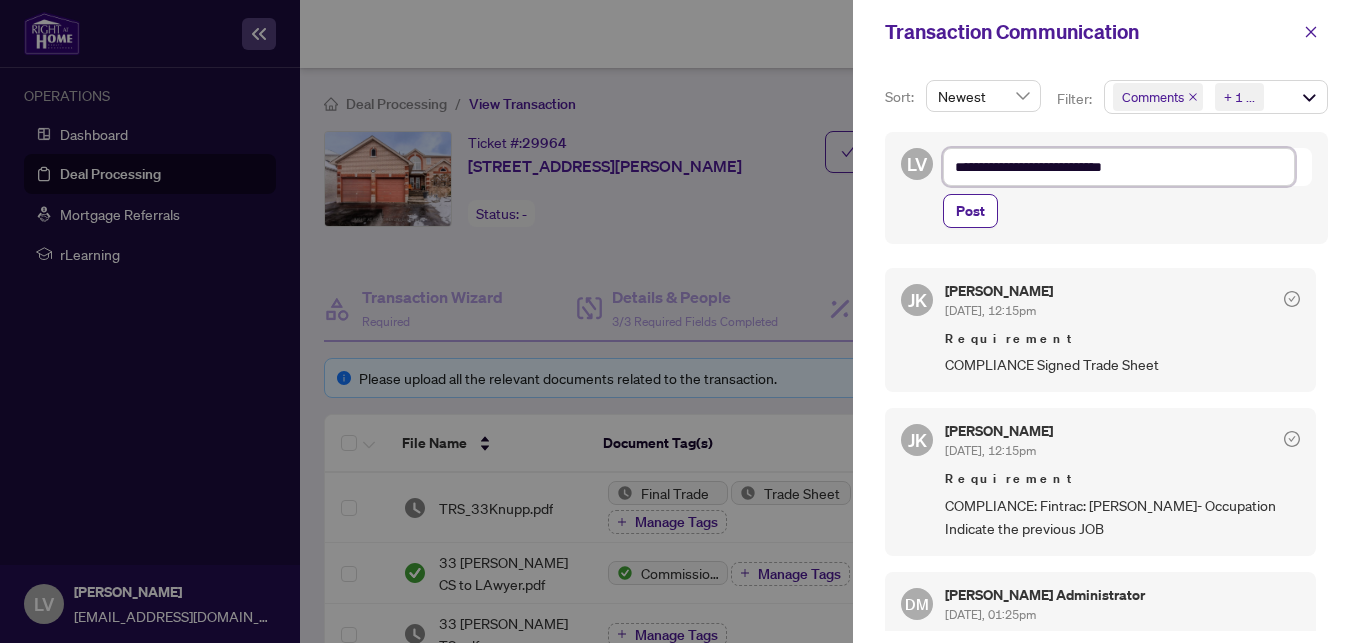 type on "**********" 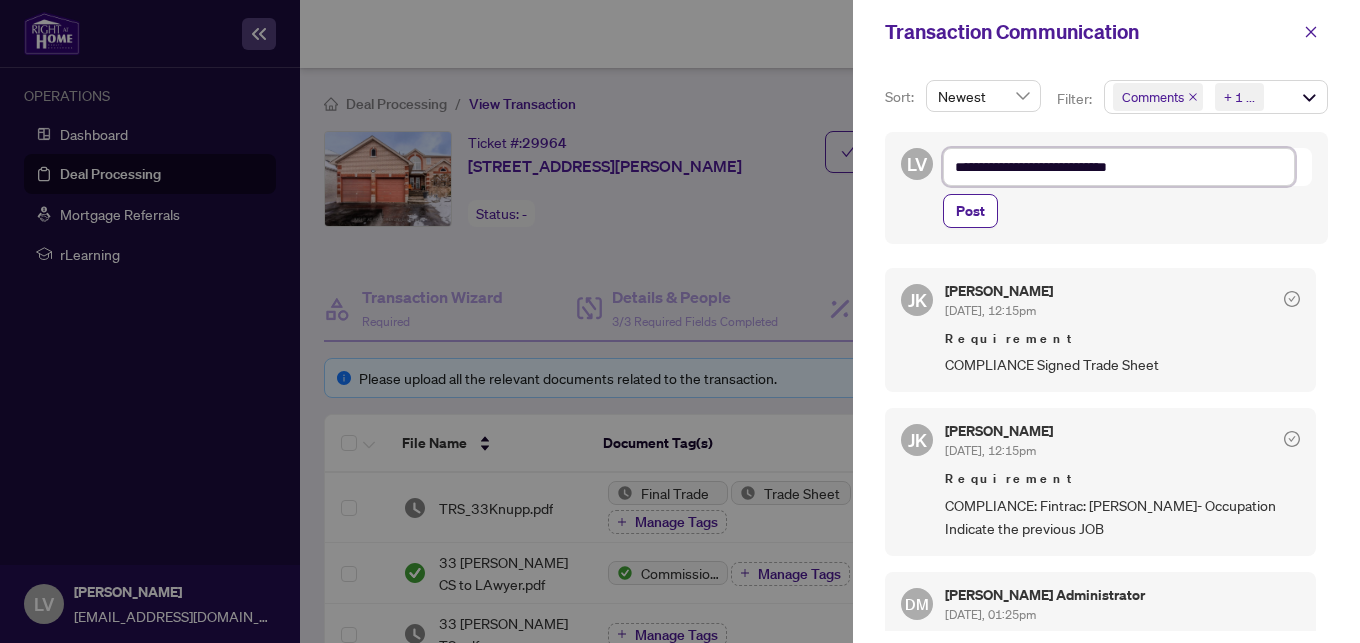 type on "**********" 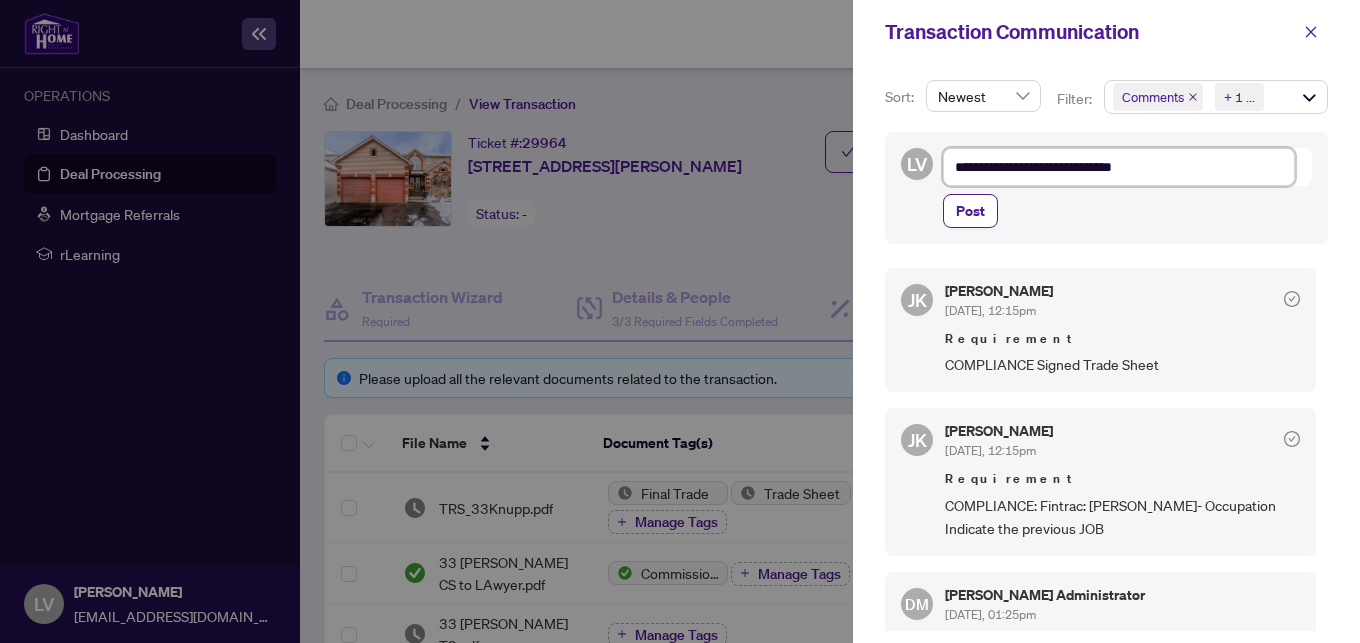 type on "**********" 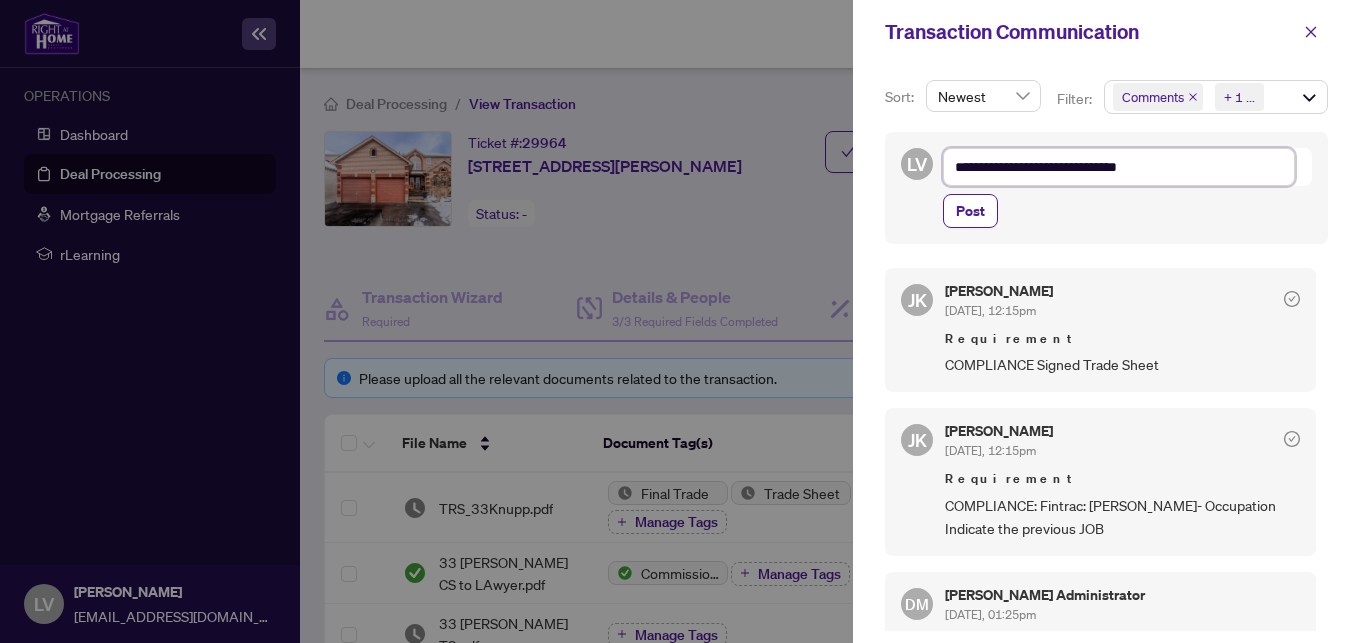 type on "**********" 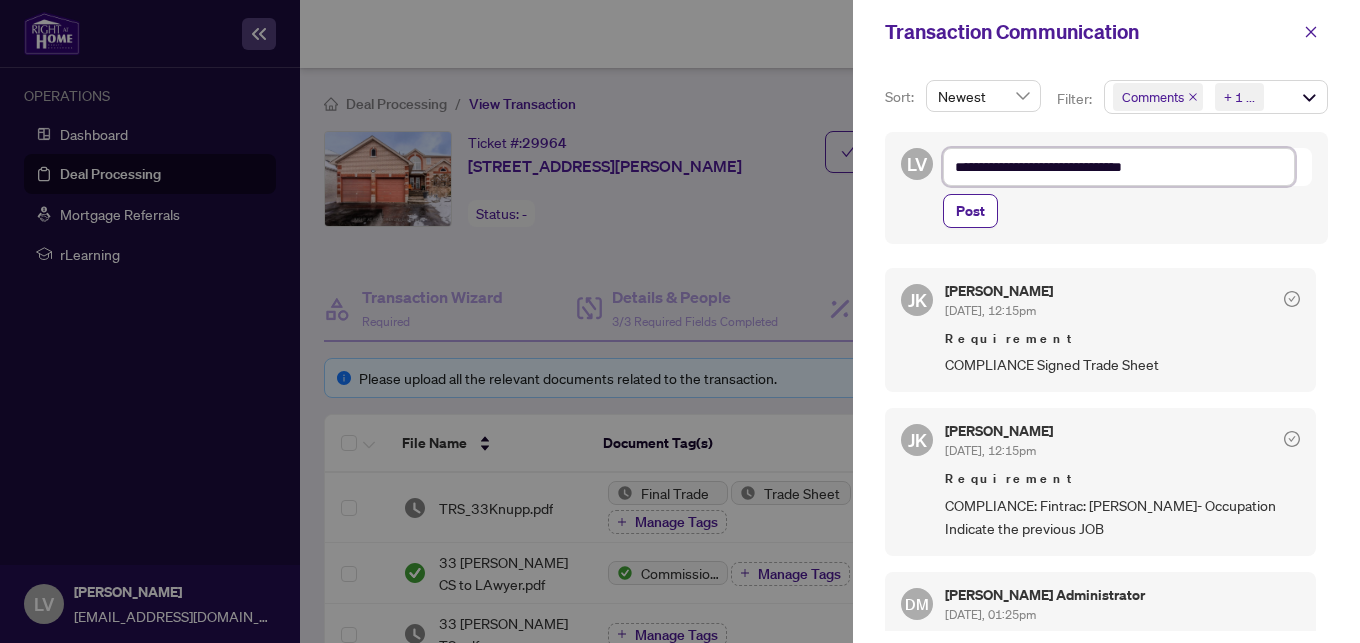 type on "**********" 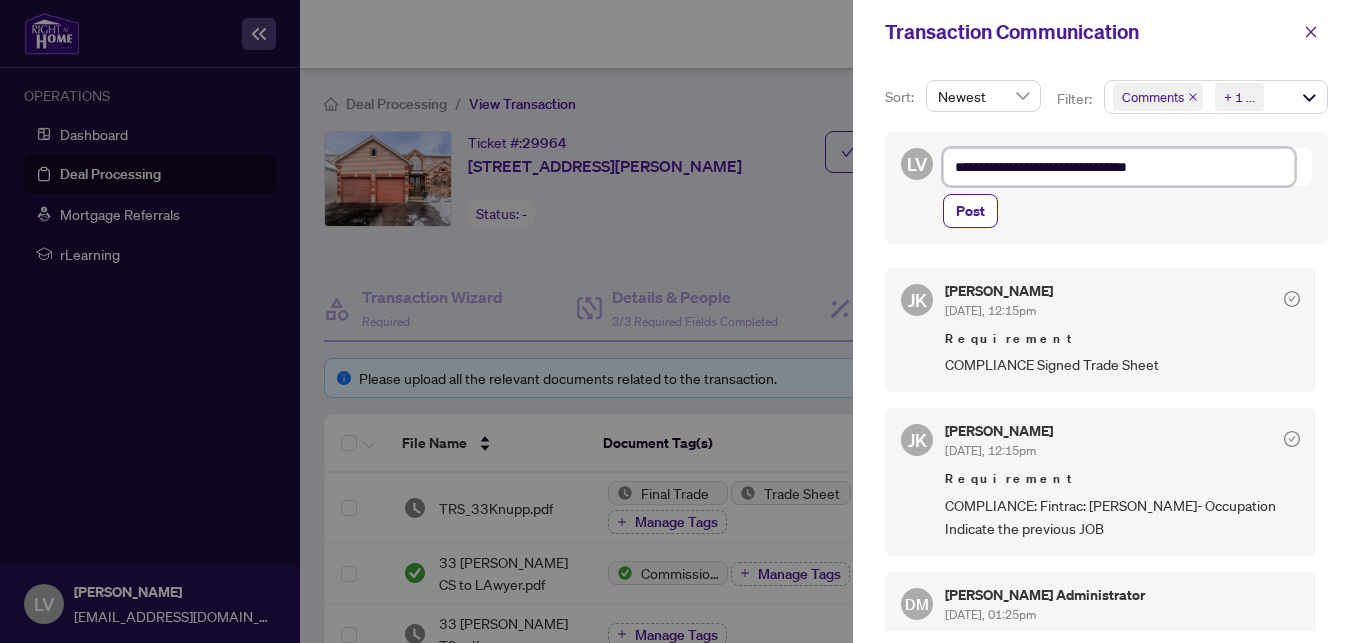 type on "**********" 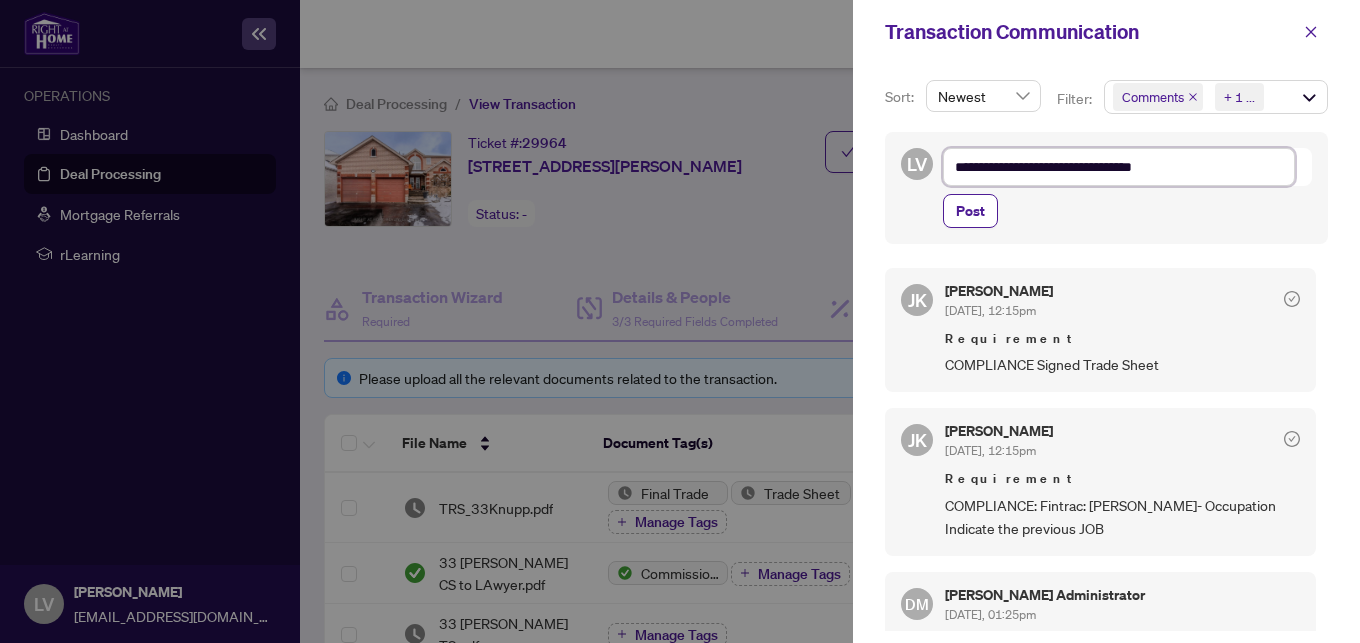 type on "**********" 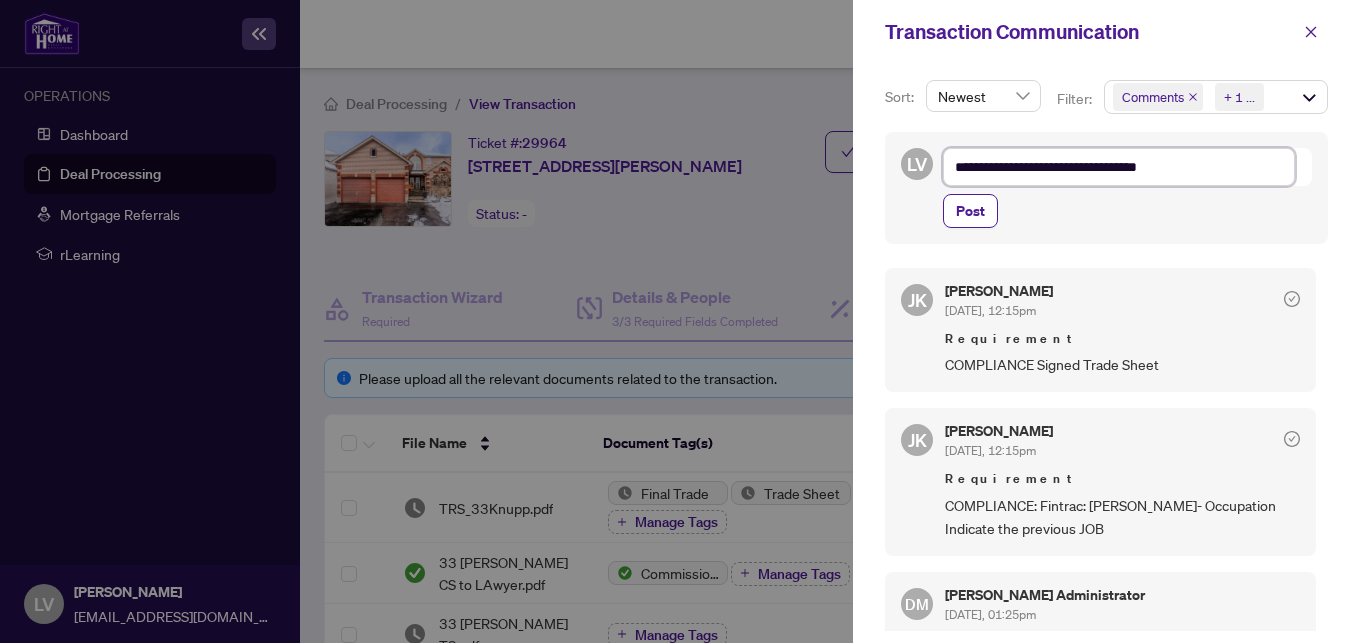 type on "**********" 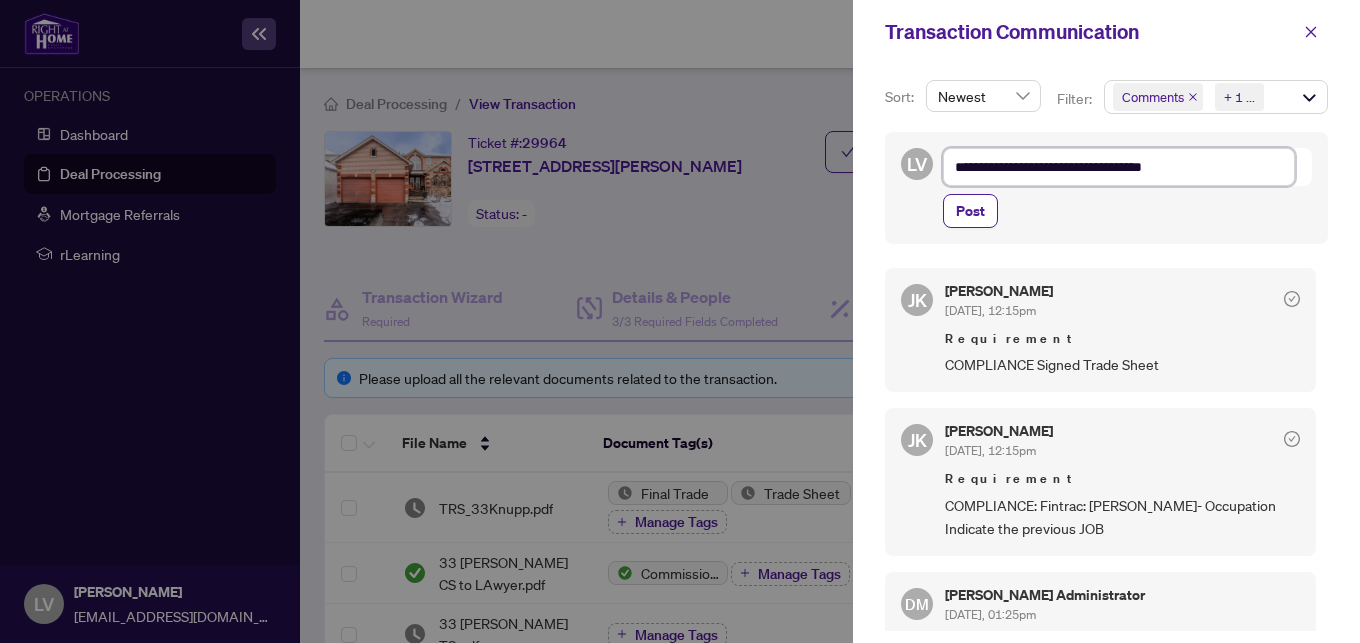 type on "**********" 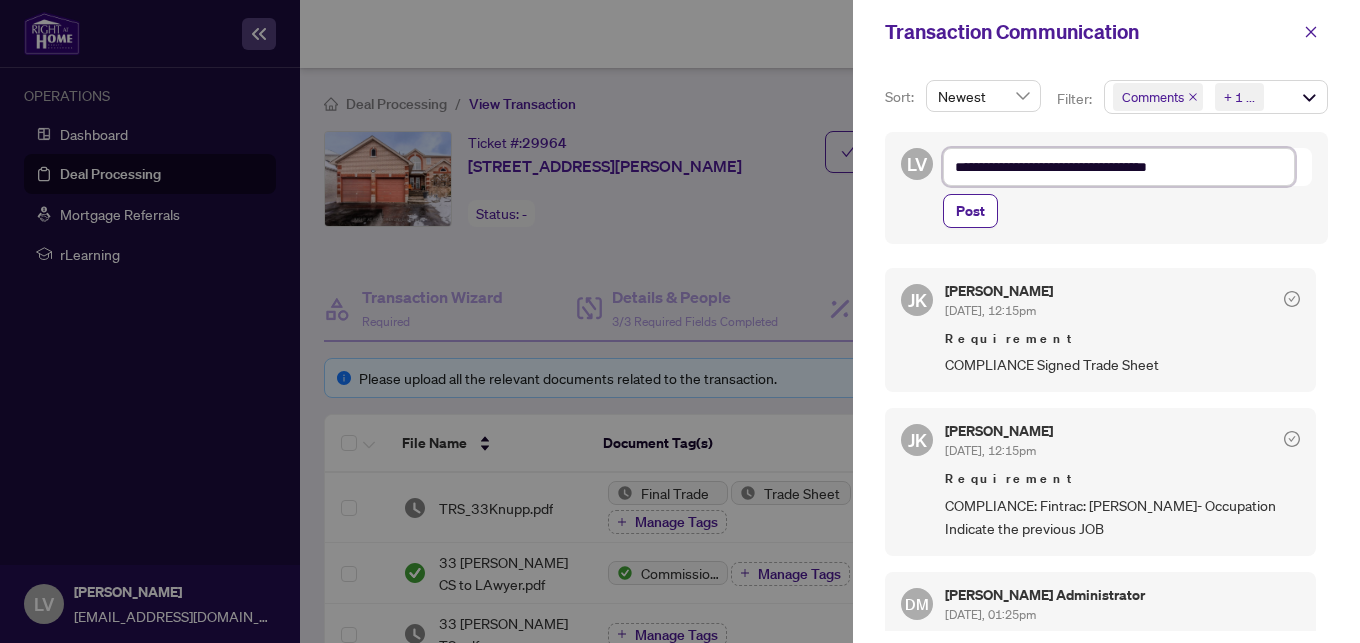 type on "**********" 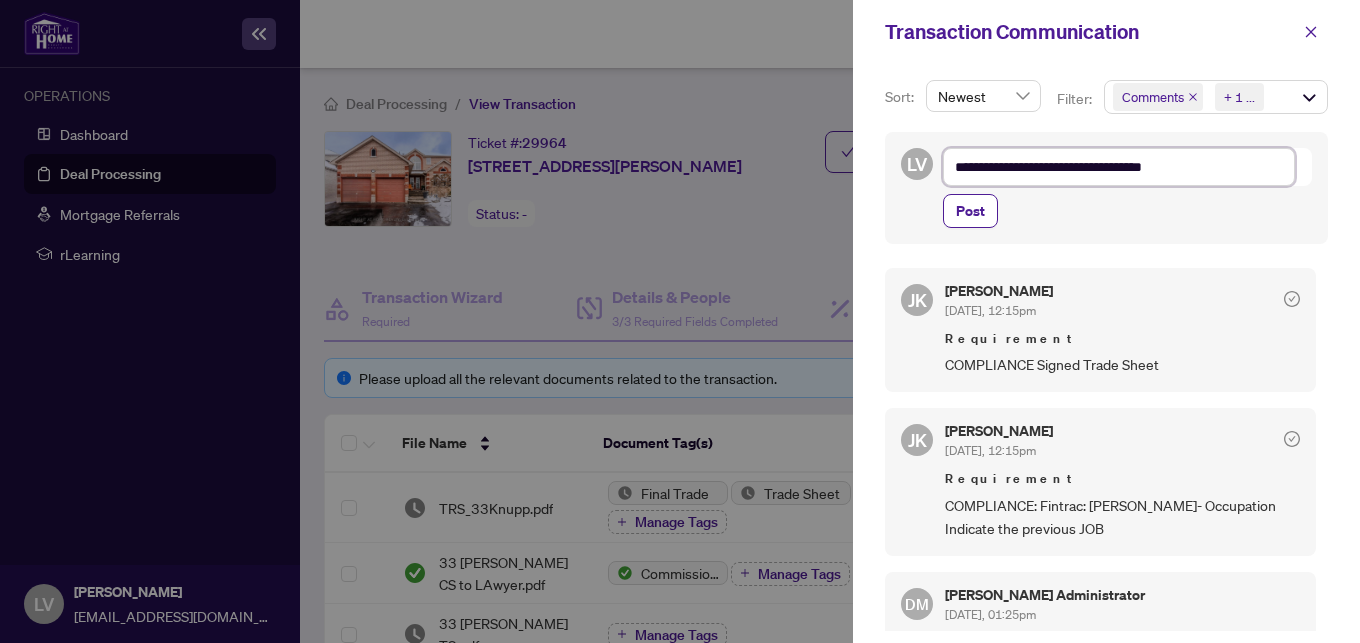 type on "**********" 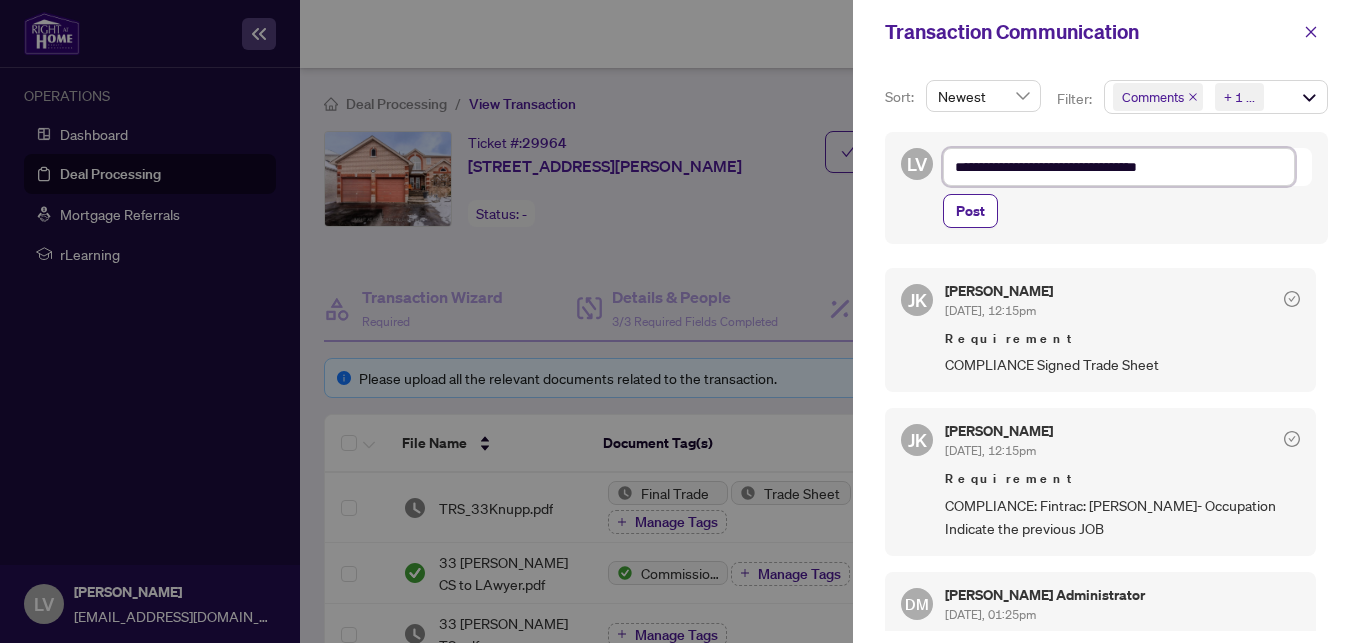 type on "**********" 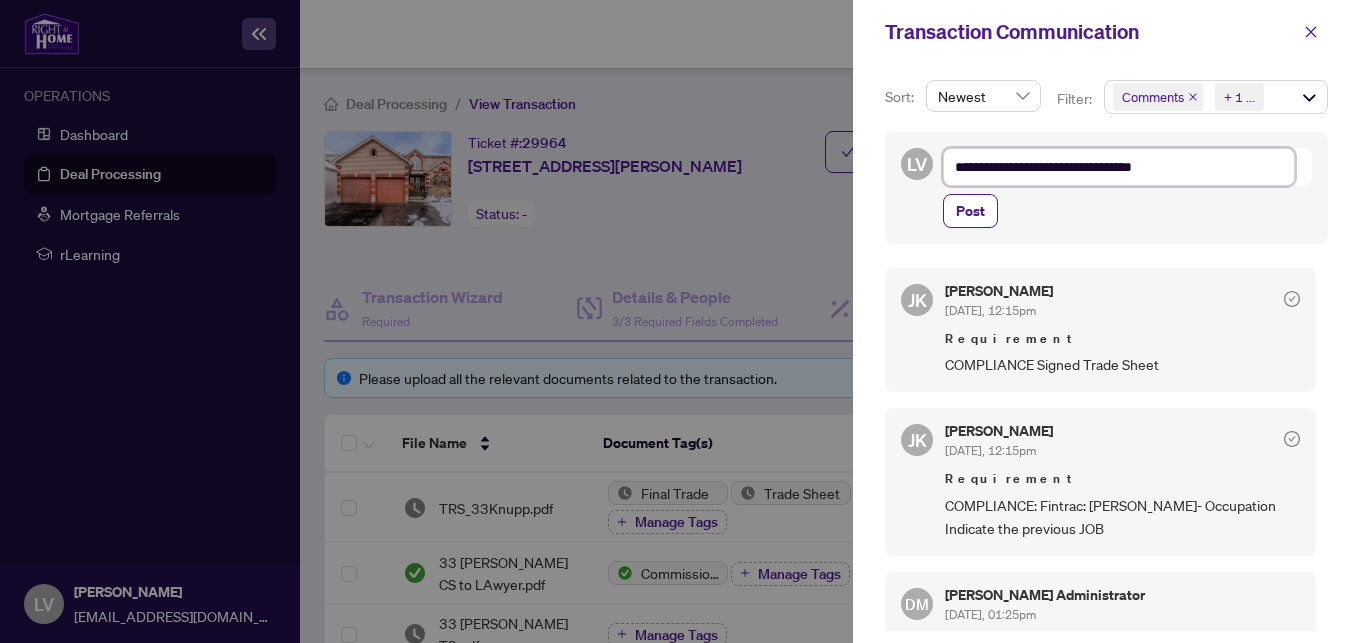 type on "**********" 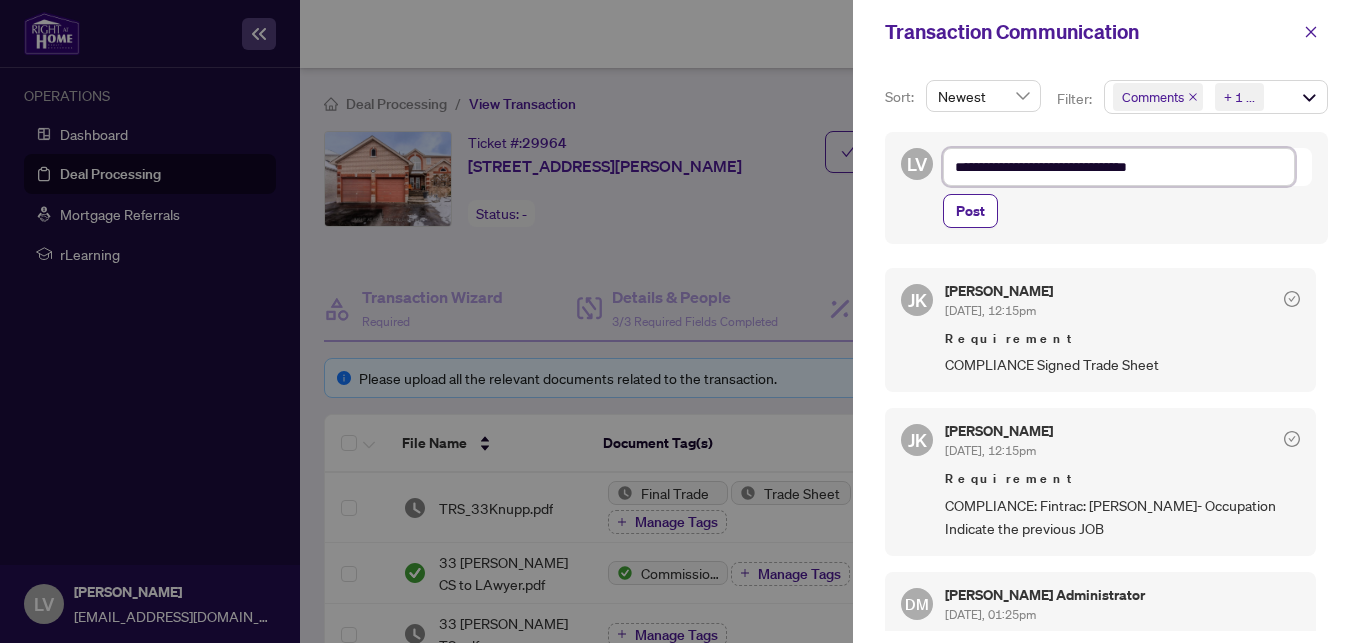 type on "**********" 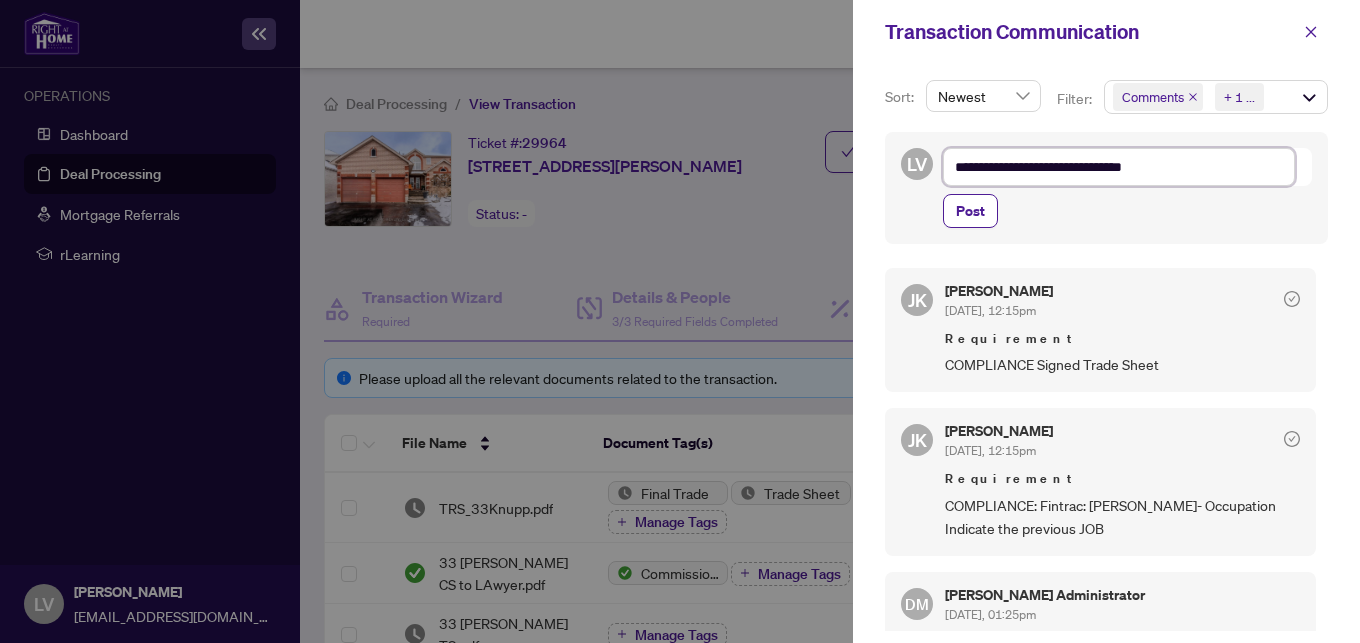 type on "**********" 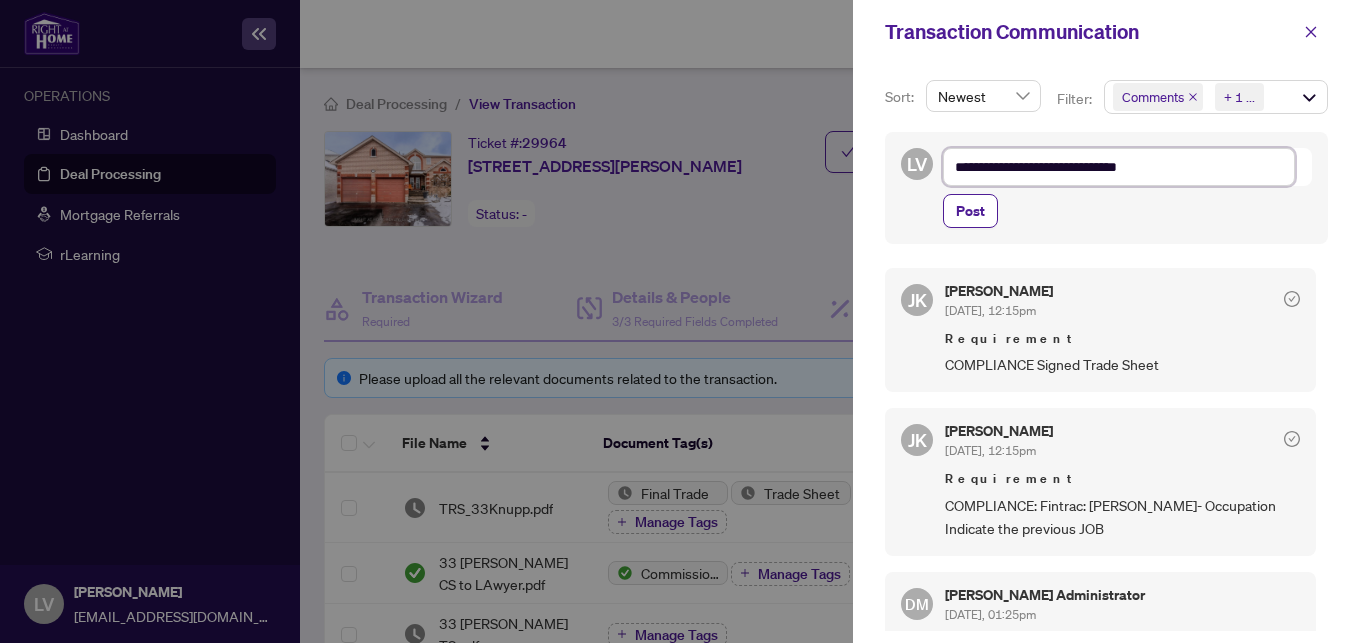 type on "**********" 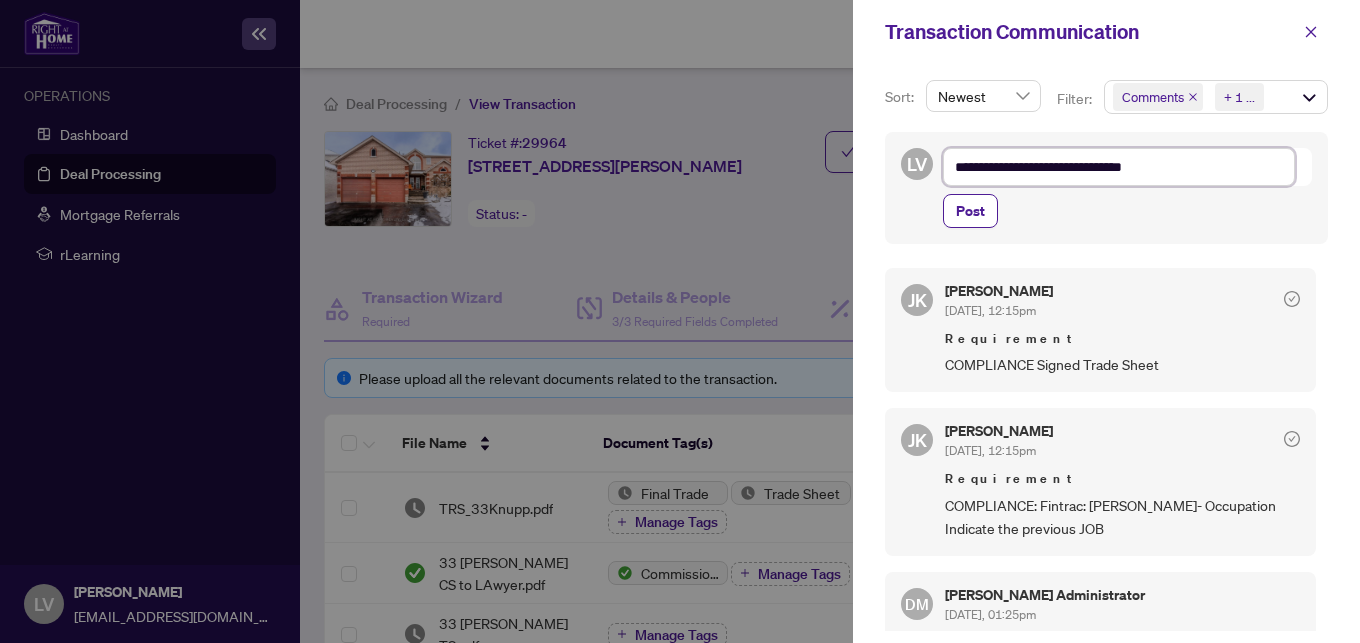 type on "**********" 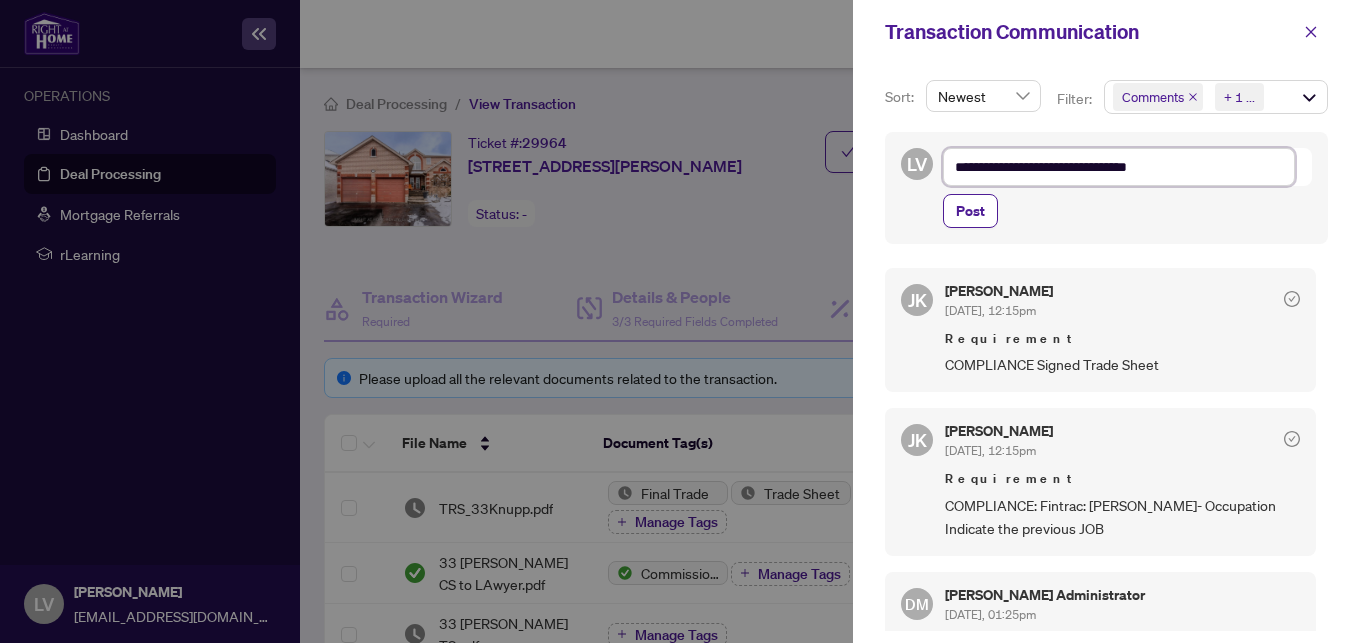 type on "**********" 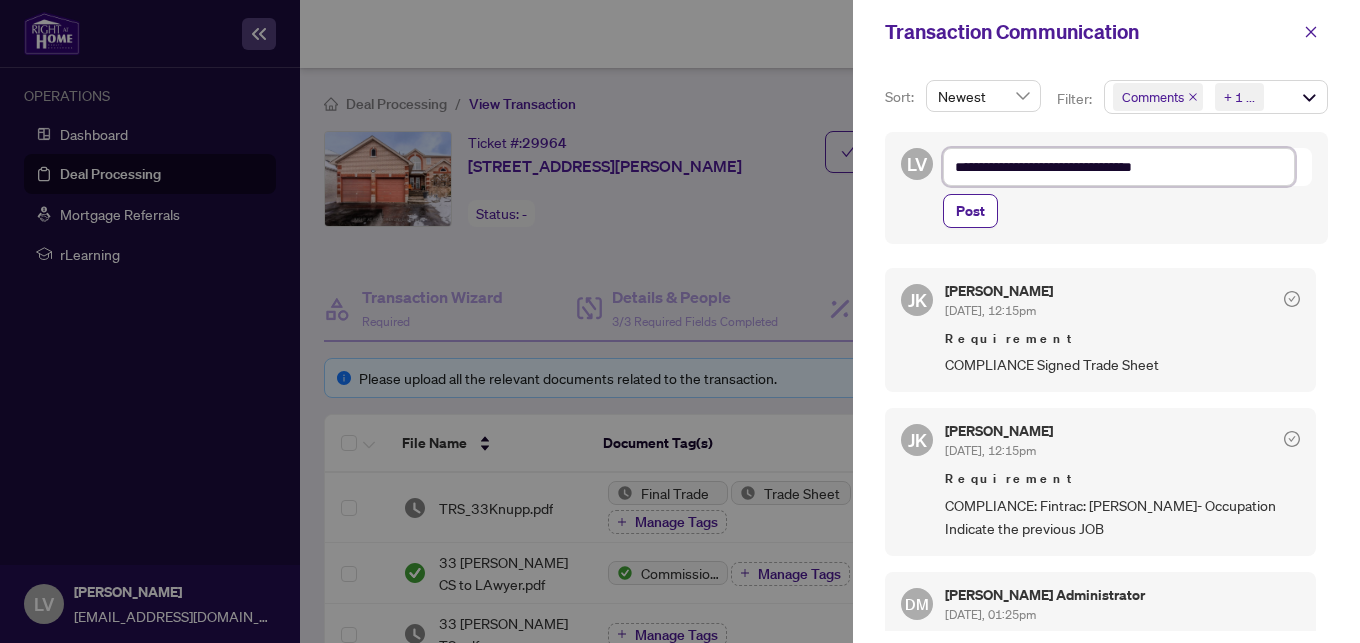type on "**********" 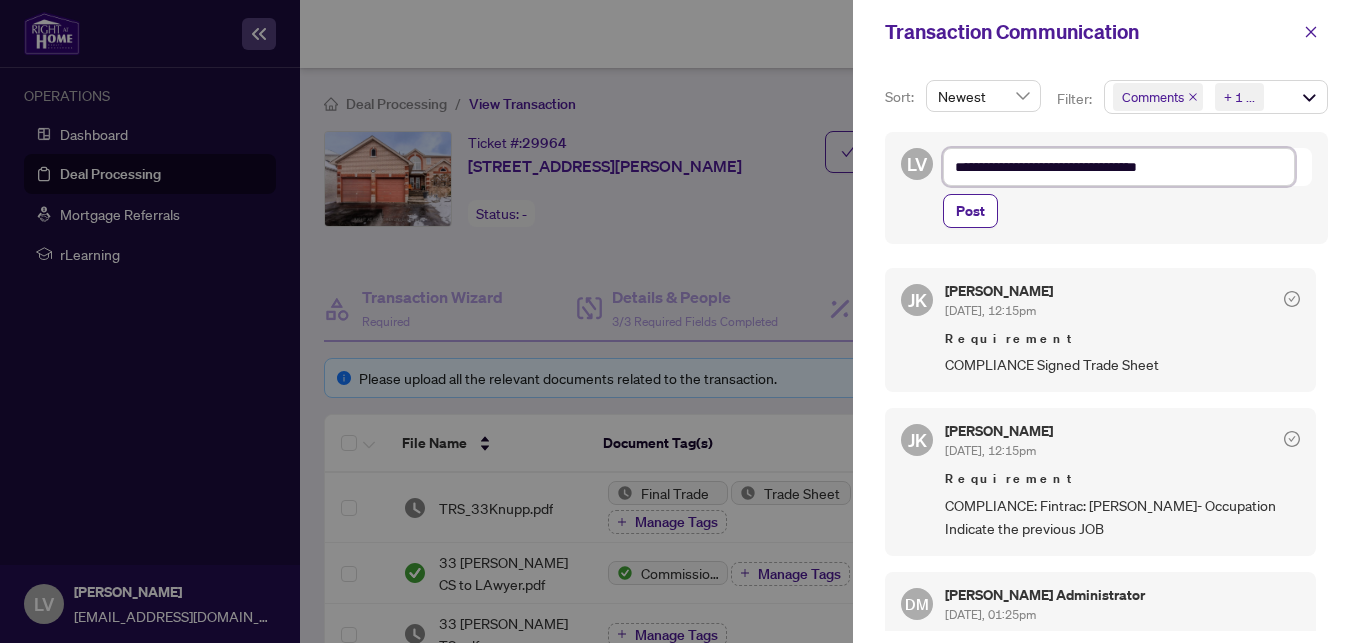 type on "**********" 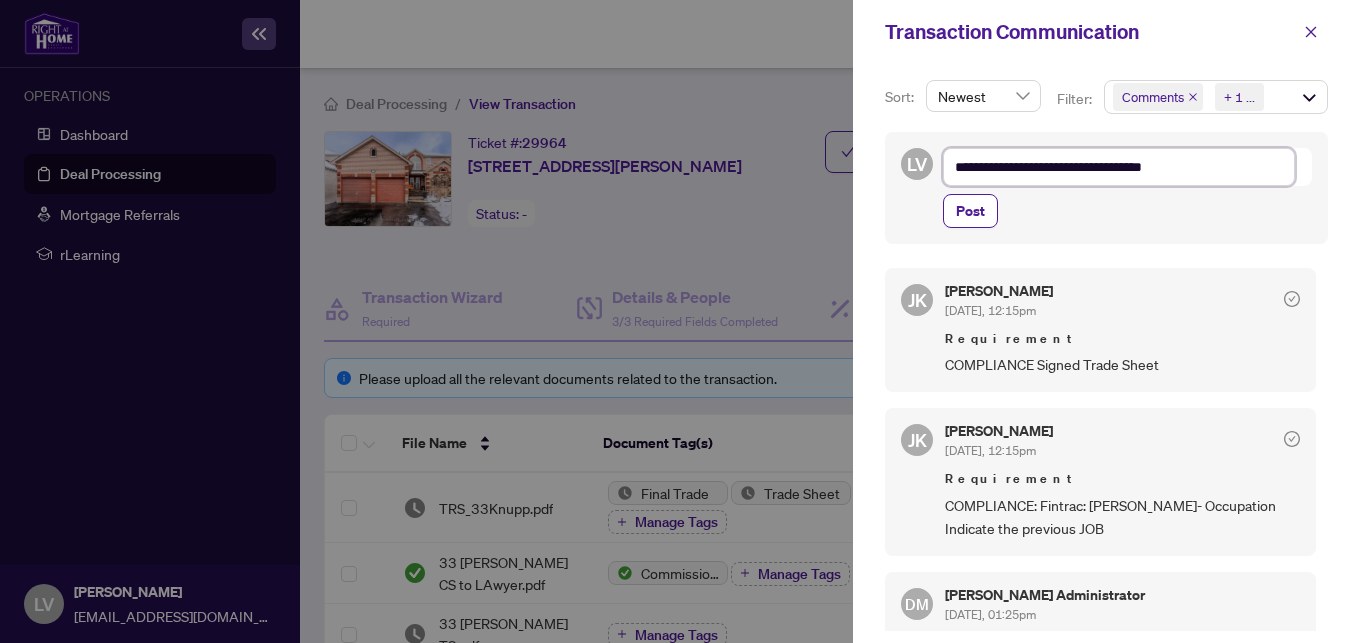 type on "**********" 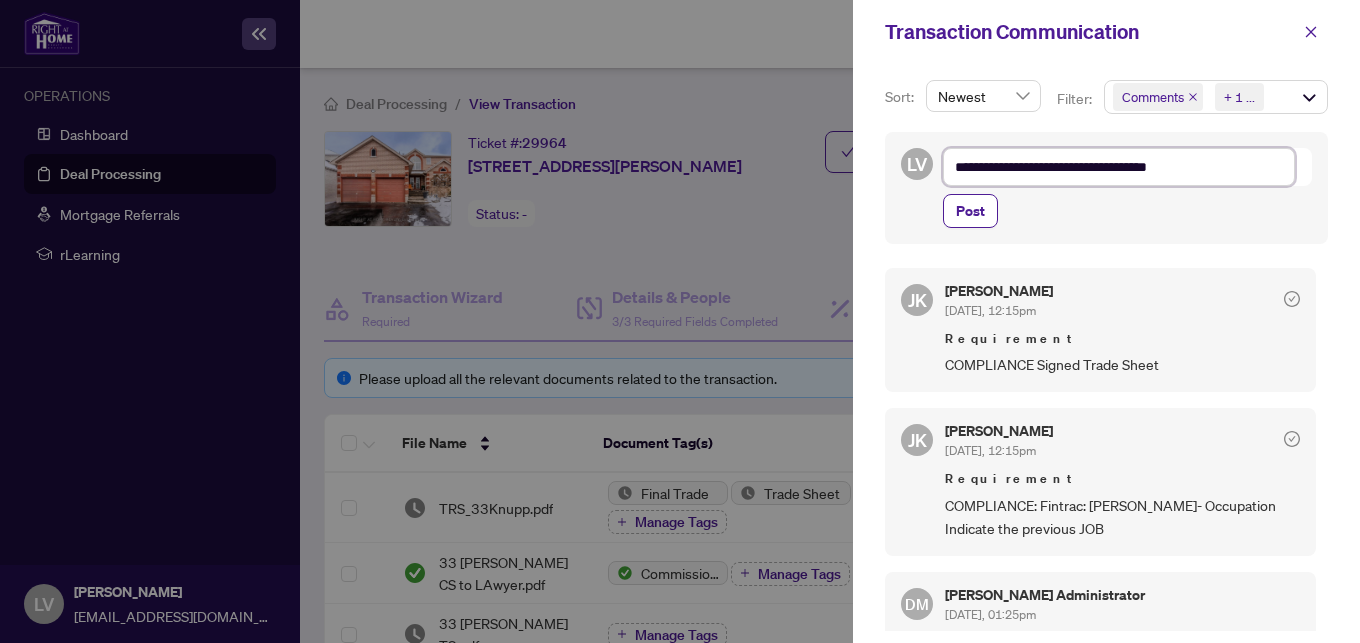 type on "**********" 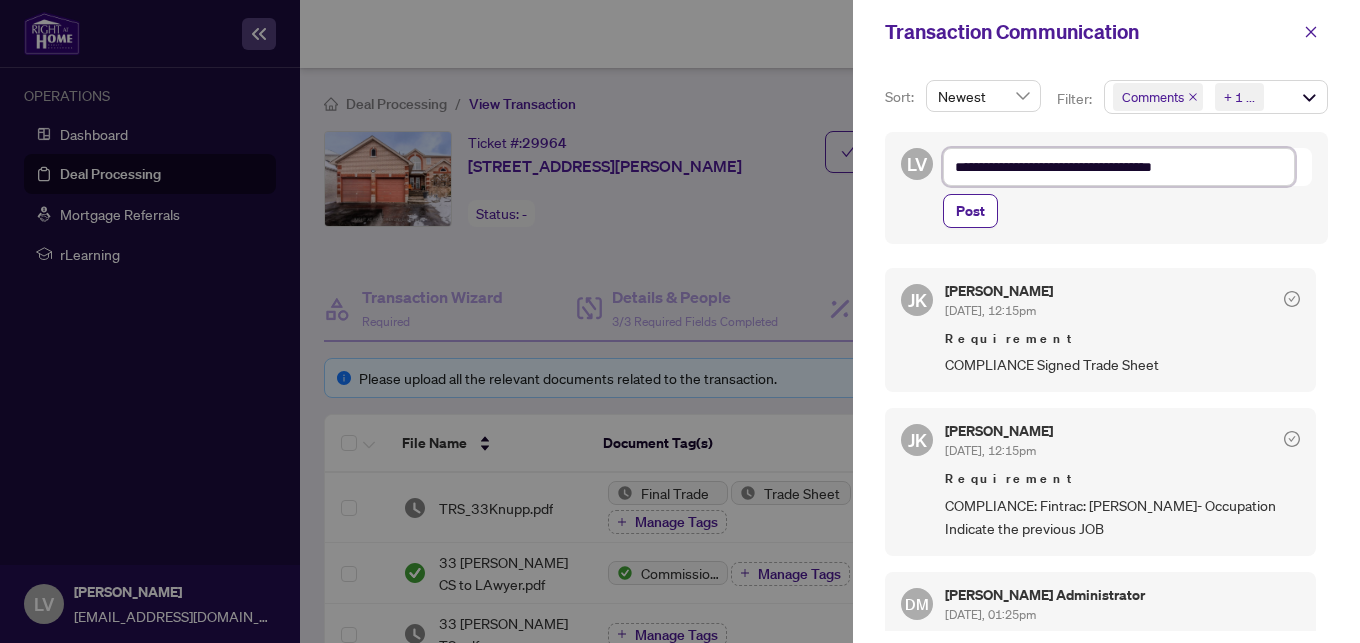 type on "**********" 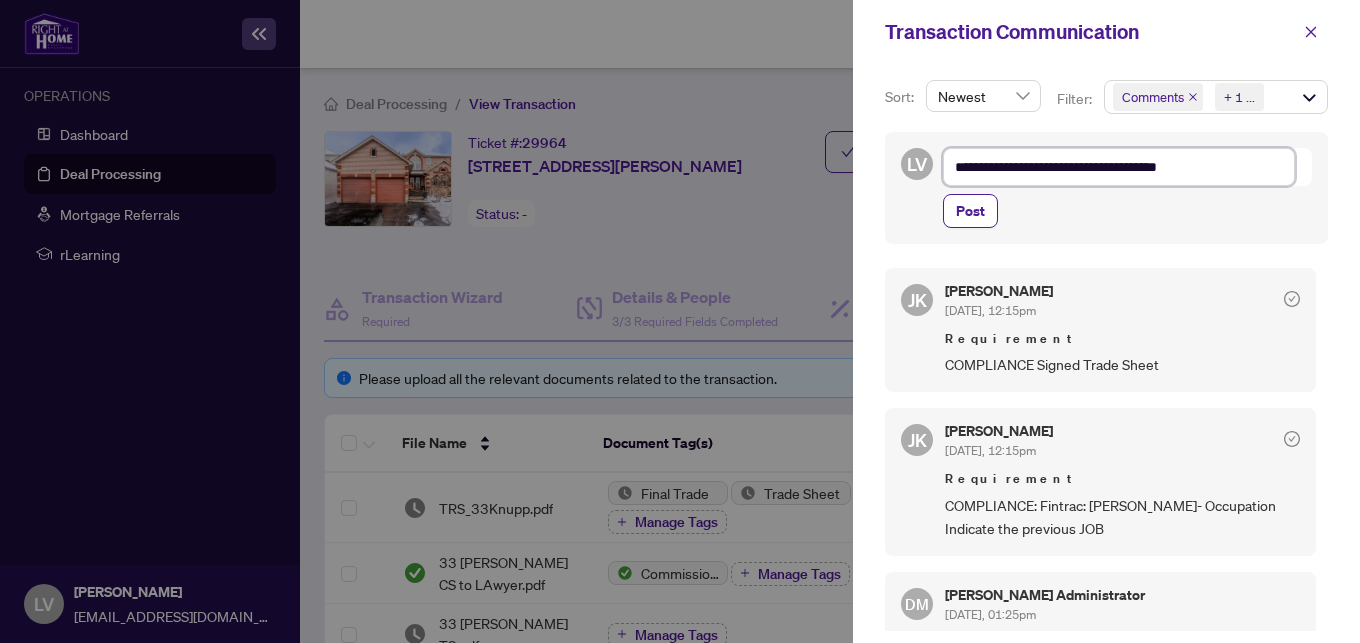 type on "**********" 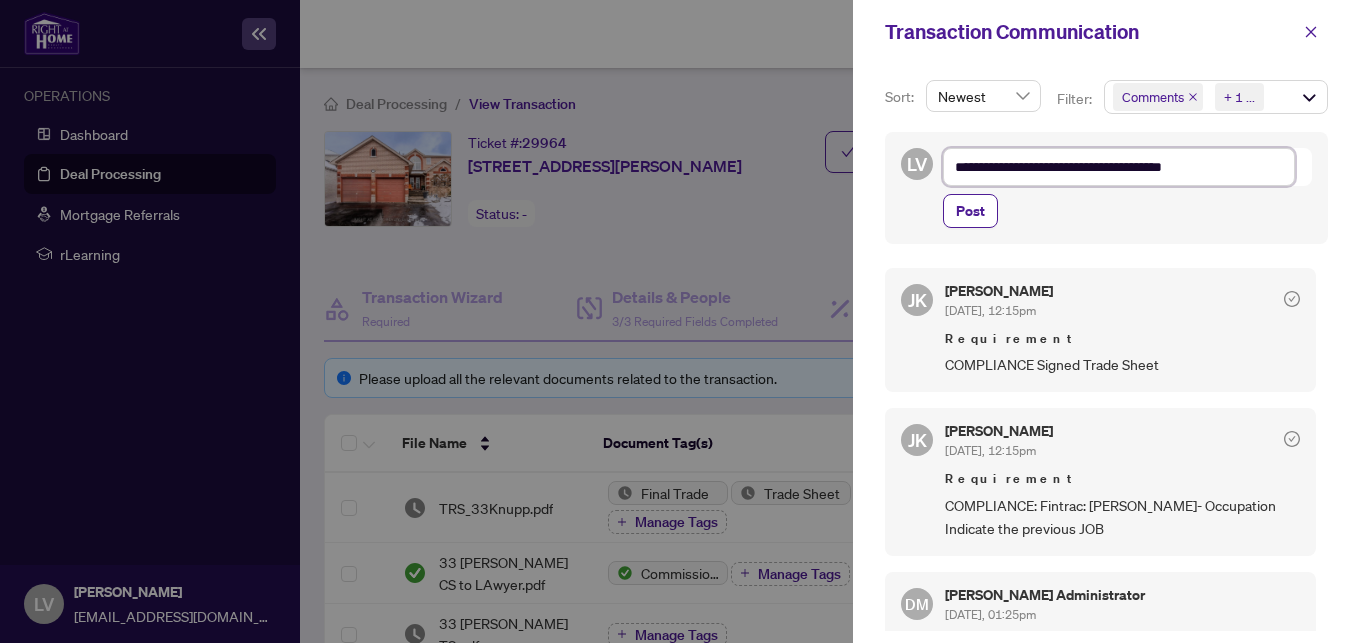 type on "**********" 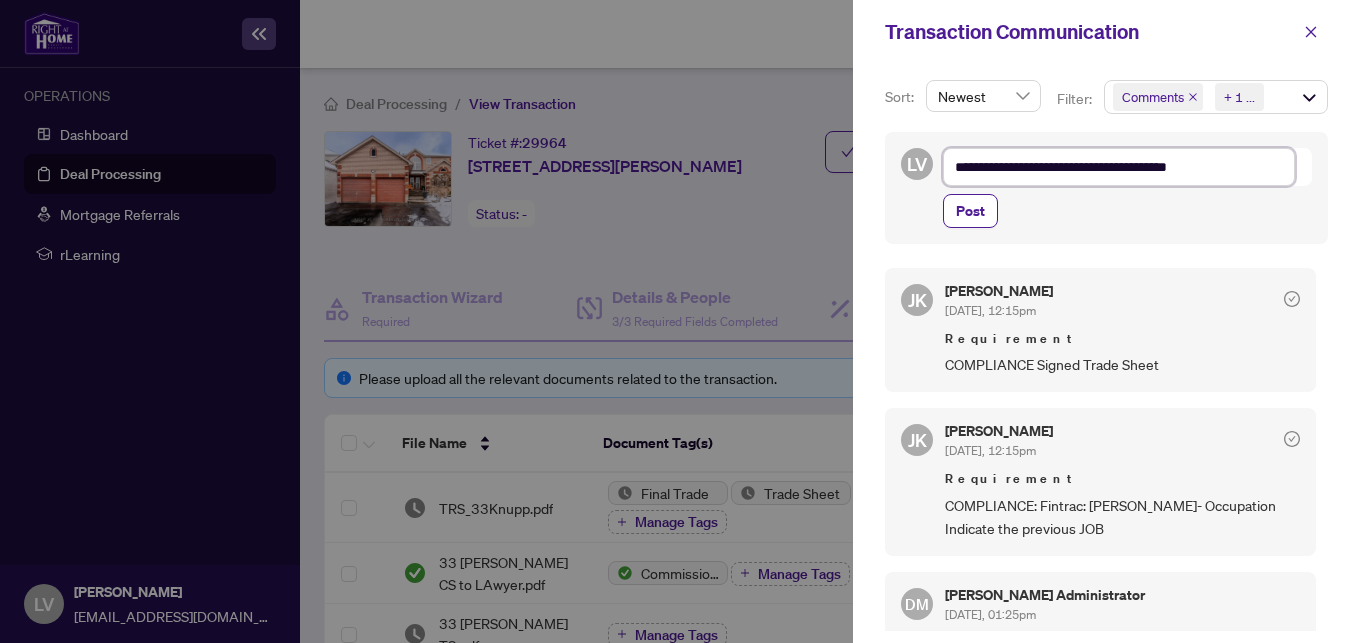 type on "**********" 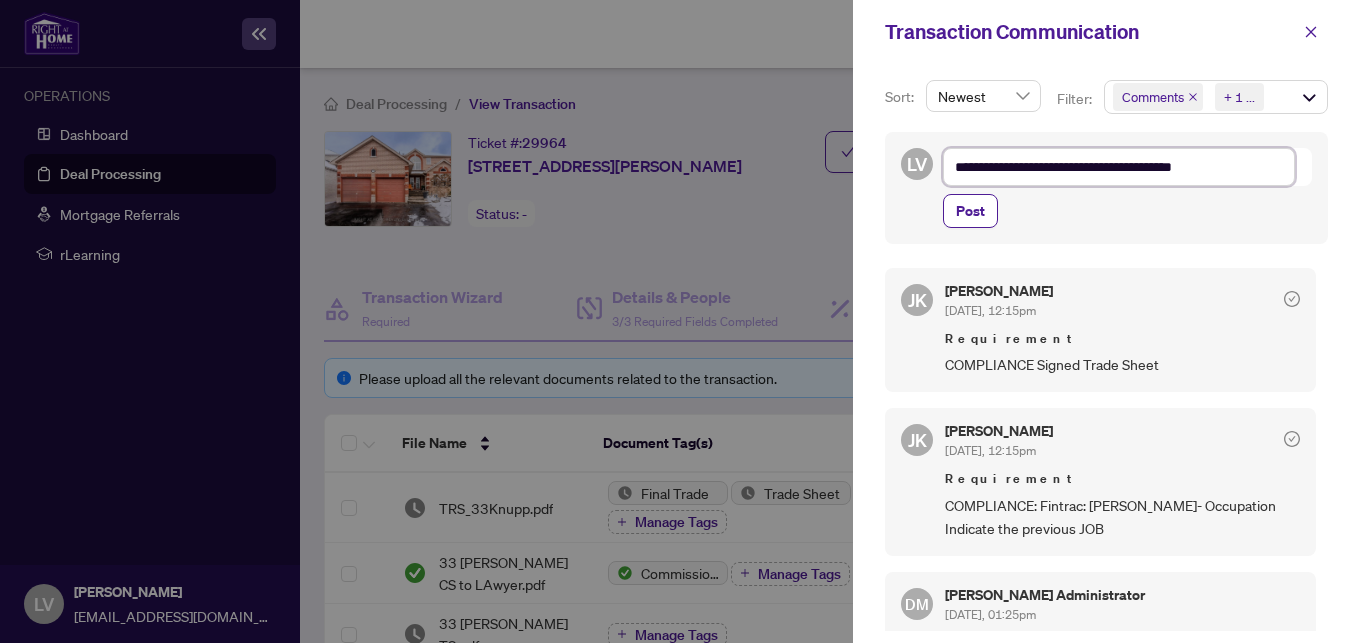 type on "**********" 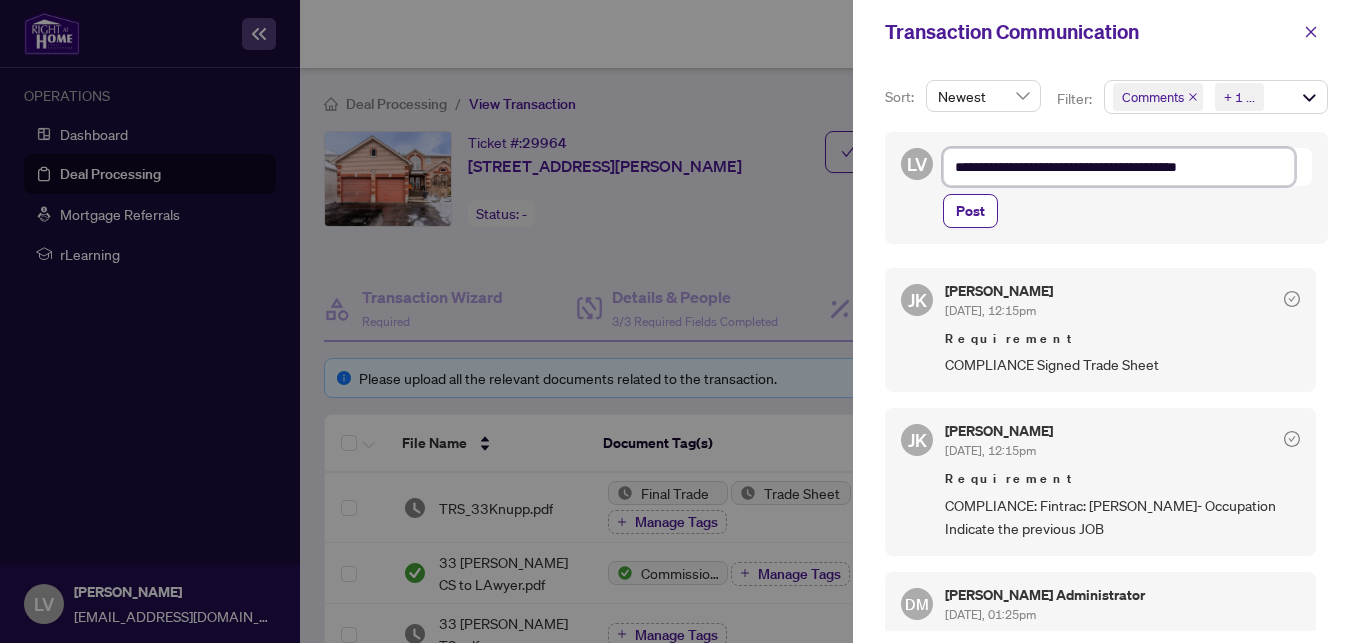 type on "**********" 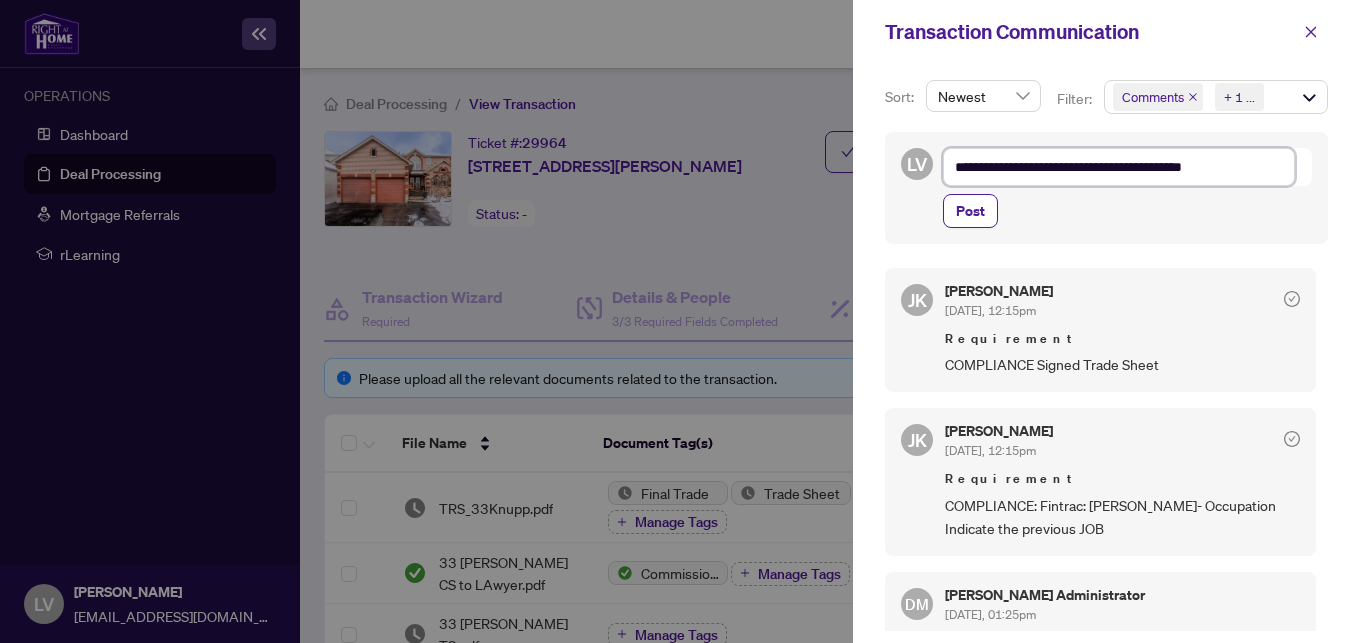 type on "**********" 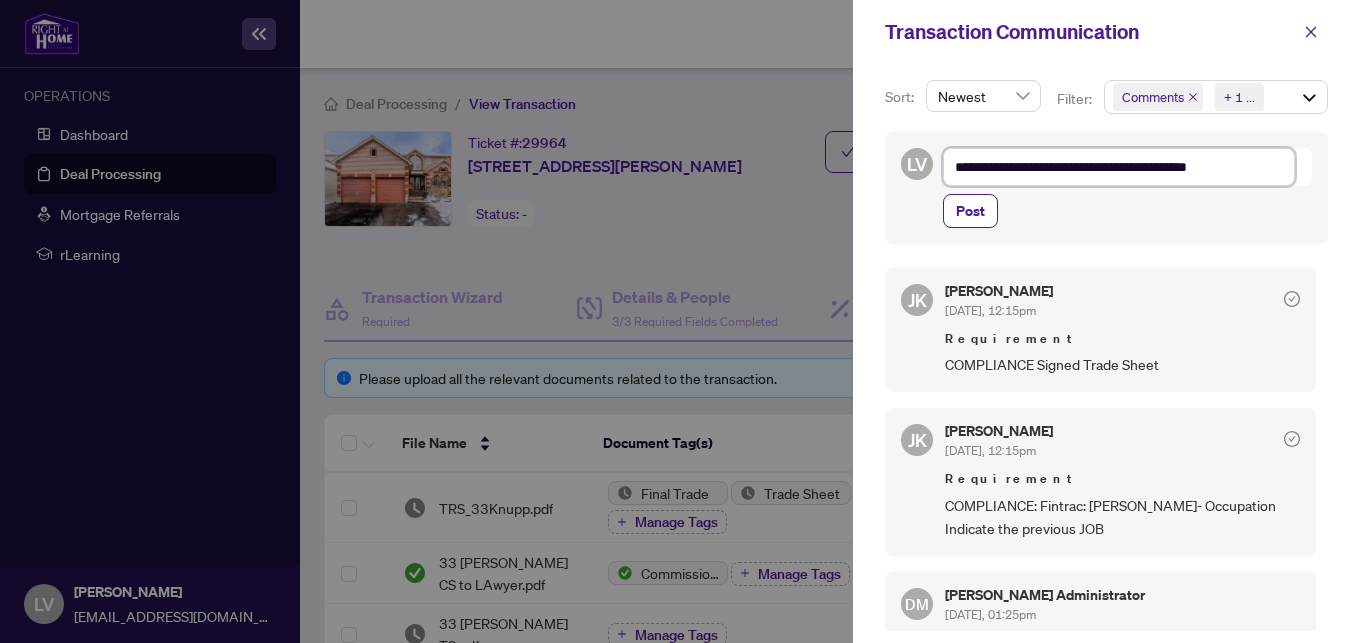 type on "**********" 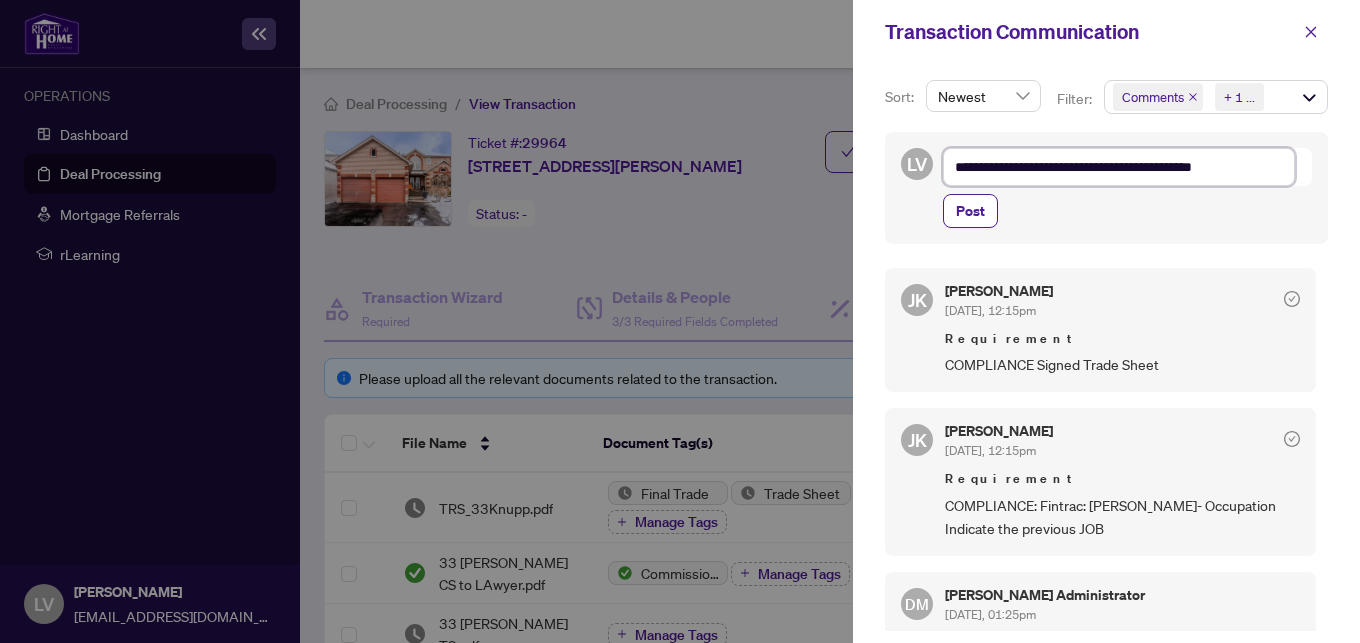 type on "**********" 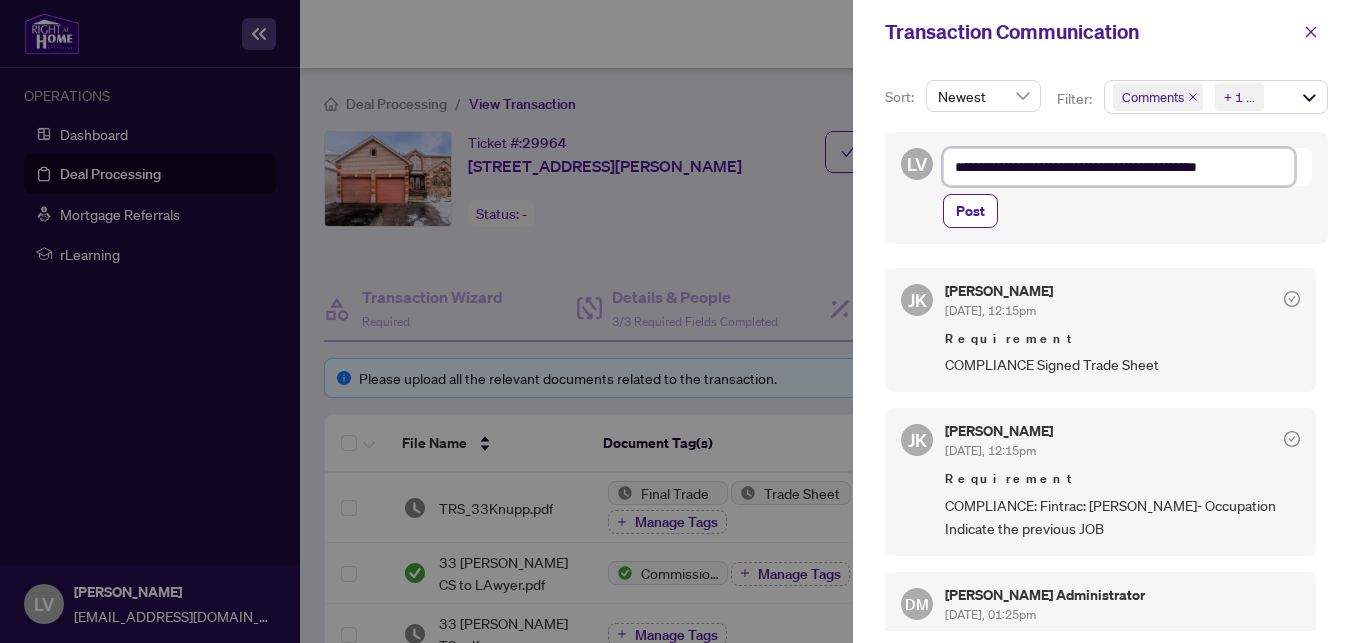 type on "**********" 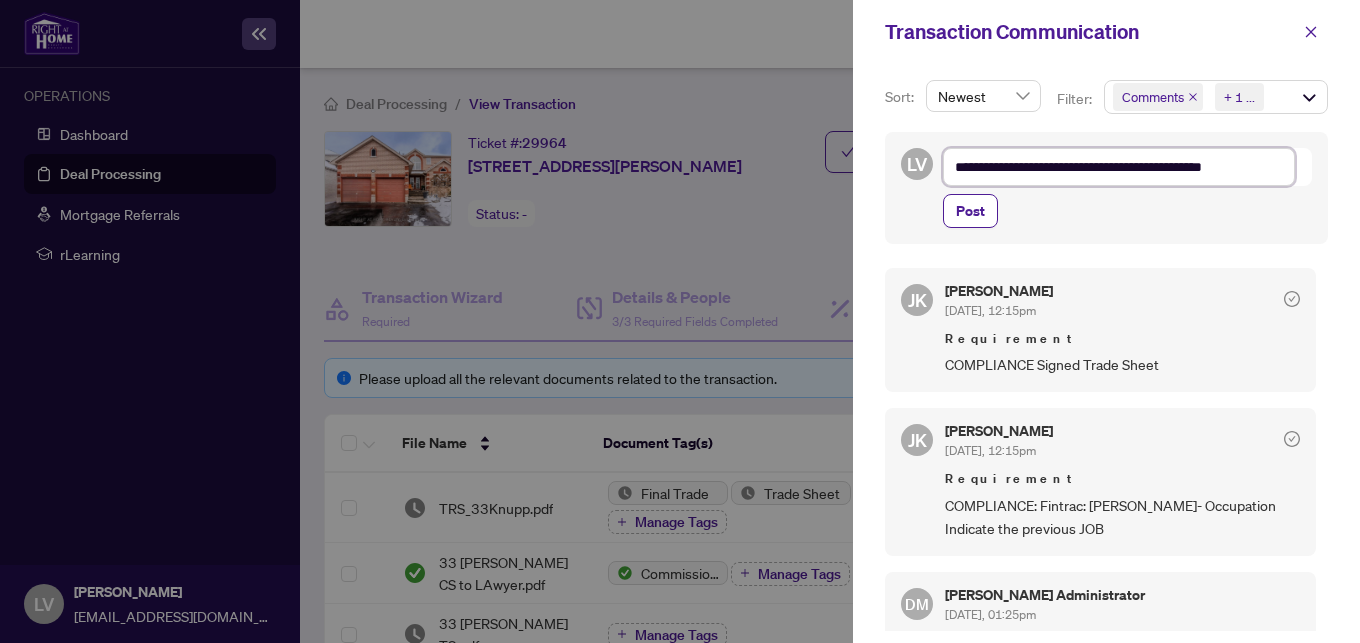 type on "**********" 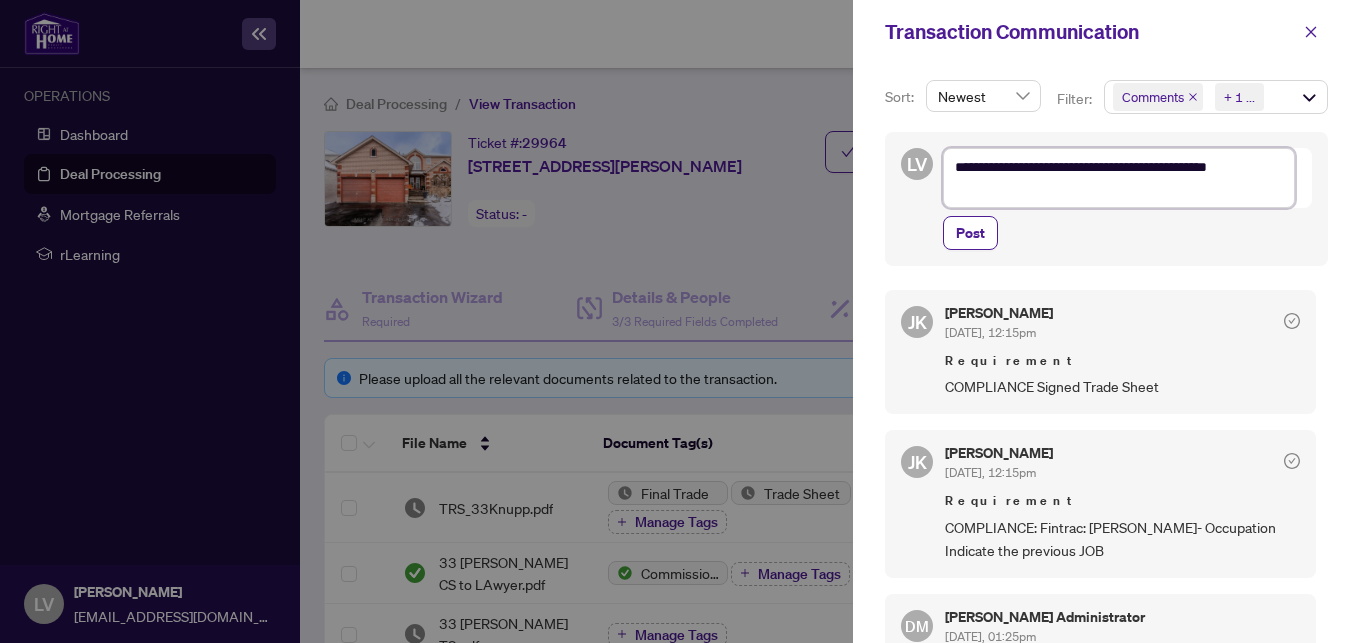type on "**********" 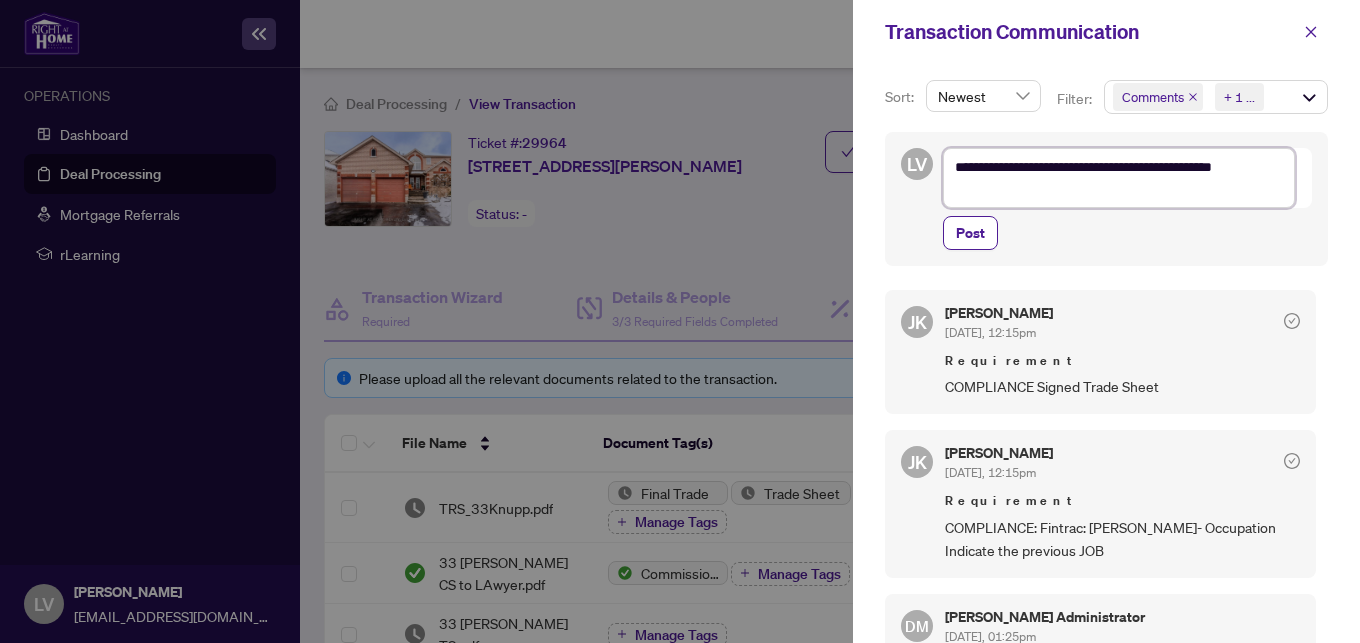 type on "**********" 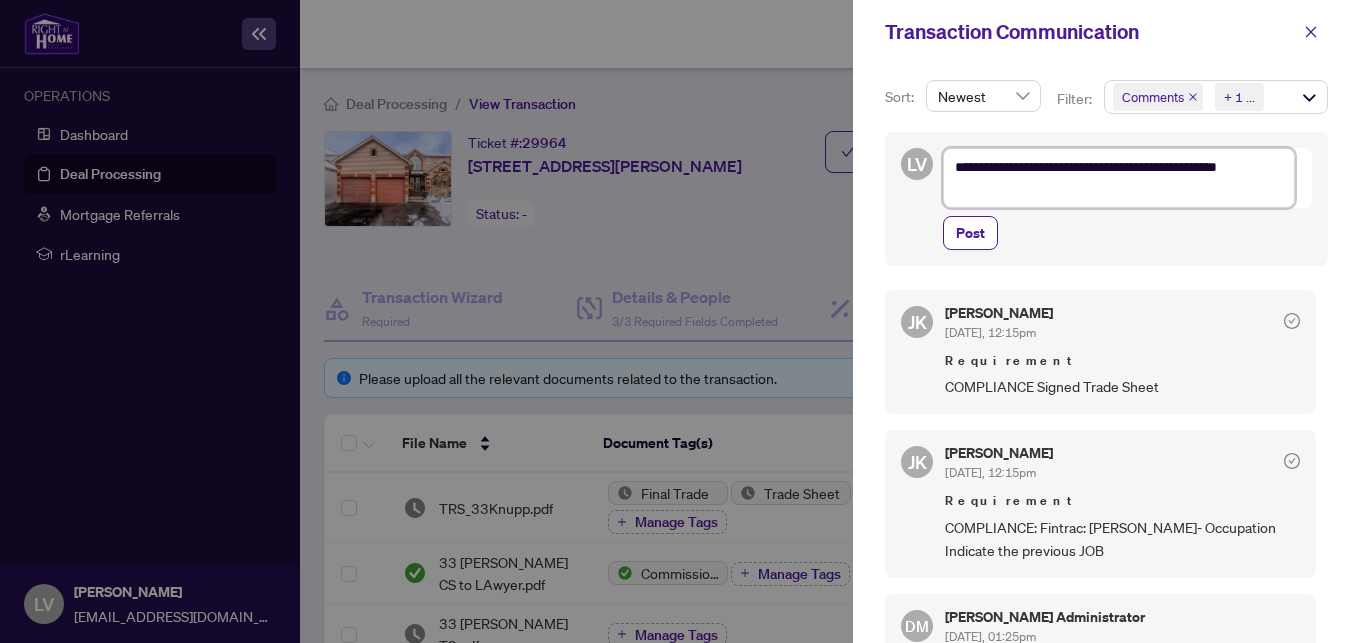 type on "**********" 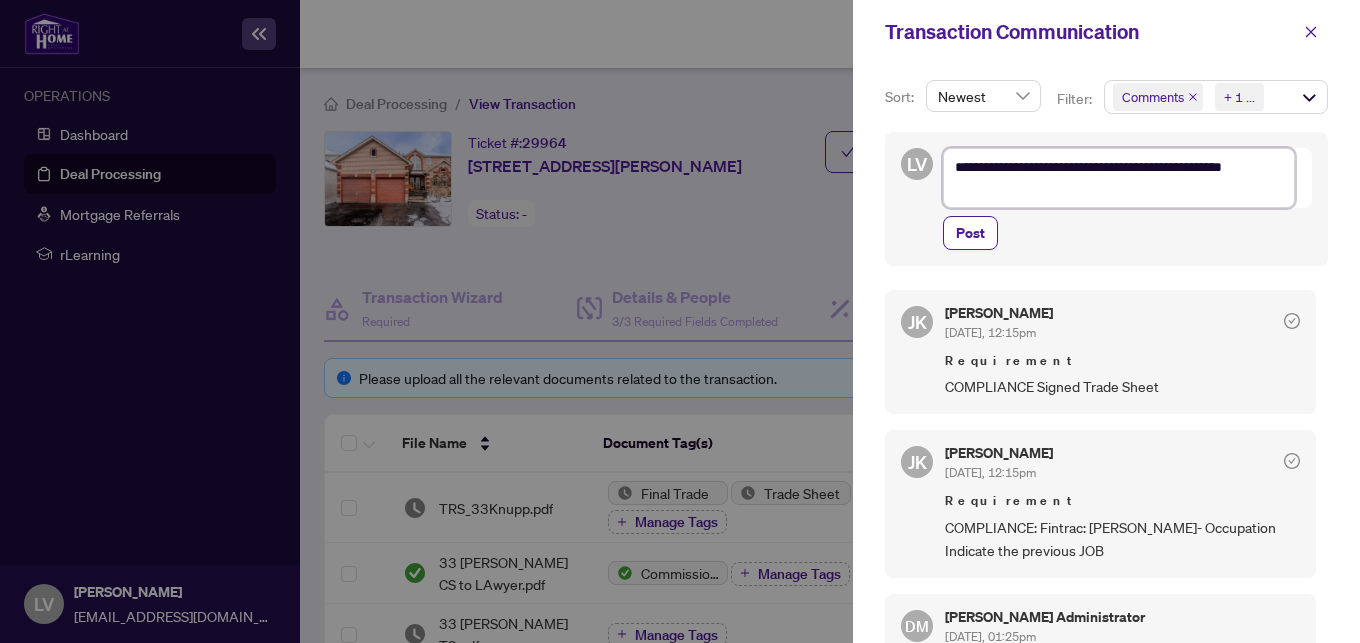 type on "**********" 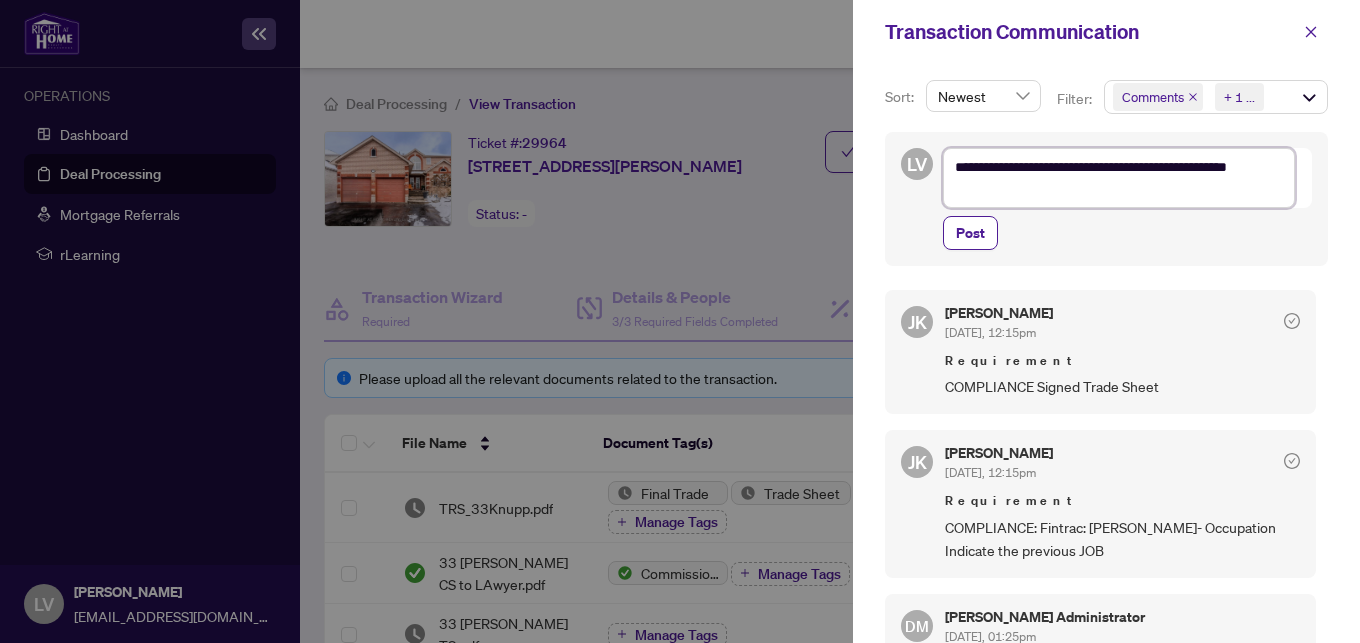 type on "**********" 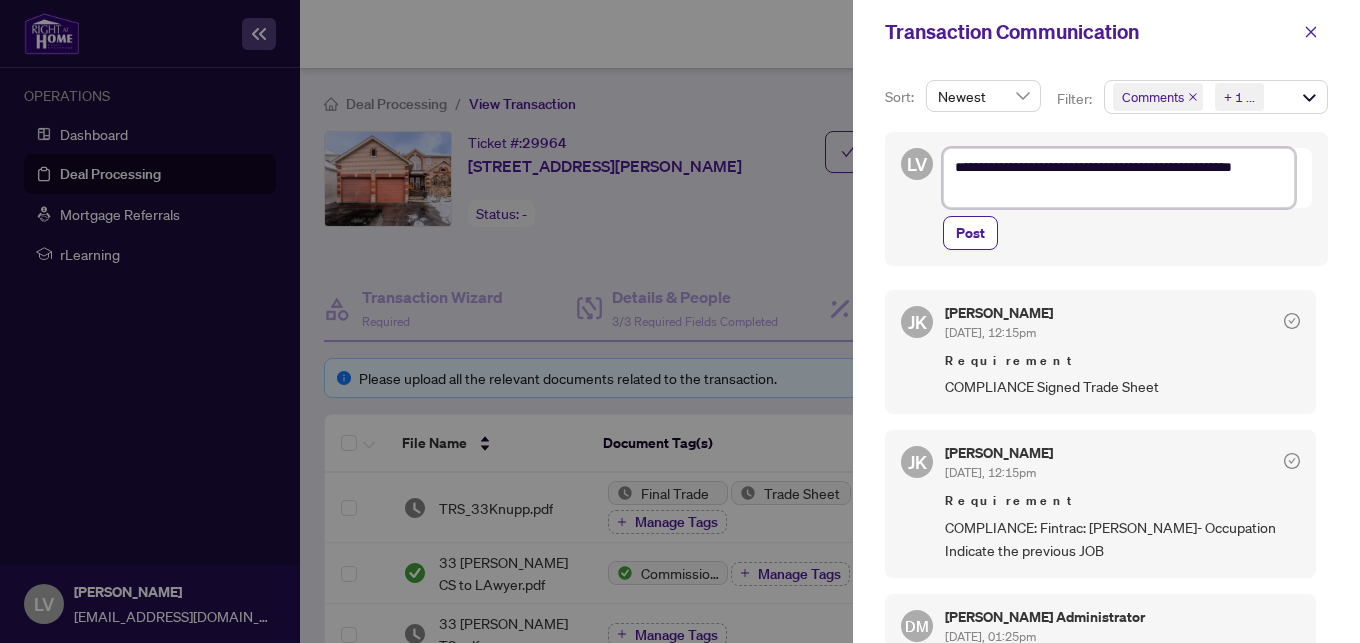 type on "**********" 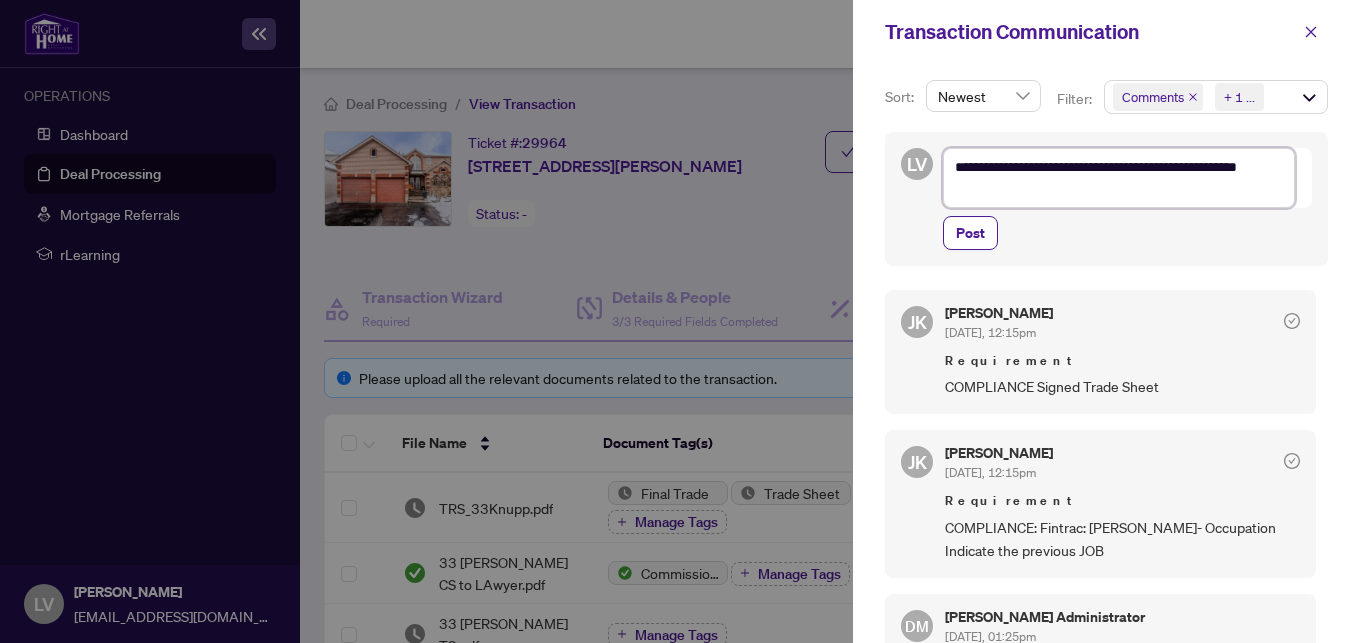 type on "**********" 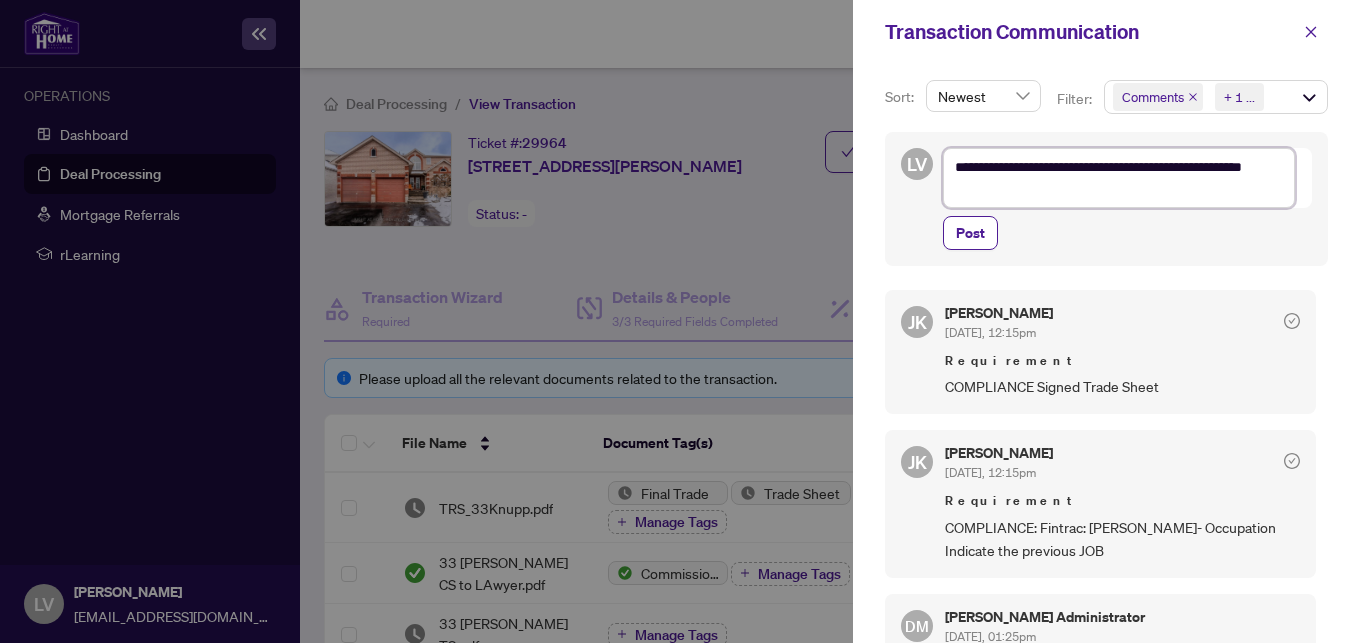 type on "**********" 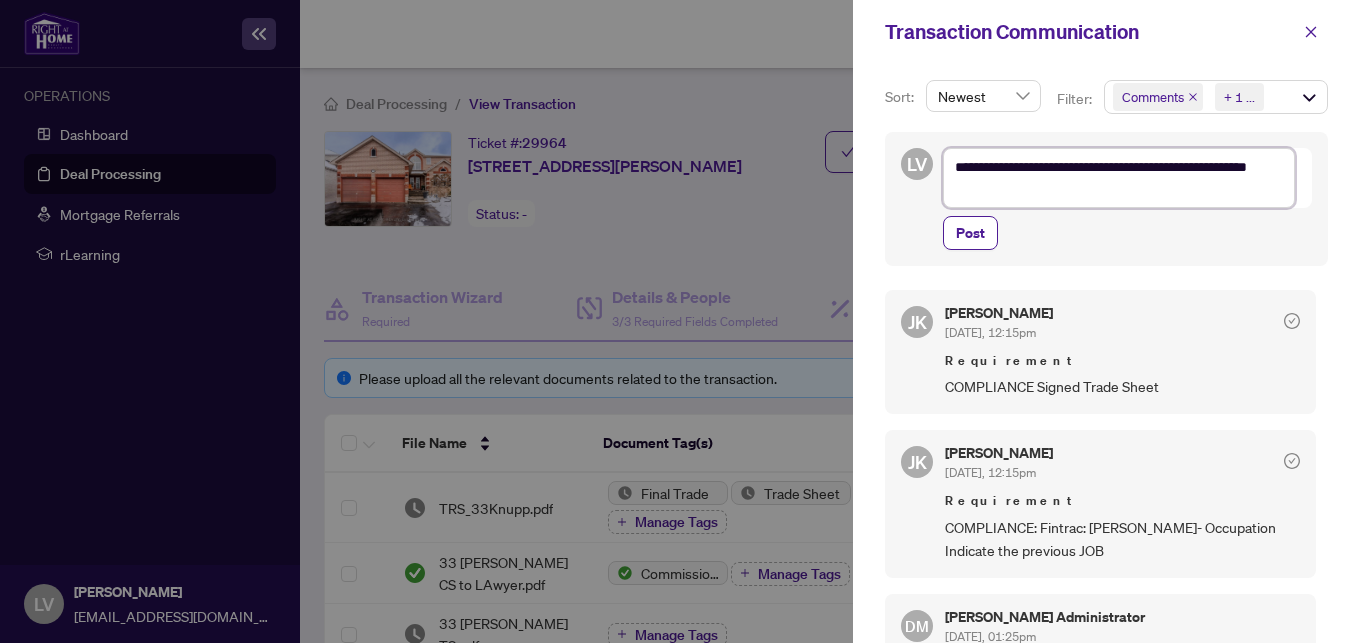 type on "**********" 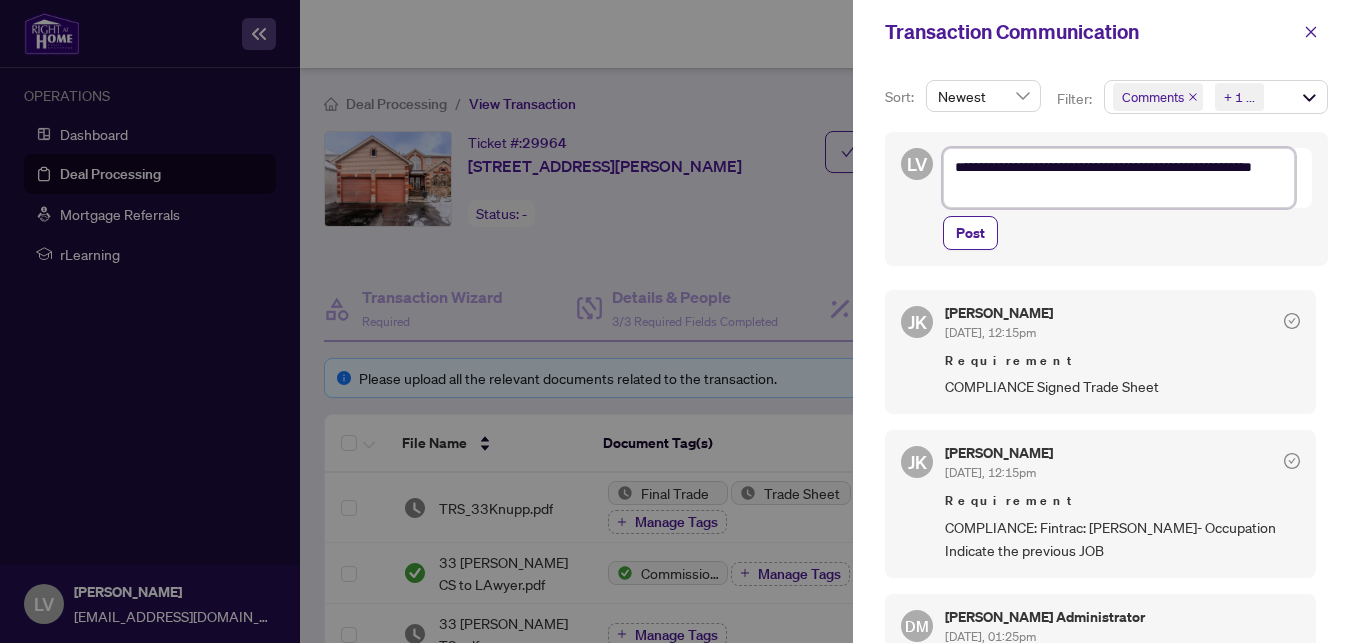type on "**********" 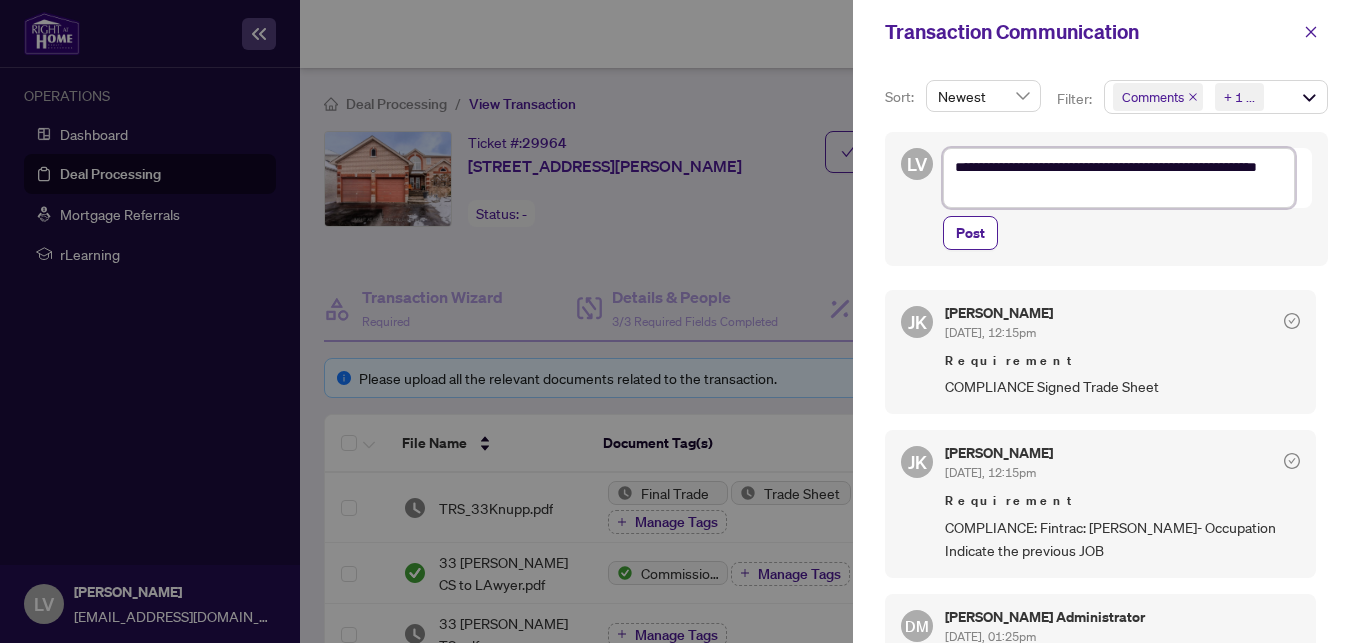 type on "**********" 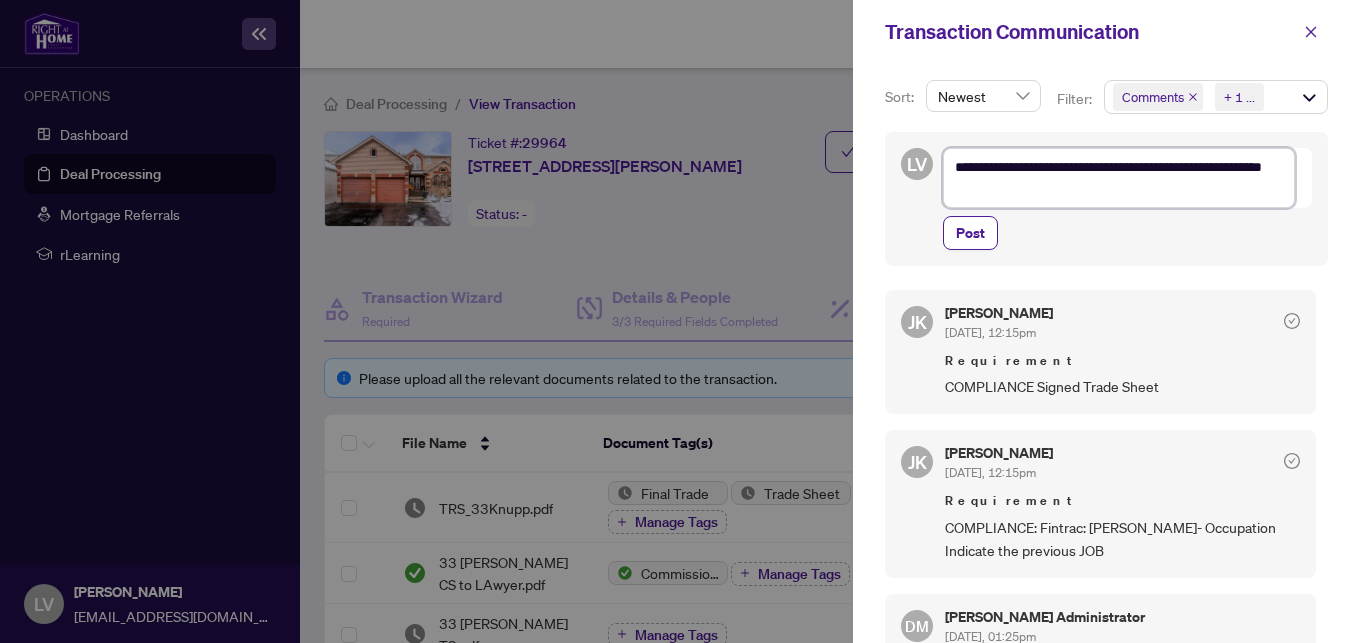 type on "**********" 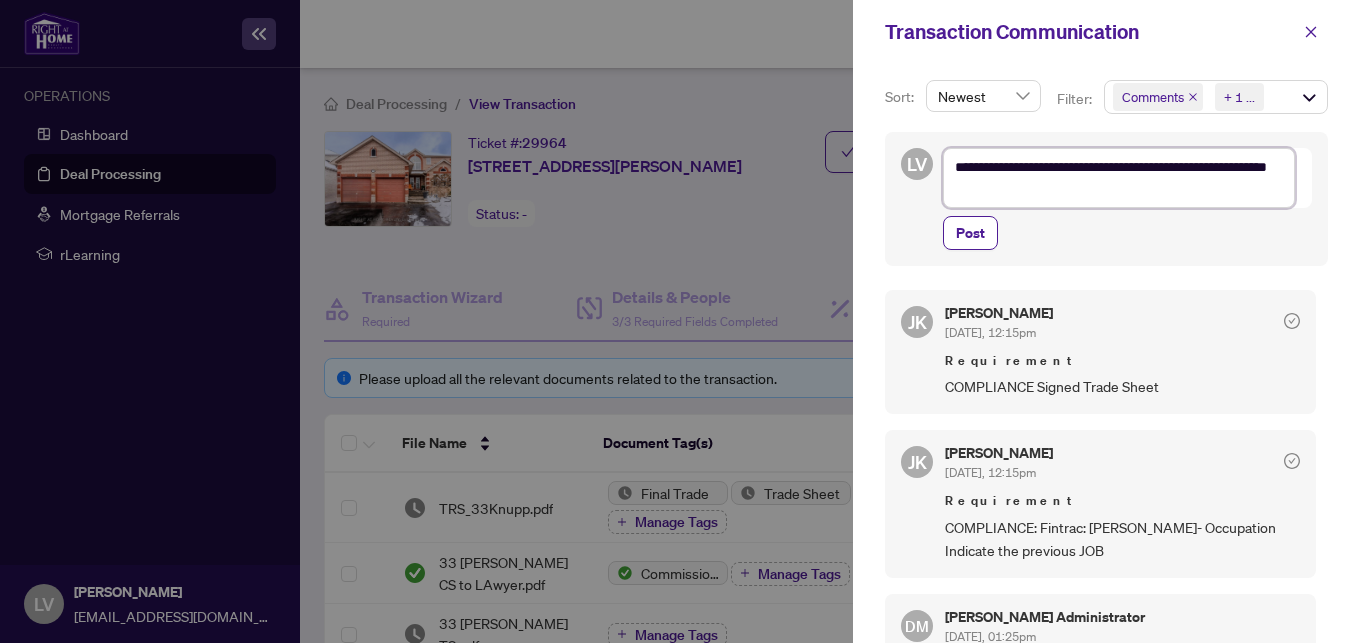 type on "**********" 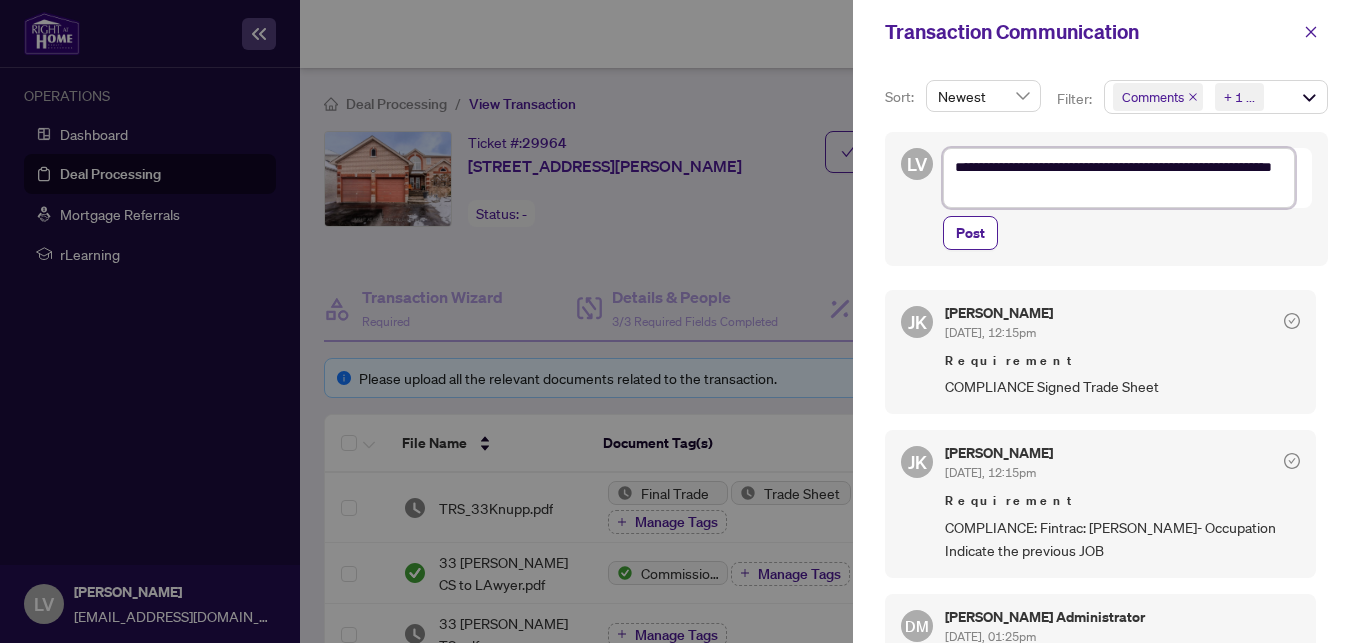 type on "**********" 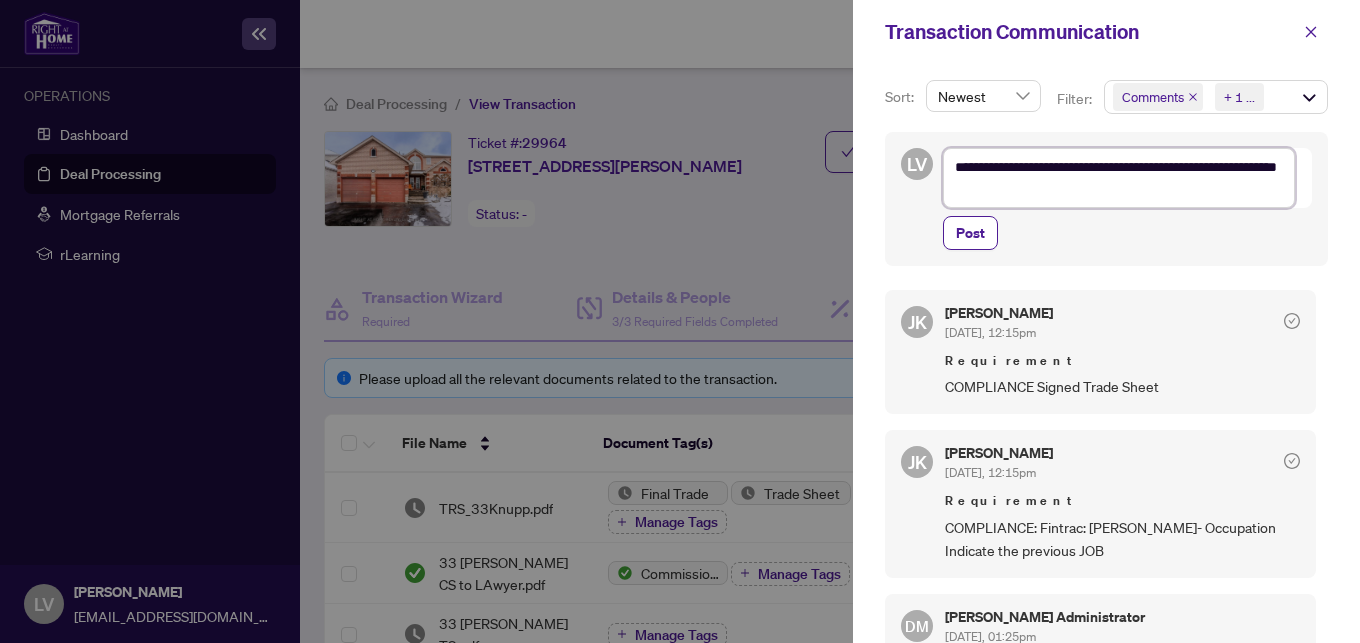 type on "**********" 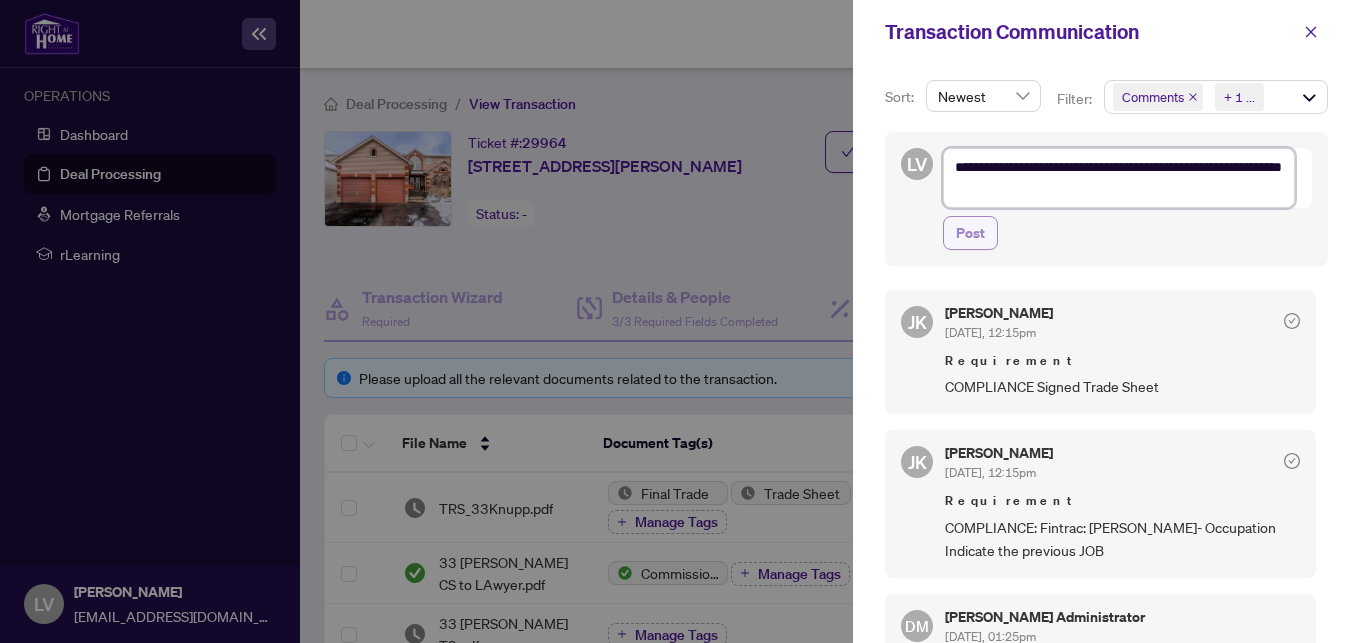 type on "**********" 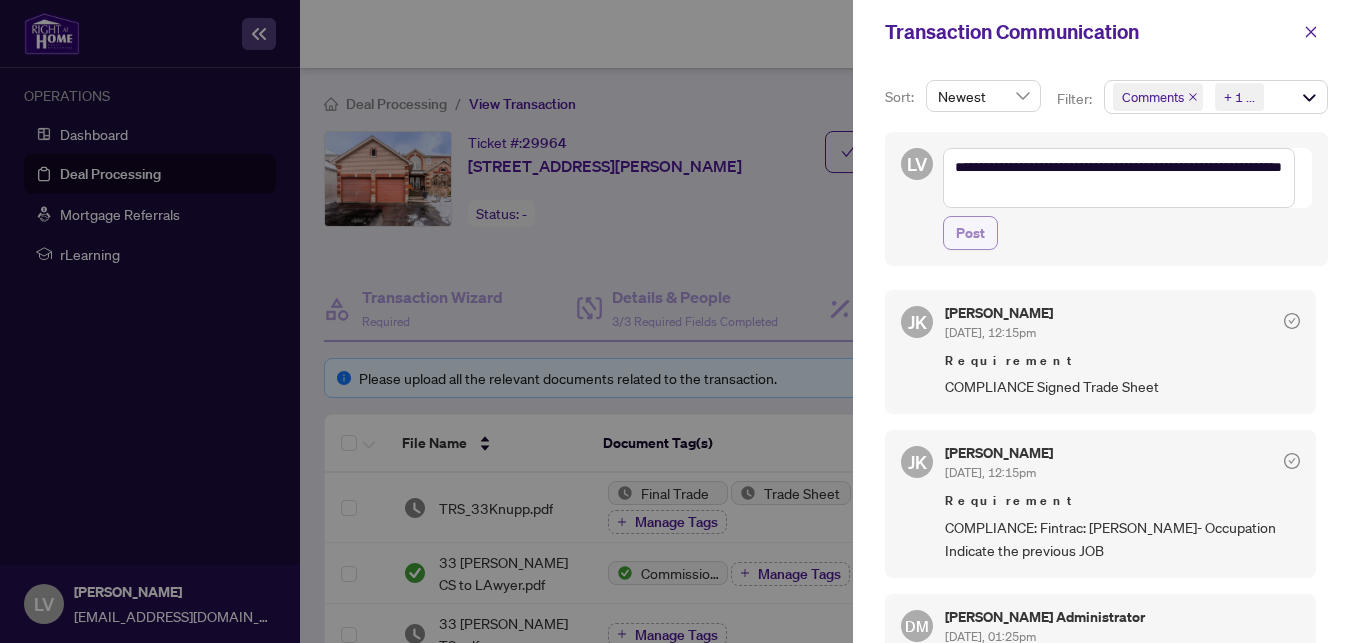 click on "Post" at bounding box center (970, 233) 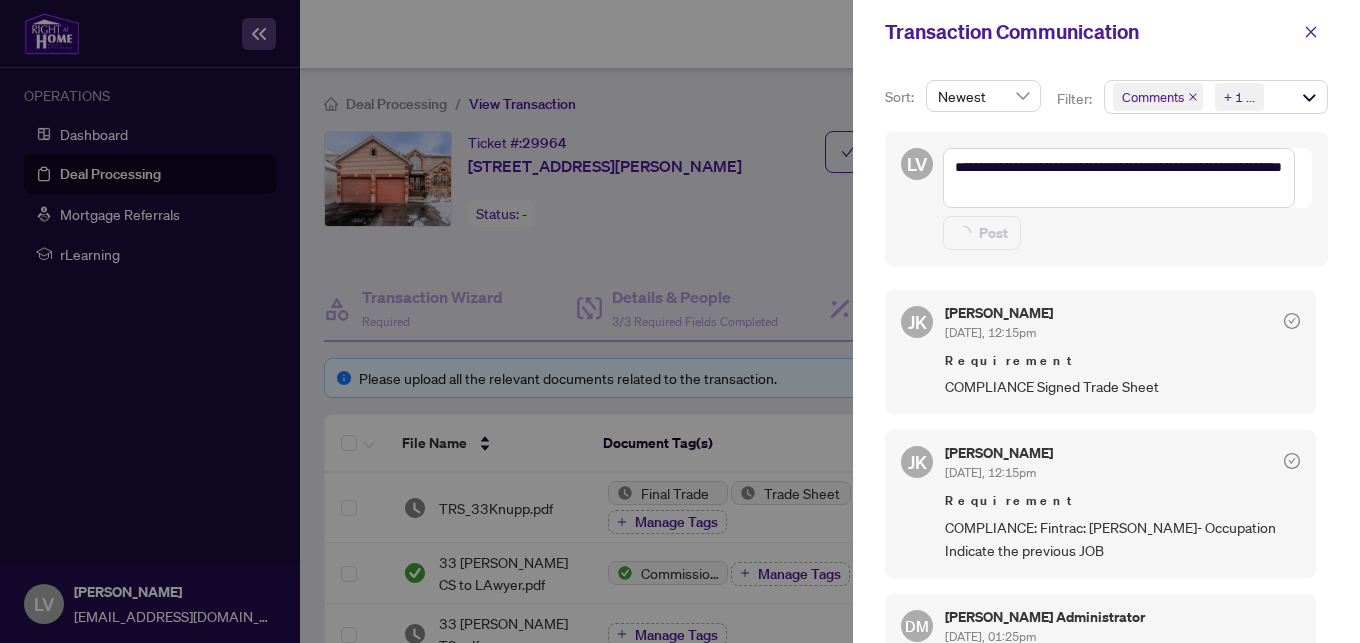 type on "**********" 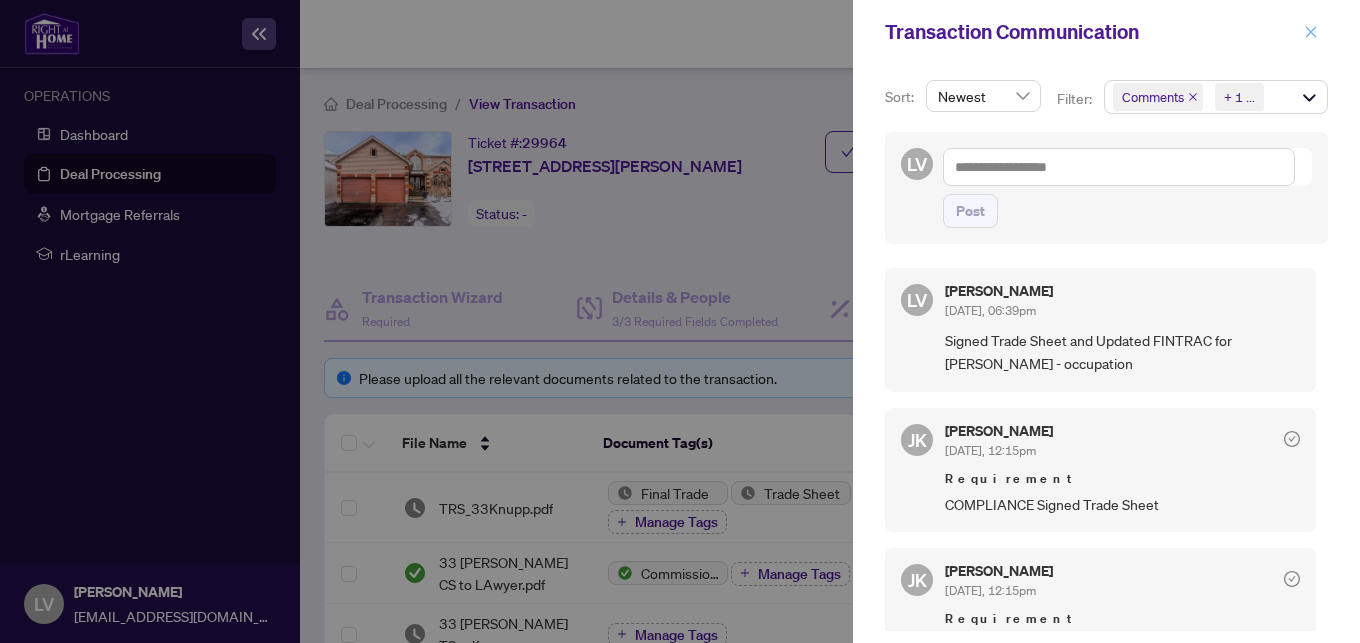 click 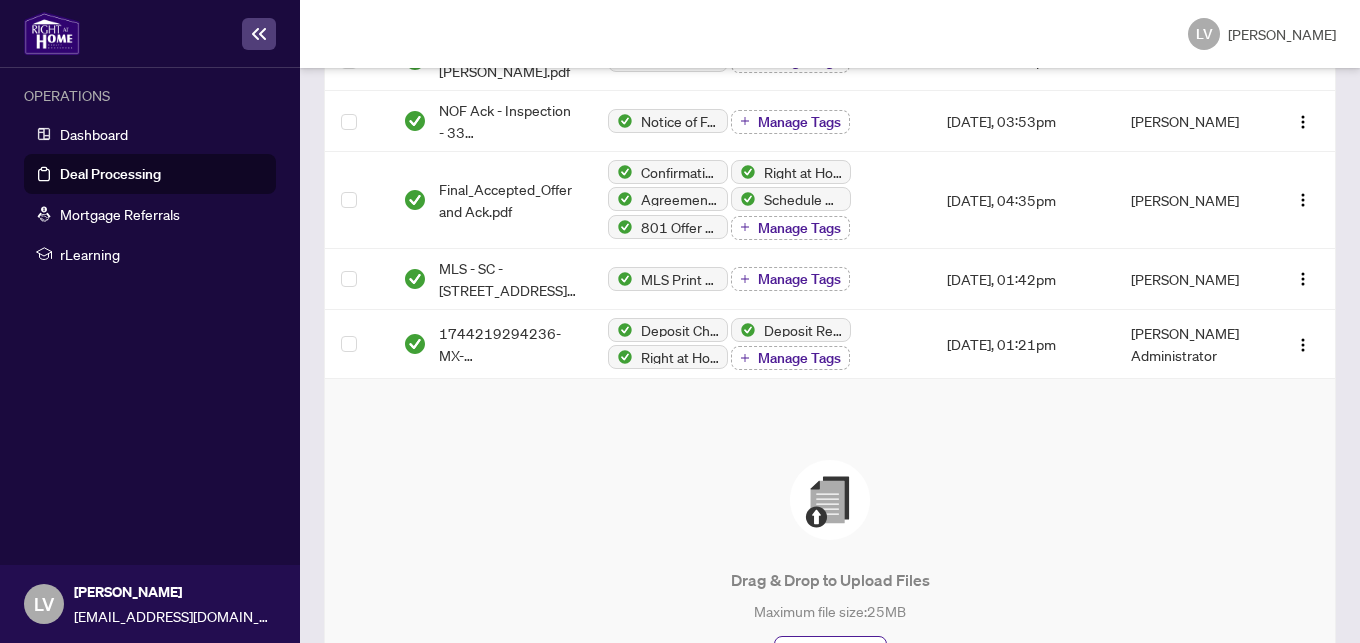 scroll, scrollTop: 0, scrollLeft: 0, axis: both 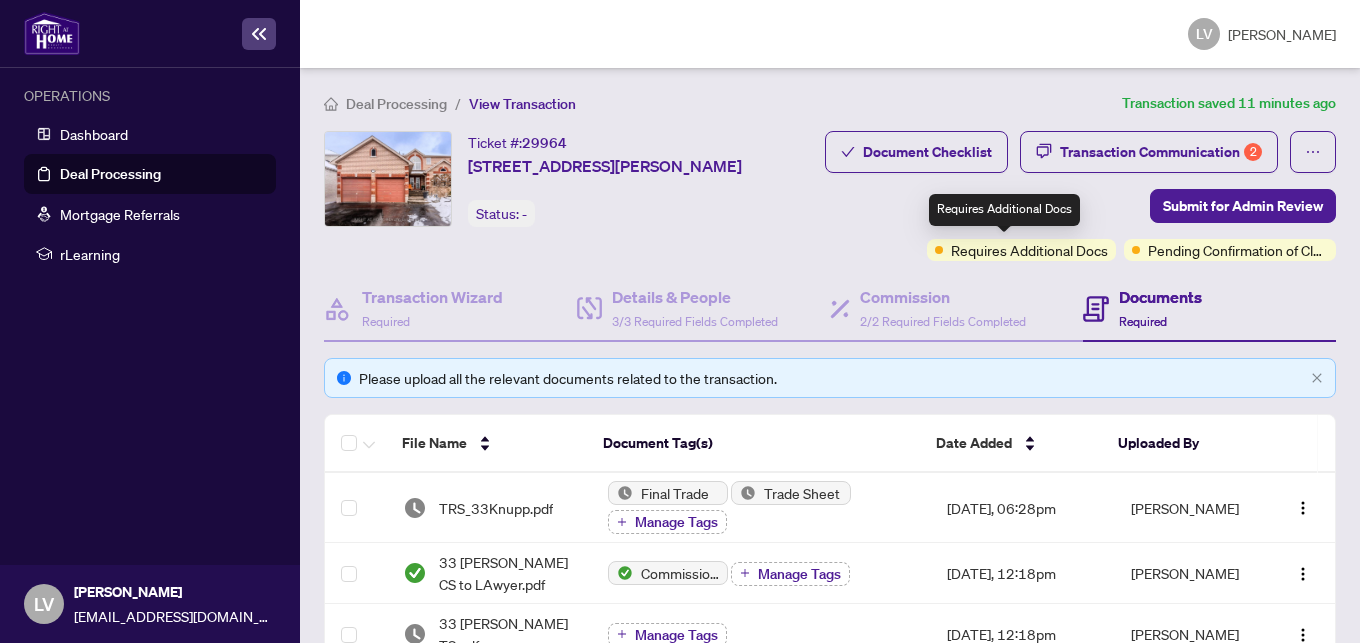 click on "Requires Additional Docs" at bounding box center [1029, 250] 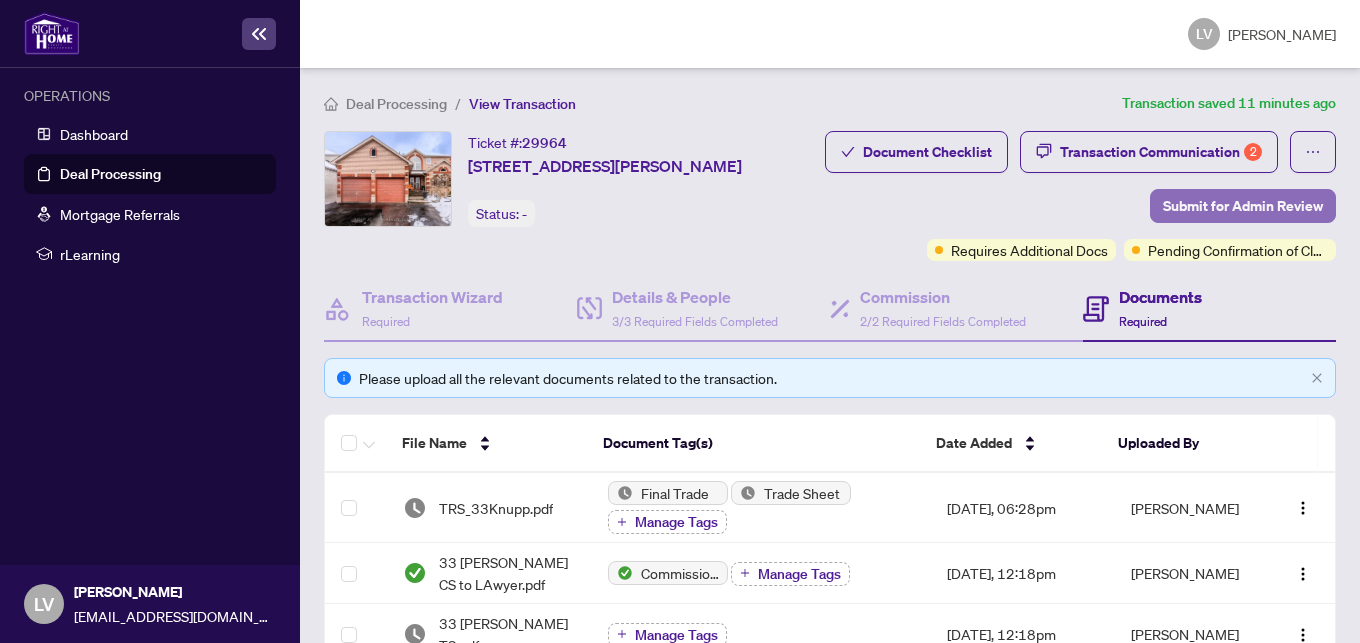 click on "Submit for Admin Review" at bounding box center (1243, 206) 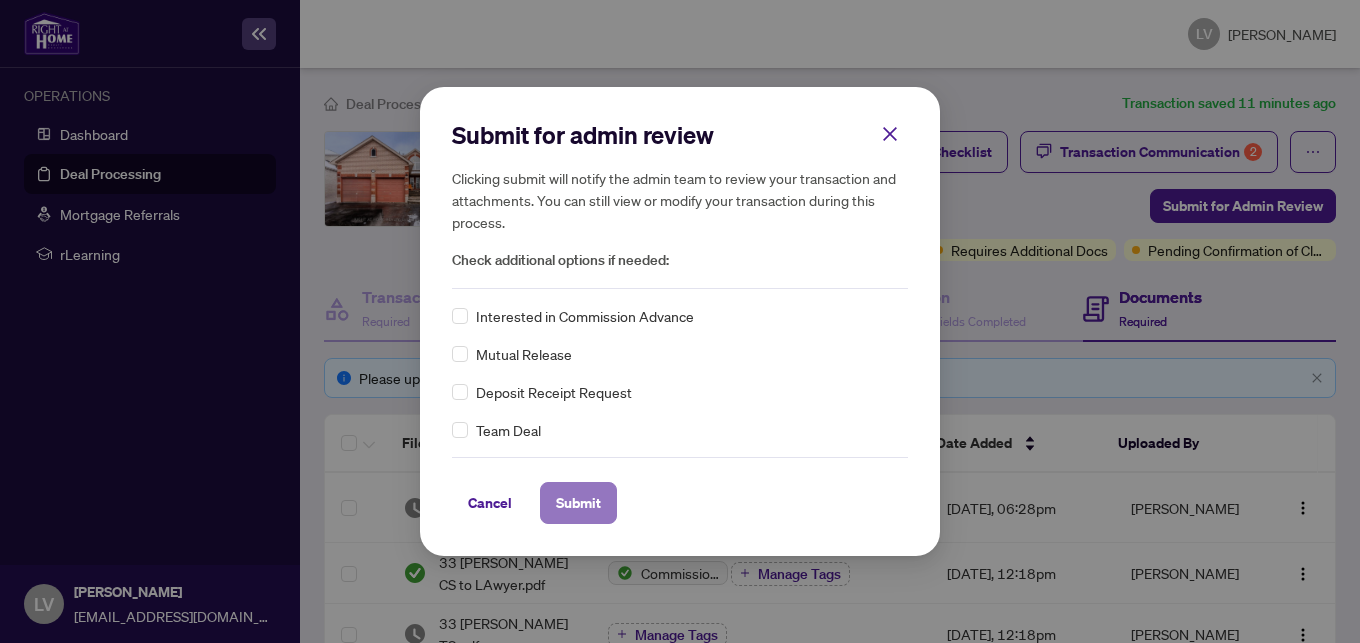click on "Submit" at bounding box center [578, 503] 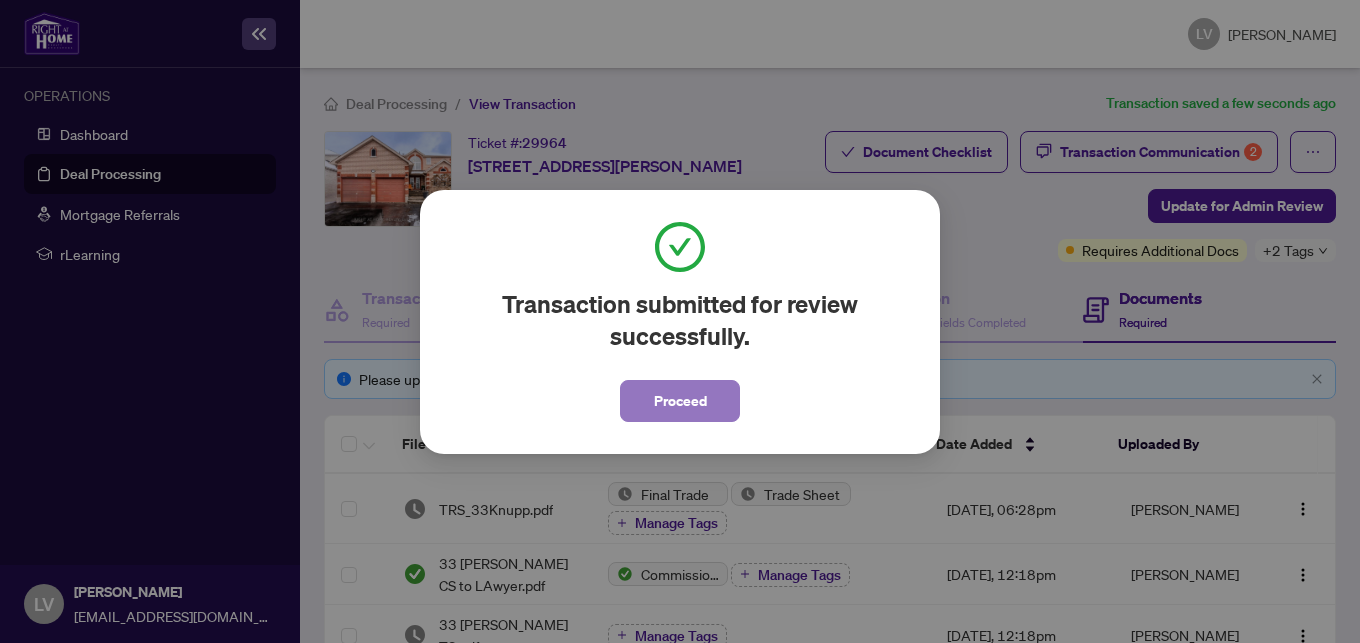 click on "Proceed" at bounding box center [680, 401] 